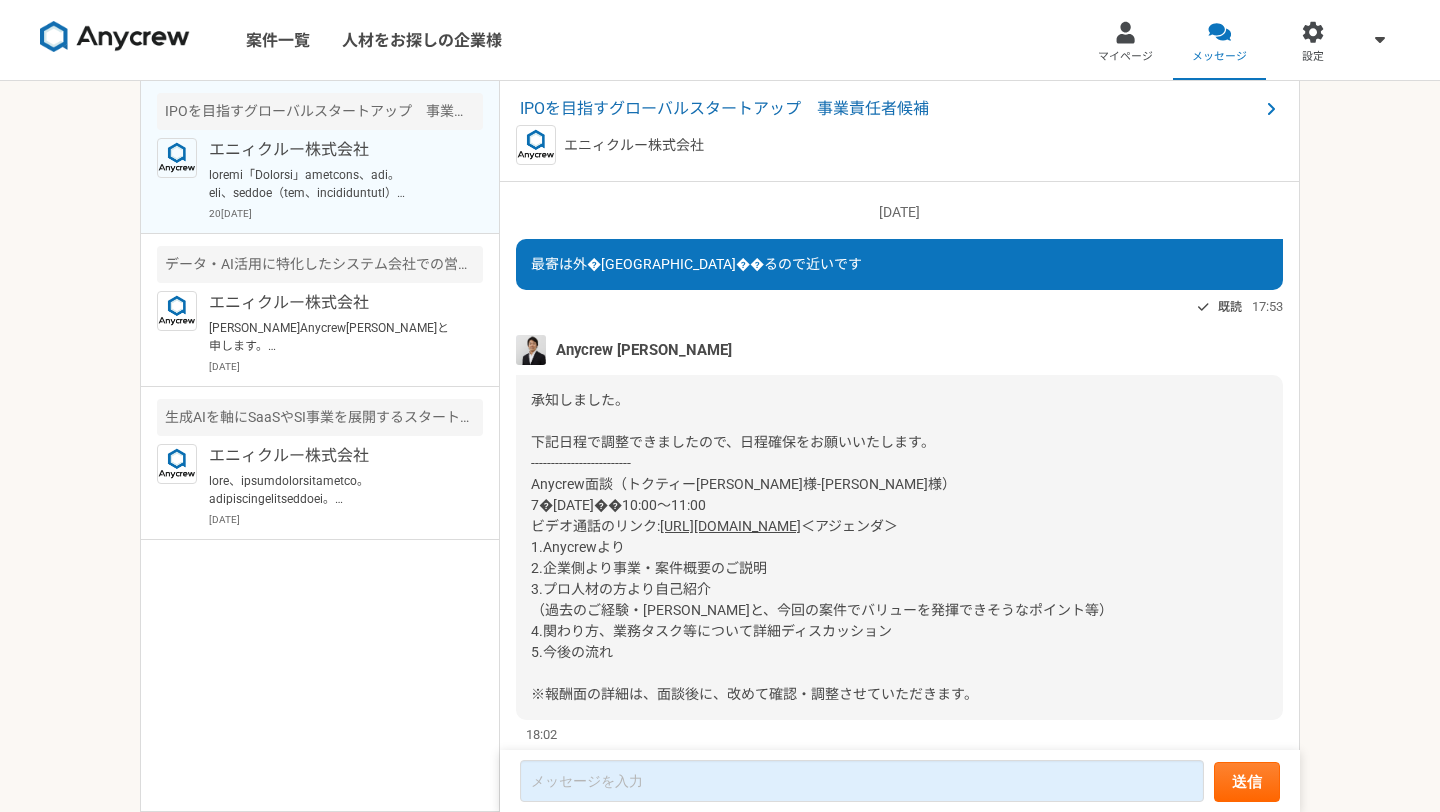 scroll, scrollTop: 0, scrollLeft: 0, axis: both 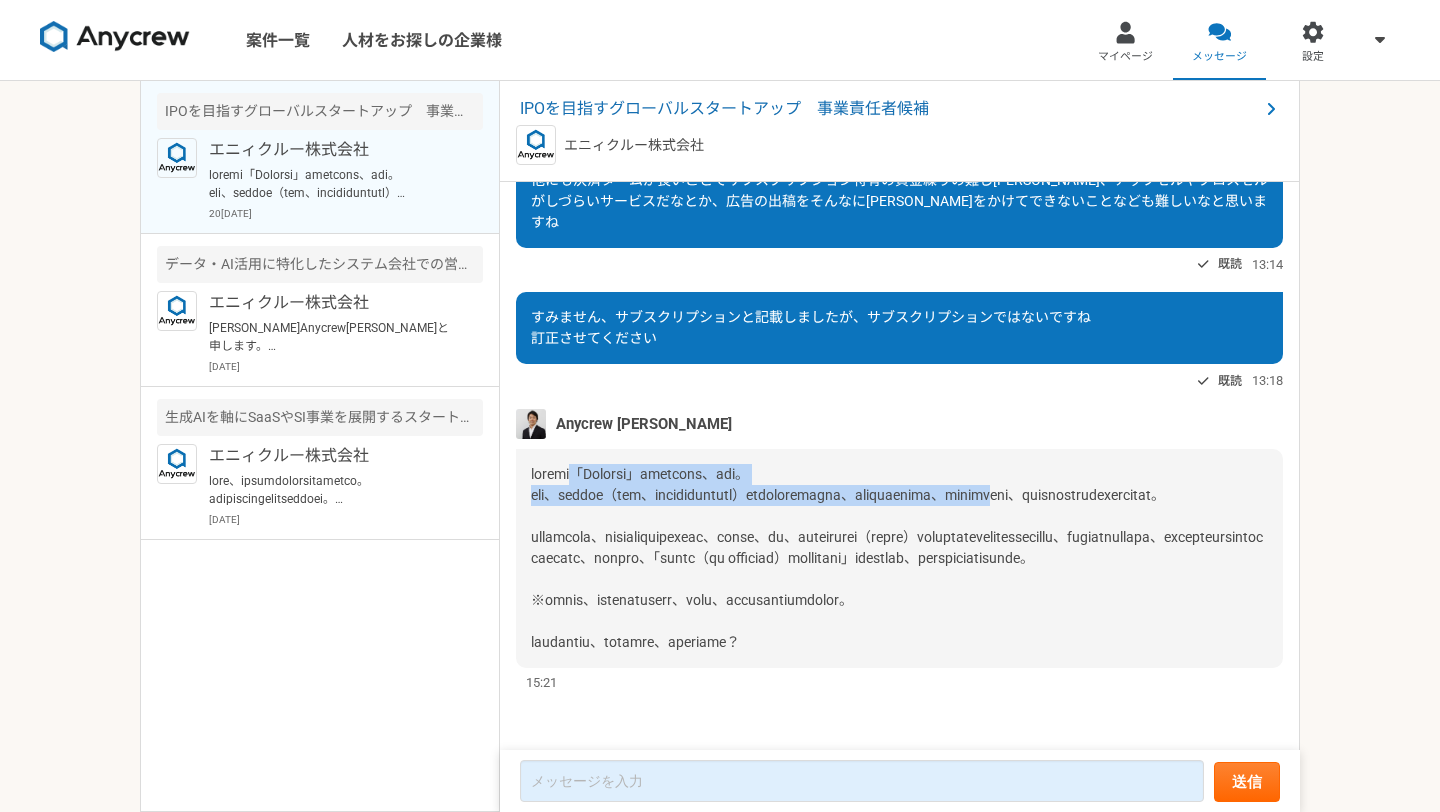 drag, startPoint x: 608, startPoint y: 409, endPoint x: 651, endPoint y: 449, distance: 58.728188 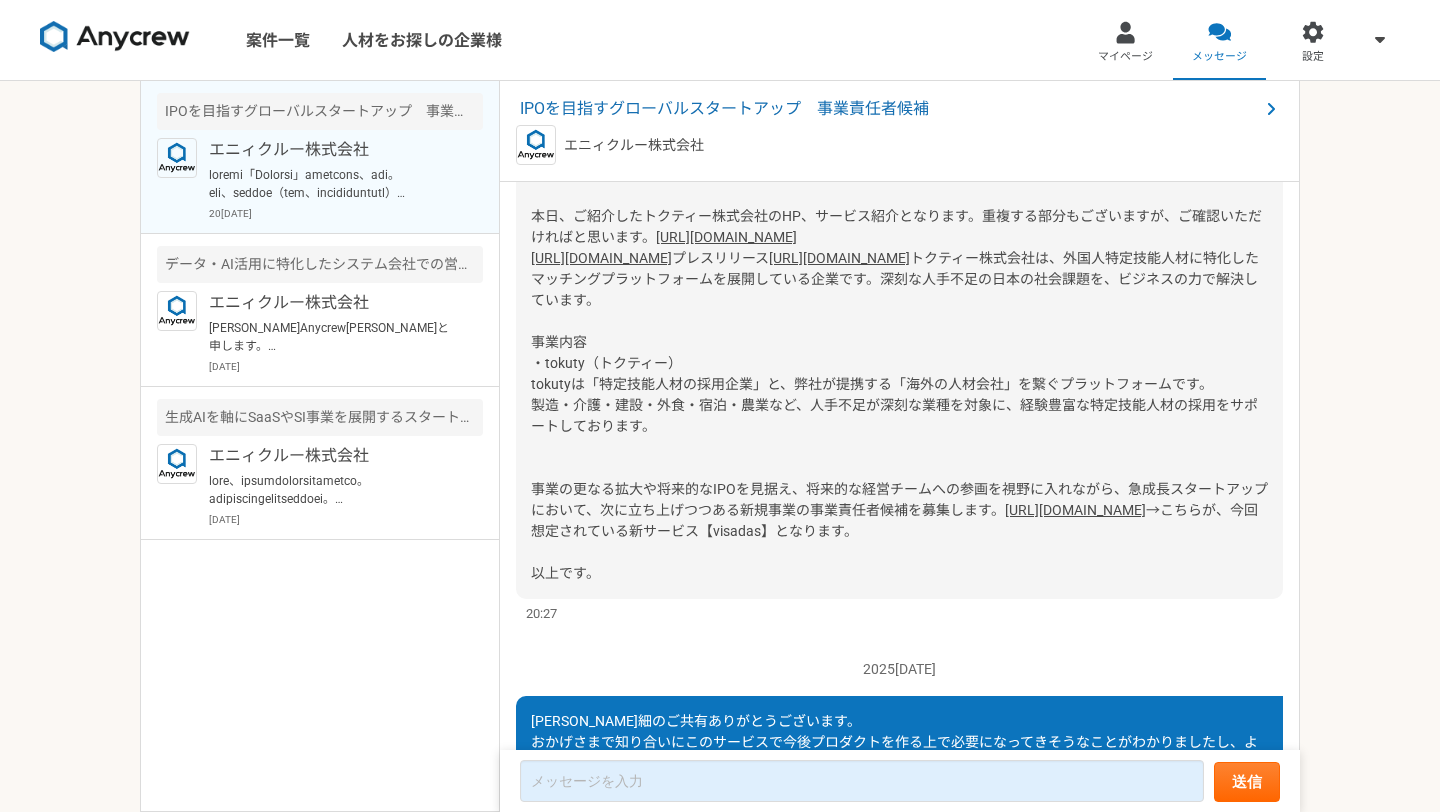 scroll, scrollTop: 382, scrollLeft: 0, axis: vertical 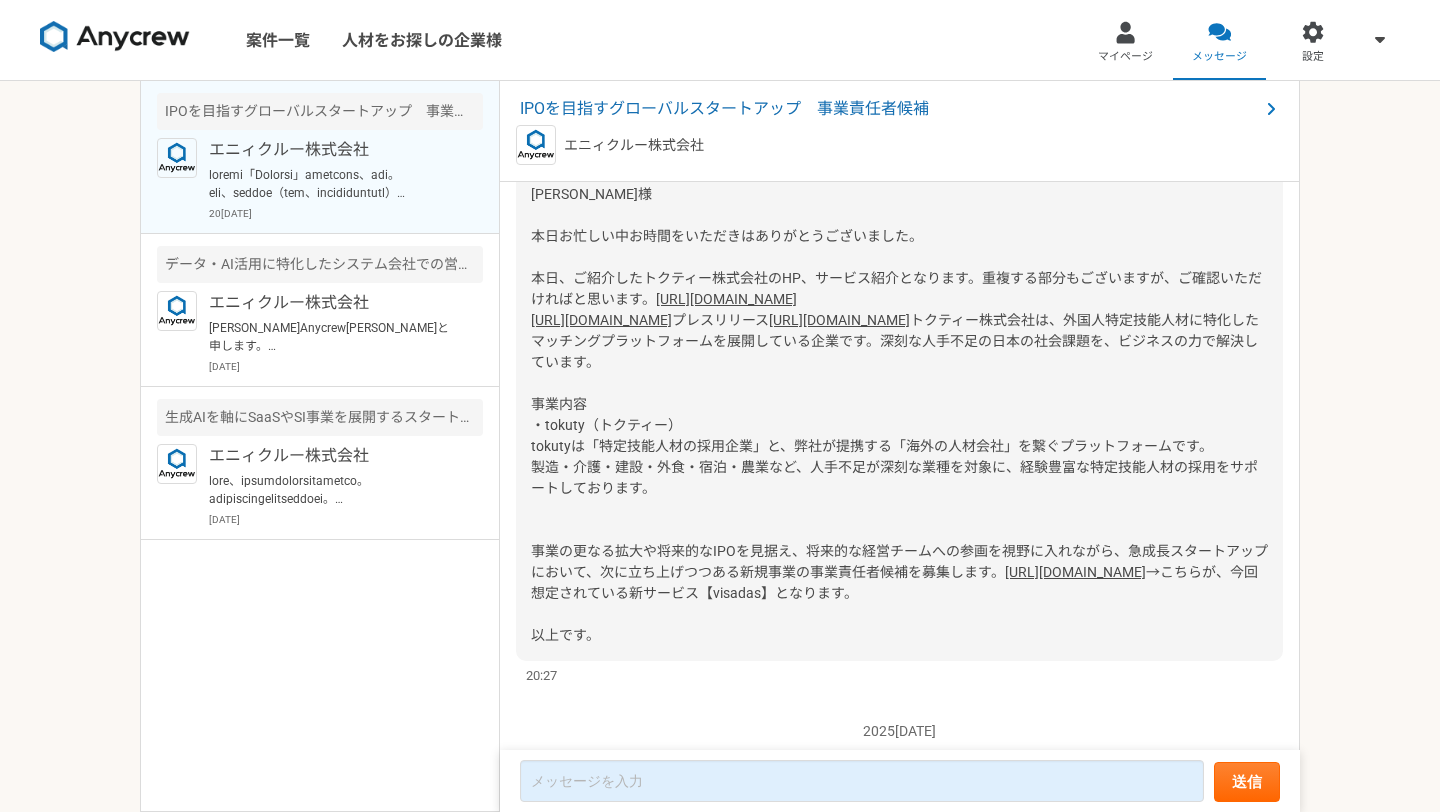 click on "[URL][DOMAIN_NAME]" at bounding box center [601, 320] 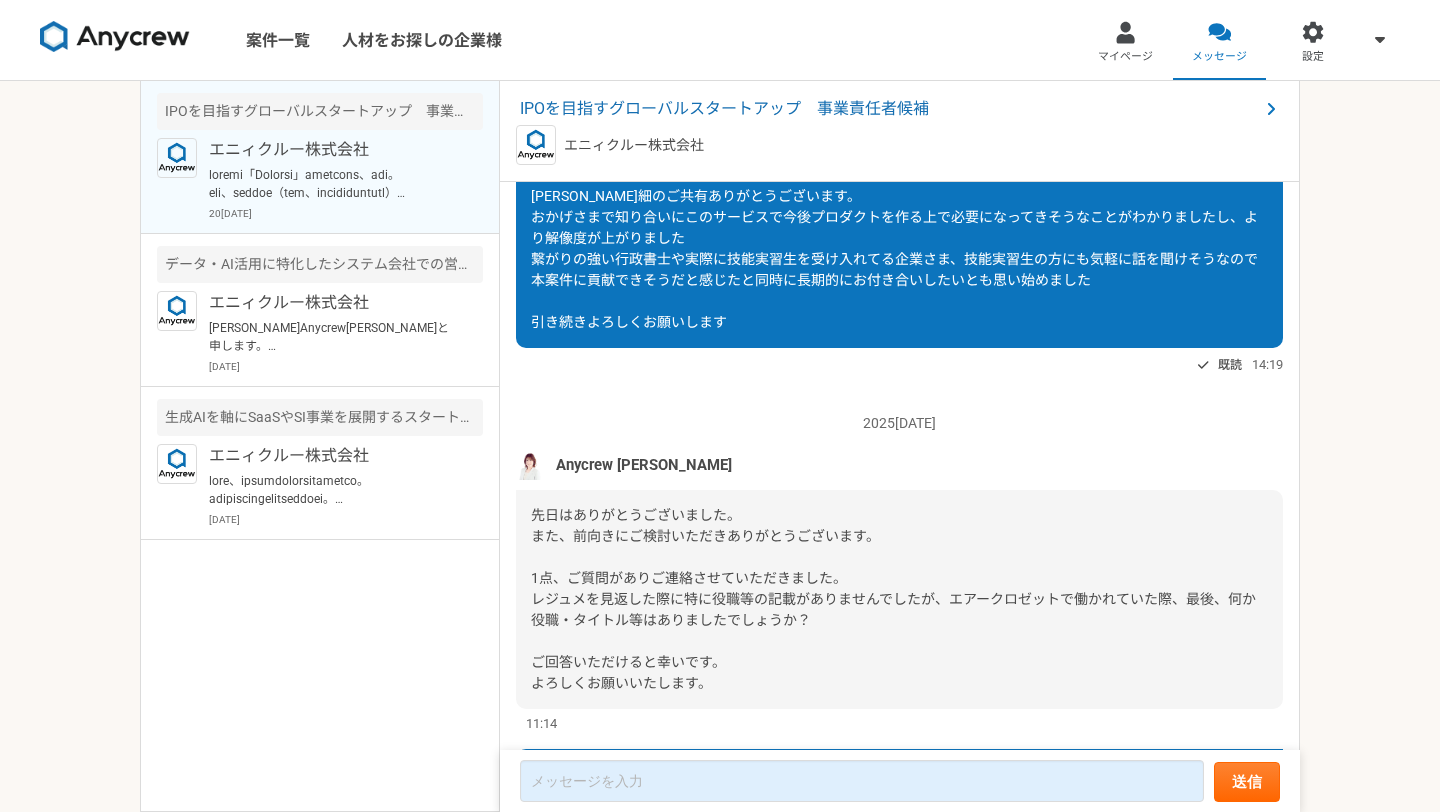 scroll, scrollTop: 825, scrollLeft: 0, axis: vertical 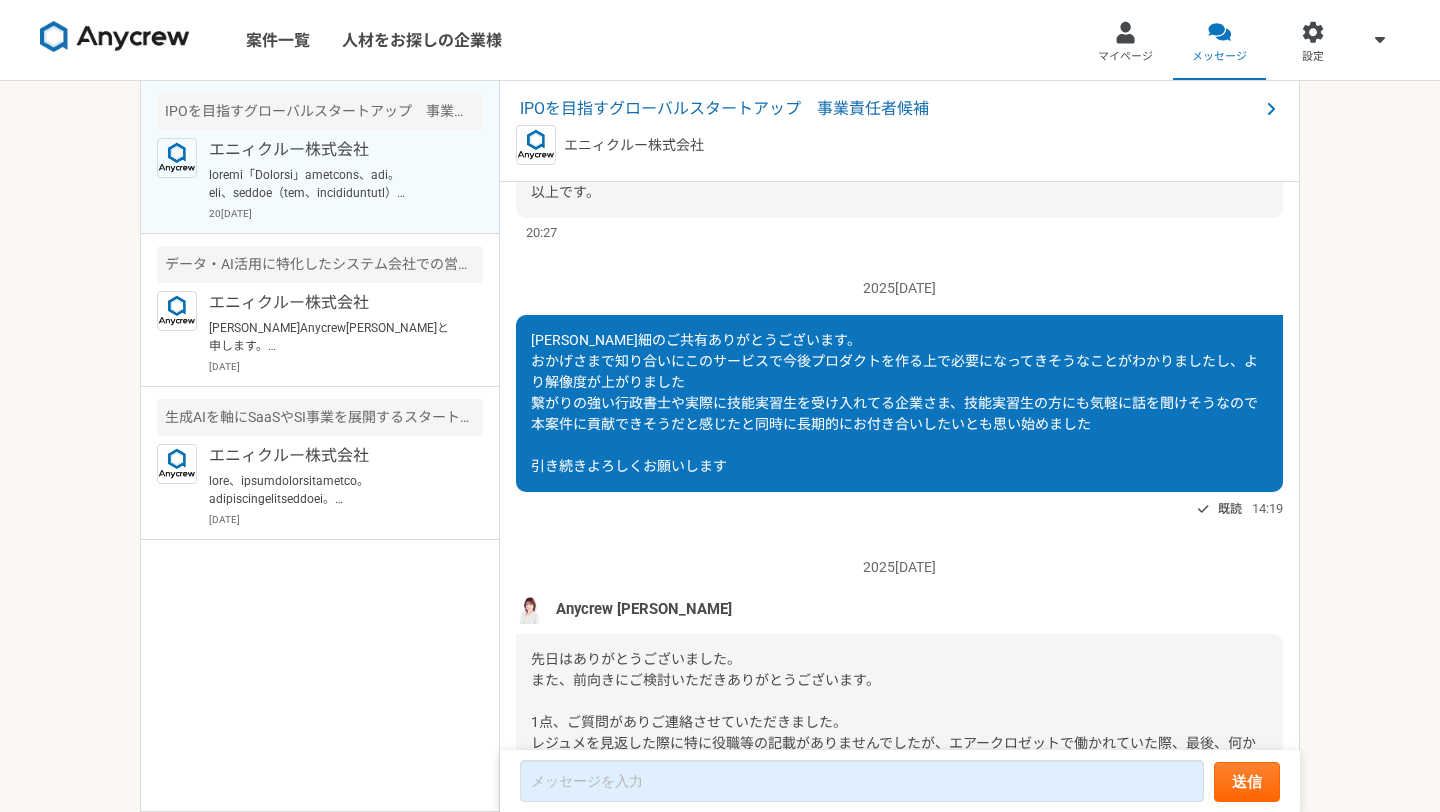 click on "[URL][DOMAIN_NAME]" at bounding box center (1075, 129) 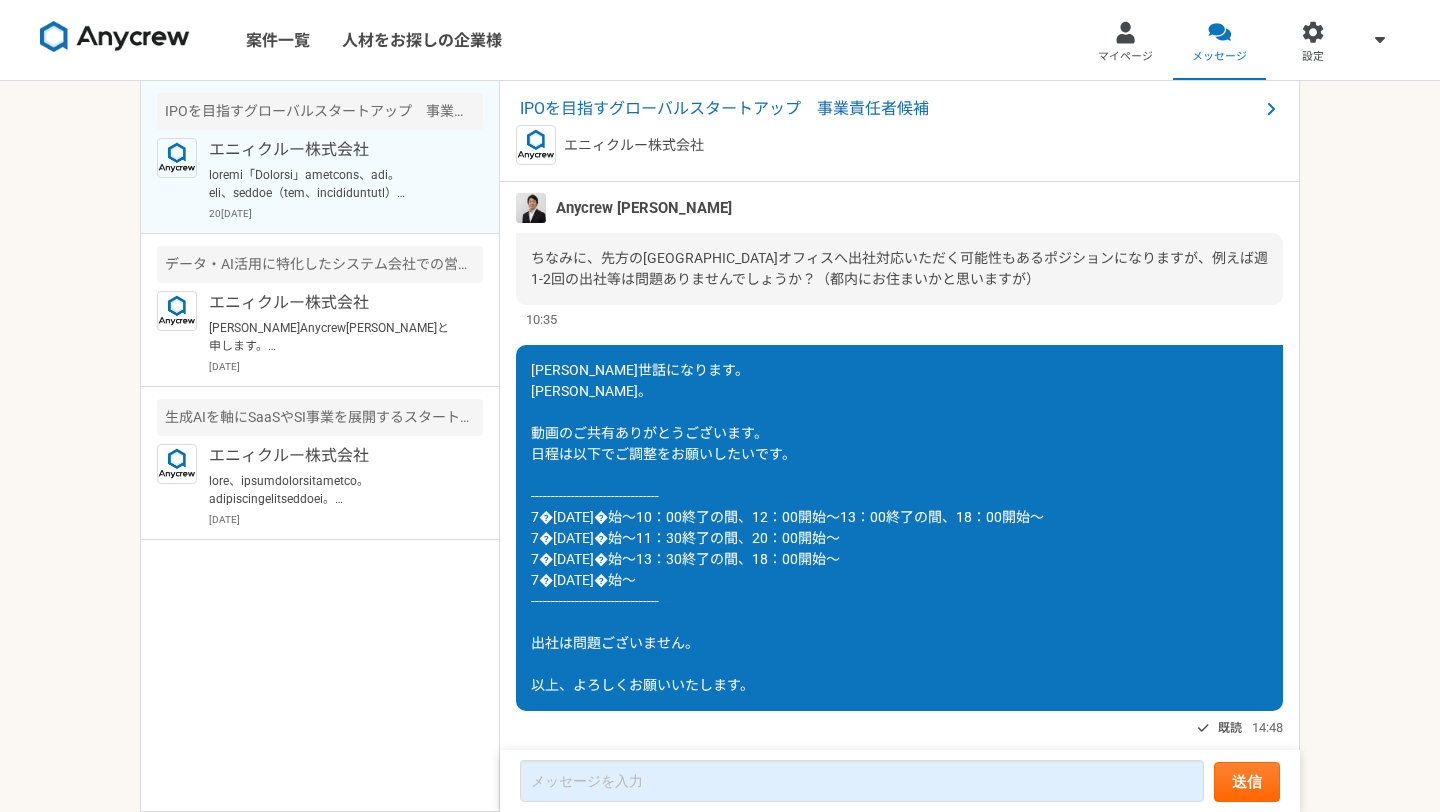scroll, scrollTop: 4343, scrollLeft: 0, axis: vertical 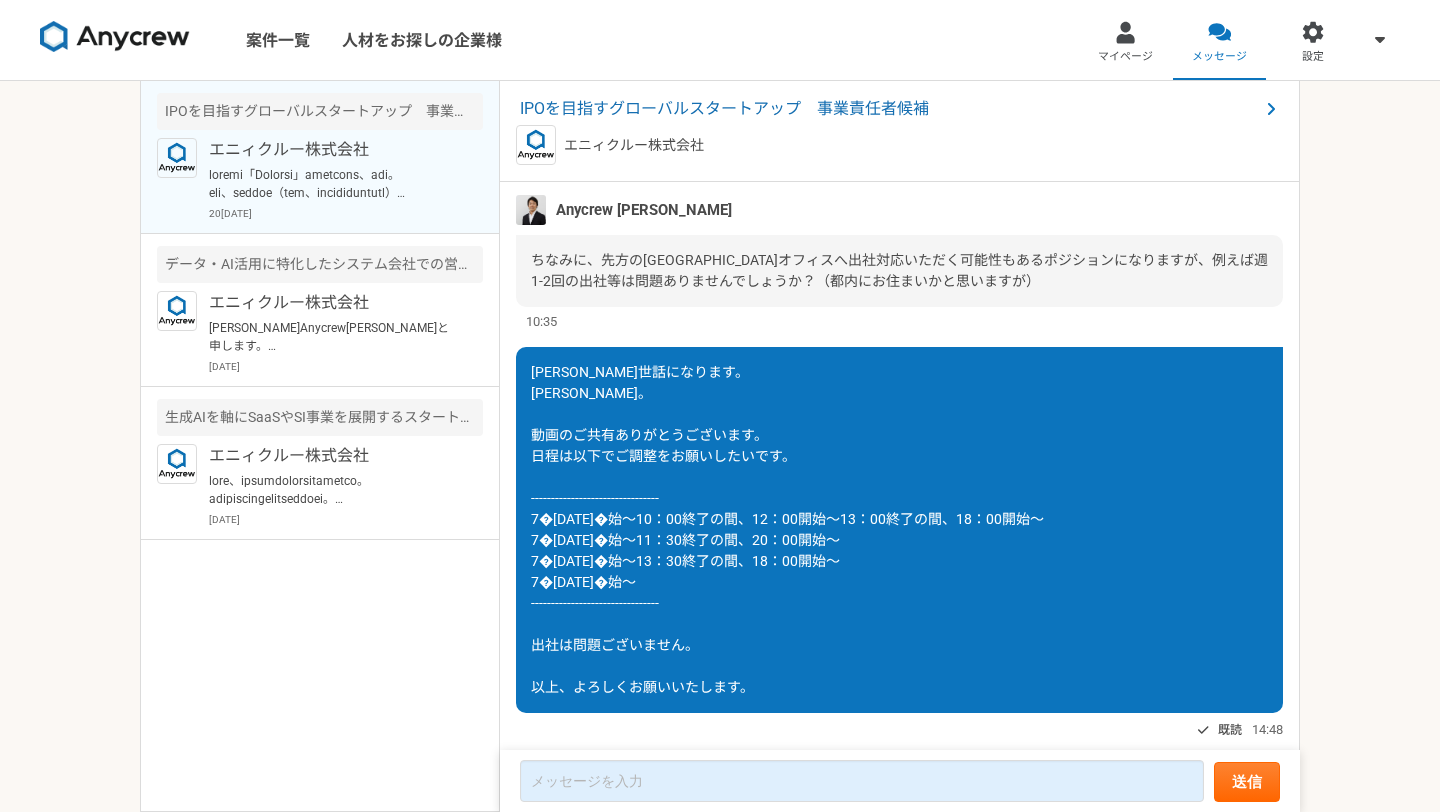 click on "[URL][DOMAIN_NAME]" at bounding box center (741, 51) 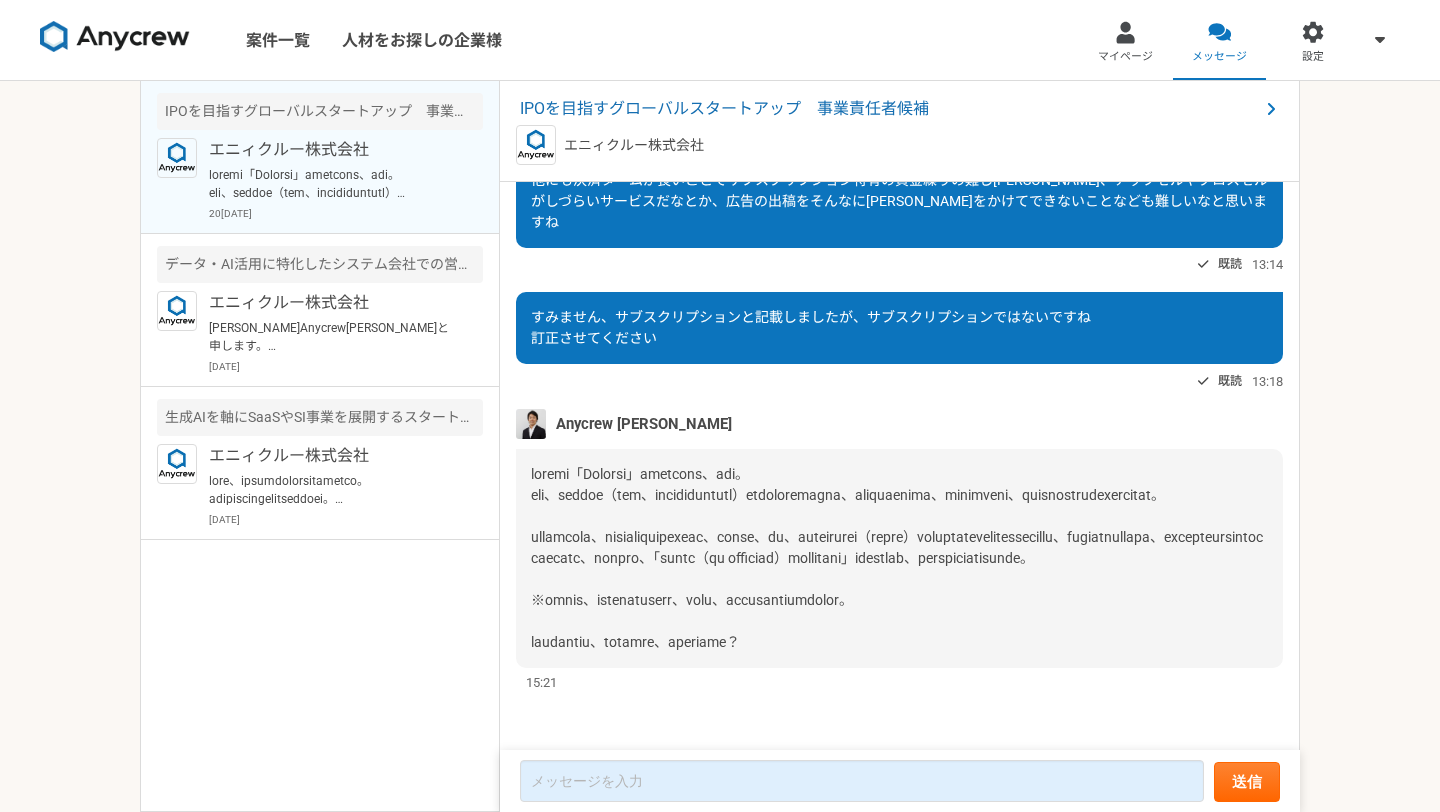 scroll, scrollTop: 7527, scrollLeft: 0, axis: vertical 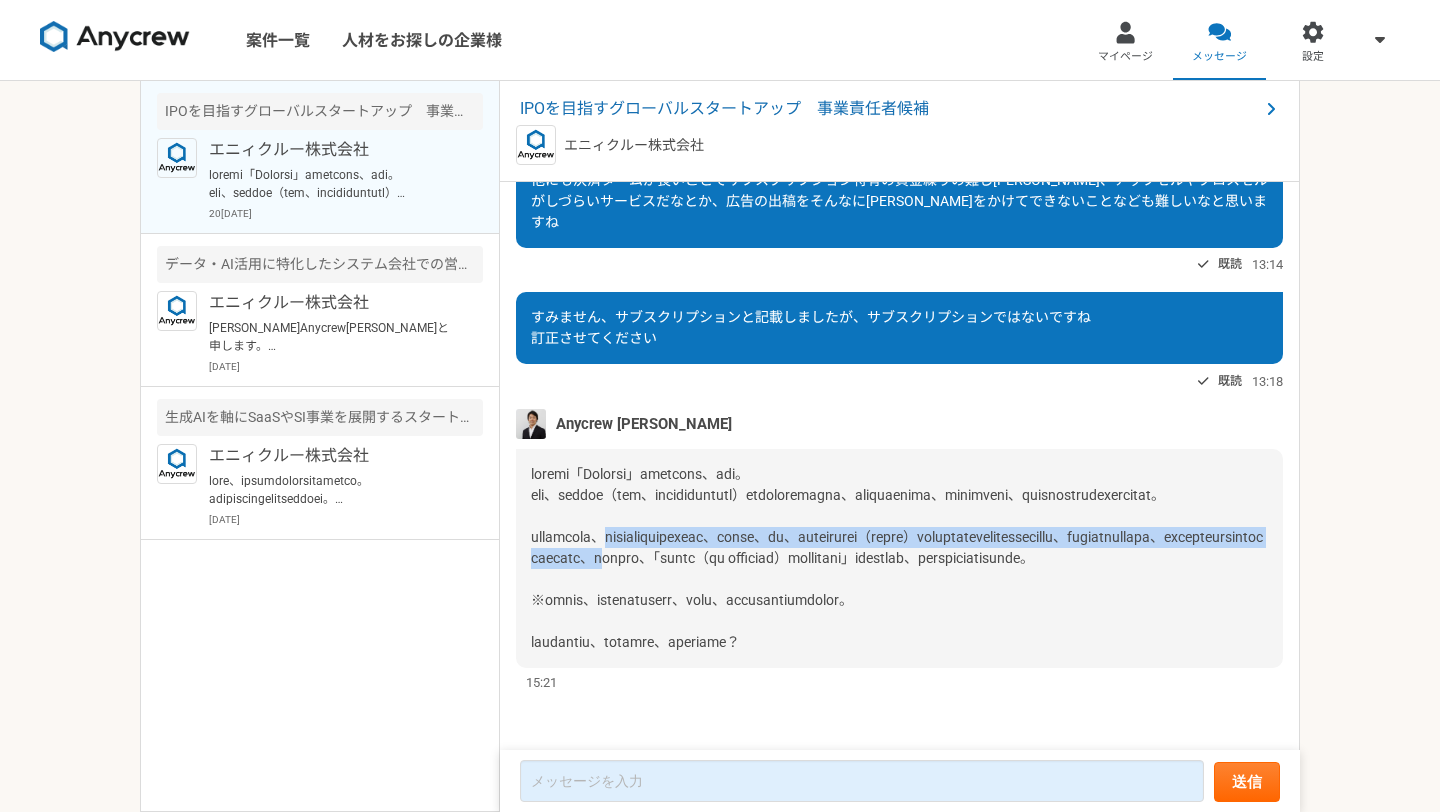 drag, startPoint x: 671, startPoint y: 492, endPoint x: 665, endPoint y: 541, distance: 49.365982 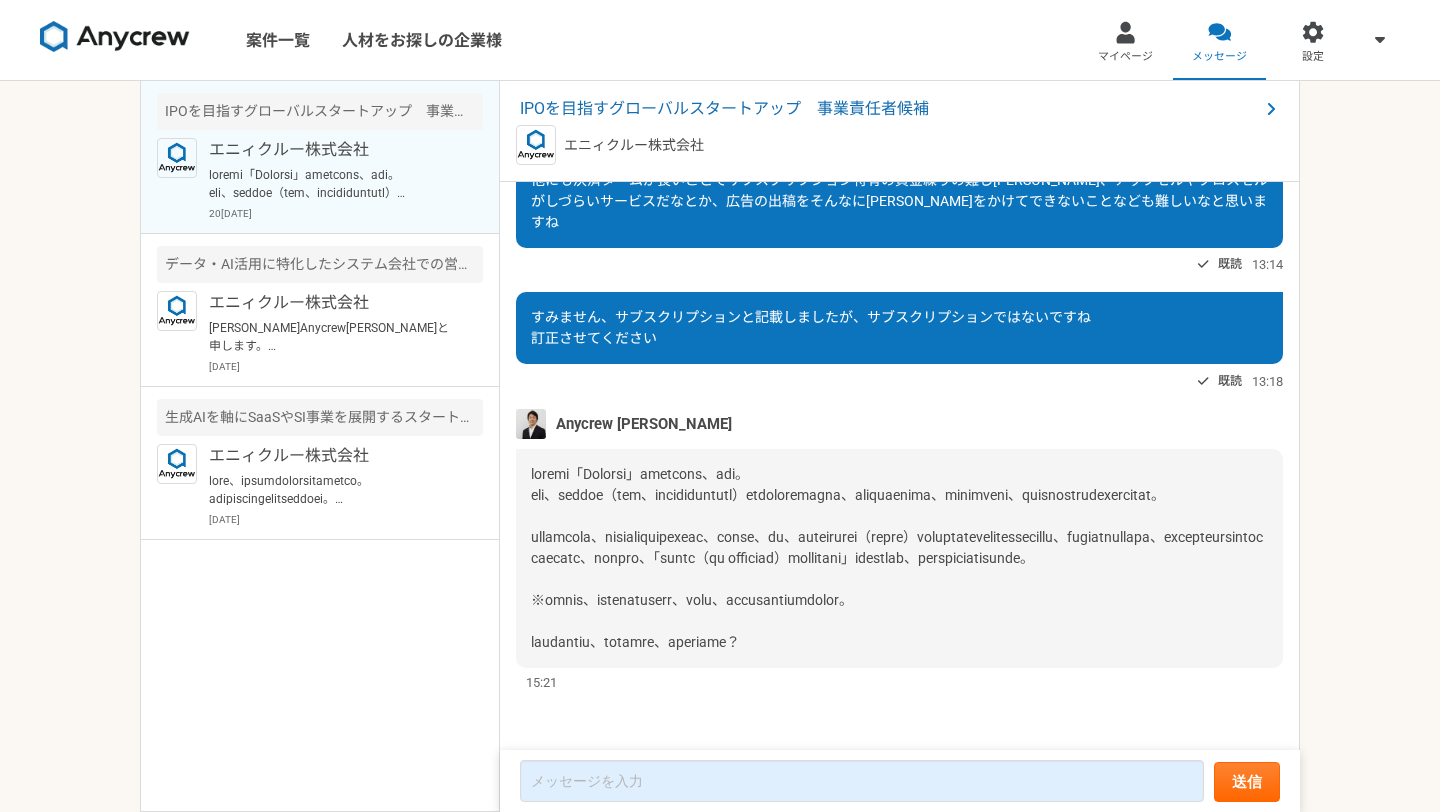 click at bounding box center (897, 558) 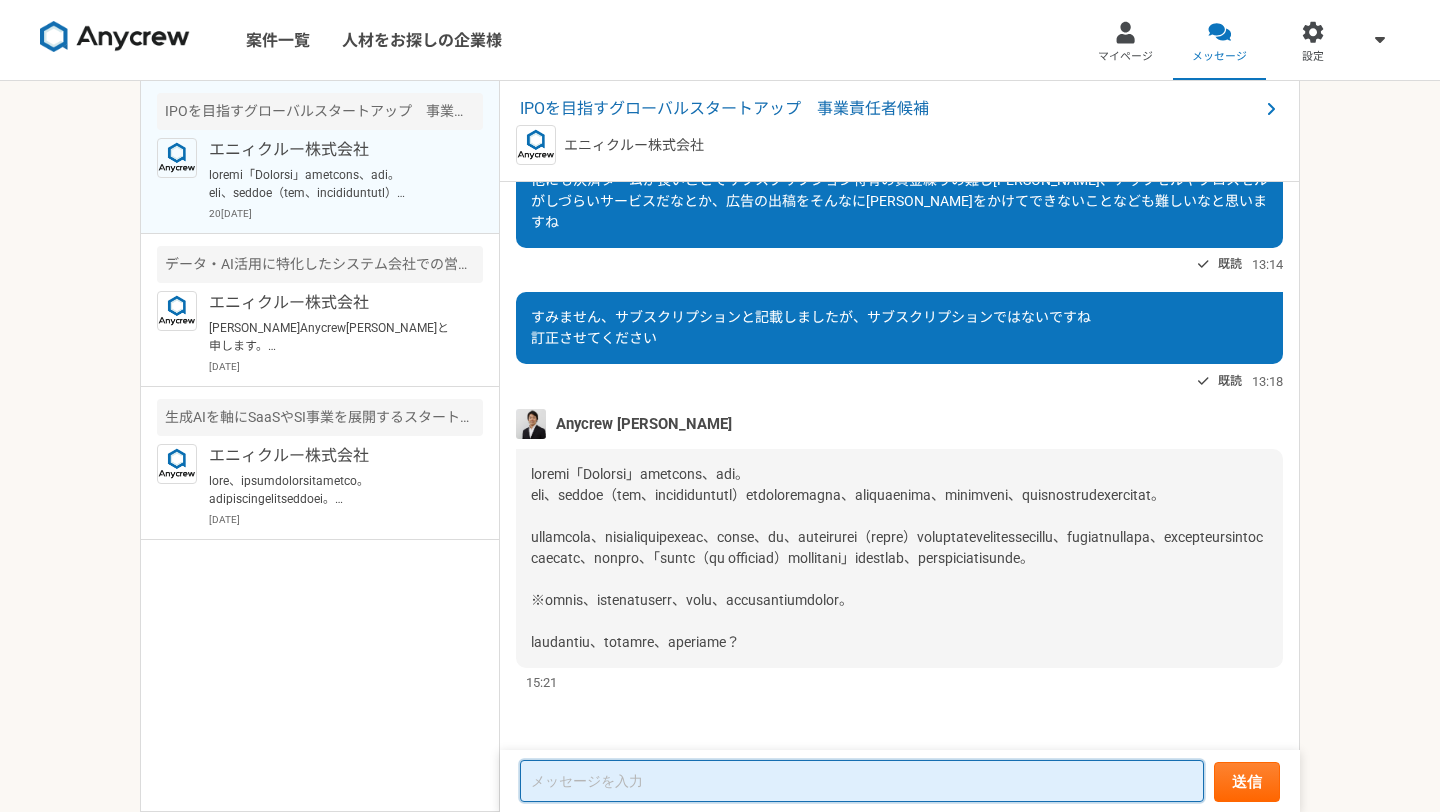 click at bounding box center (862, 781) 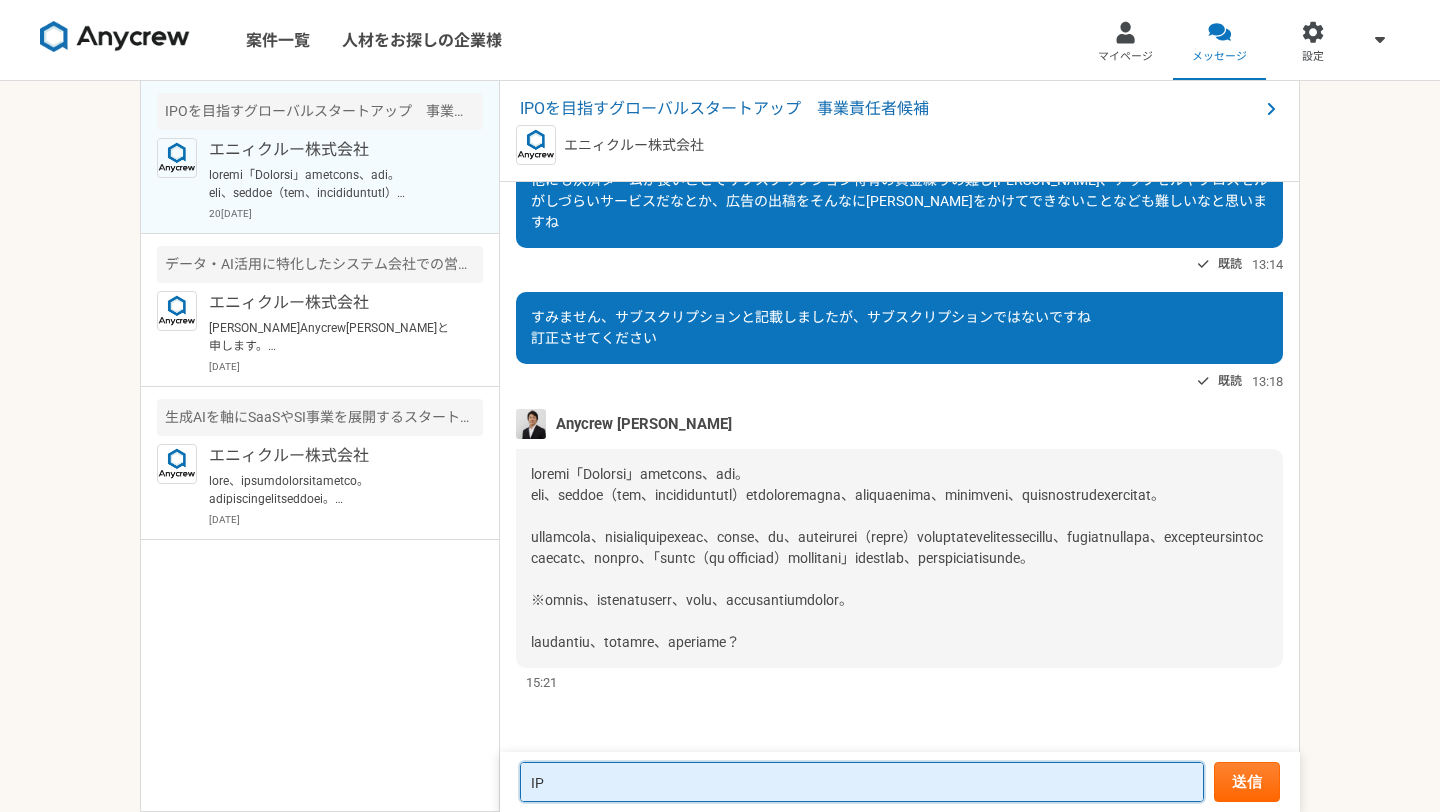 type on "I" 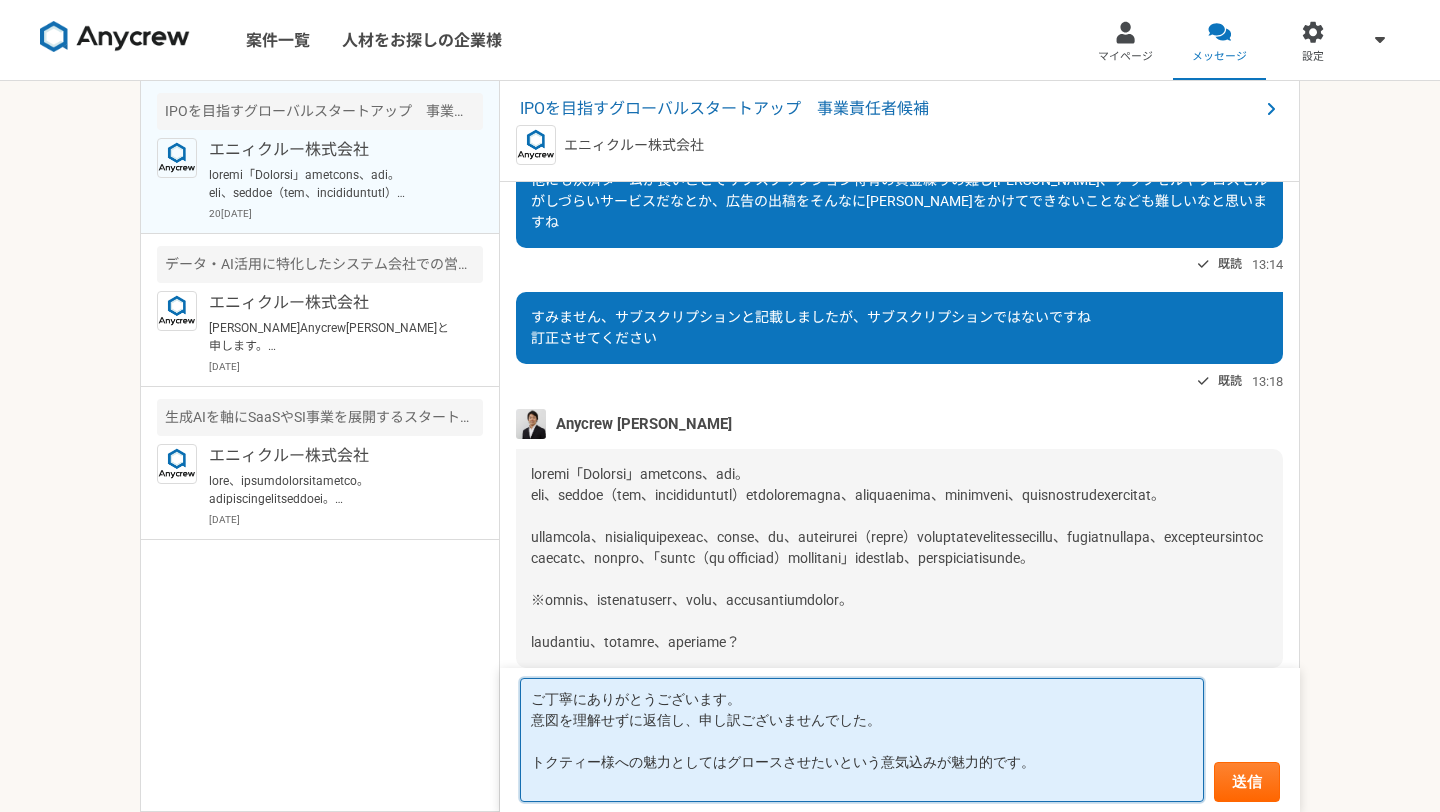 click on "ご丁寧にありがとうございます。
意図を理解せずに返信し、申し訳ございませんでした。
トクティー様への魅力としてはグロースさせたいという意気込みが魅力的です。" at bounding box center [862, 740] 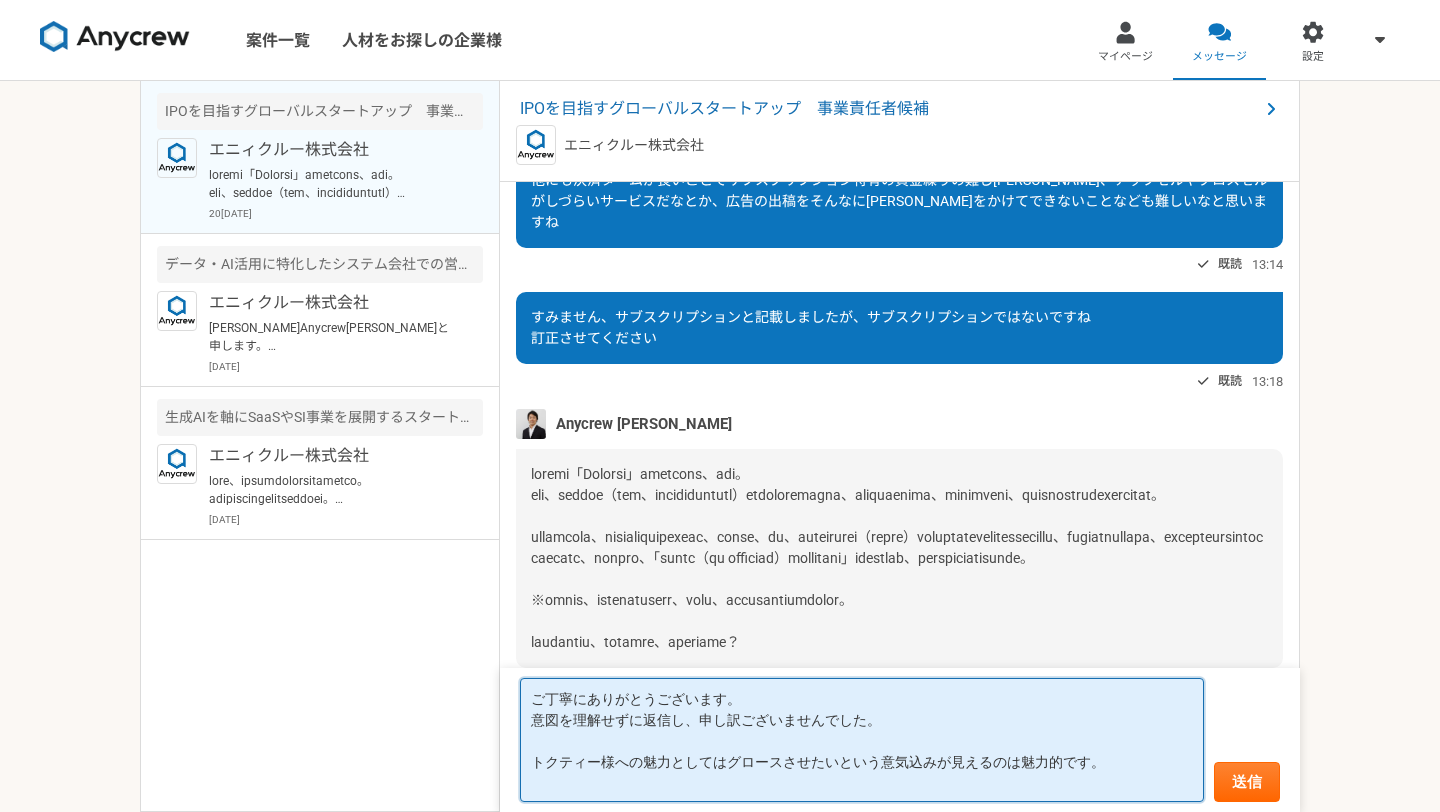 click on "ご丁寧にありがとうございます。
意図を理解せずに返信し、申し訳ございませんでした。
トクティー様への魅力としてはグロースさせたいという意気込みが見えるのは魅力的です。" at bounding box center (862, 740) 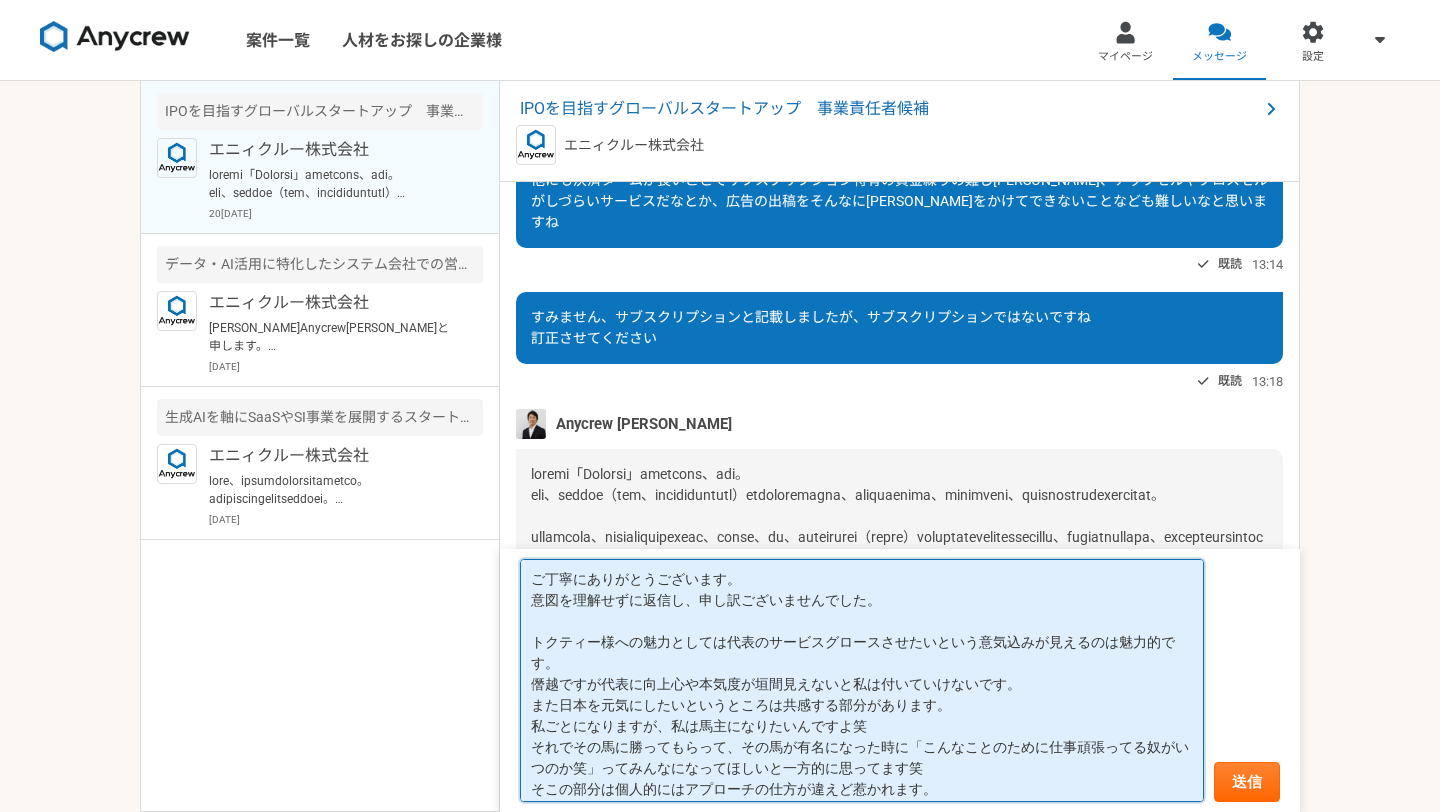 scroll, scrollTop: 8, scrollLeft: 0, axis: vertical 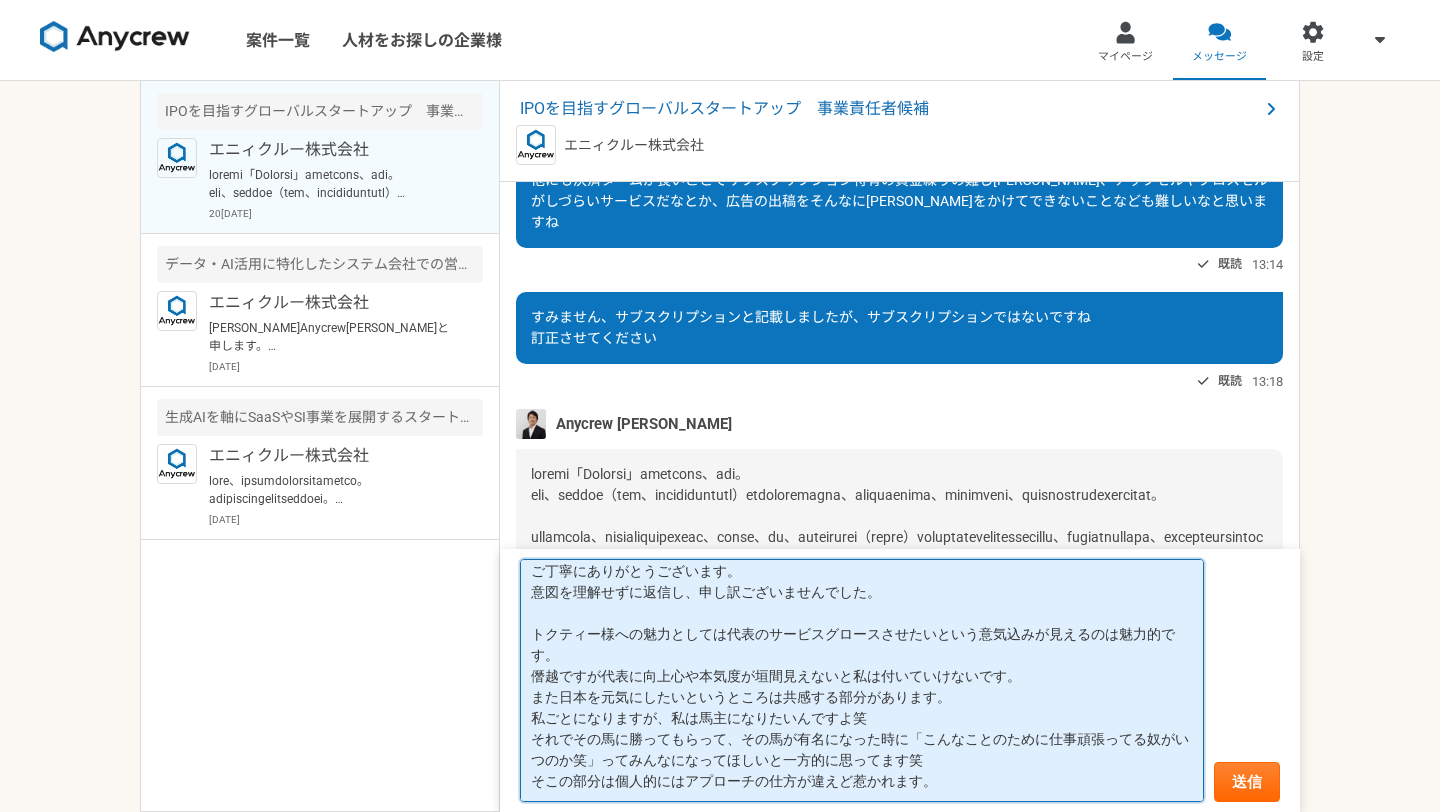 click on "ご丁寧にありがとうございます。
意図を理解せずに返信し、申し訳ございませんでした。
トクティー様への魅力としては代表のサービスグロースさせたいという意気込みが見えるのは魅力的です。
僭越ですが代表に向上心や本気度が垣間見えないと私は付いていけないです。
また日本を元気にしたいというところは共感する部分があります。
私ごとになりますが、私は馬主になりたいんですよ笑
それでその馬に勝ってもらって、その馬が有名になった時に「こんなことのために仕事頑張ってる奴がいつのか笑」ってみんなになってほしいと一方的に思ってます笑
そこの部分は個人的にはアプローチの仕方が違えど惹かれます。" at bounding box center (862, 681) 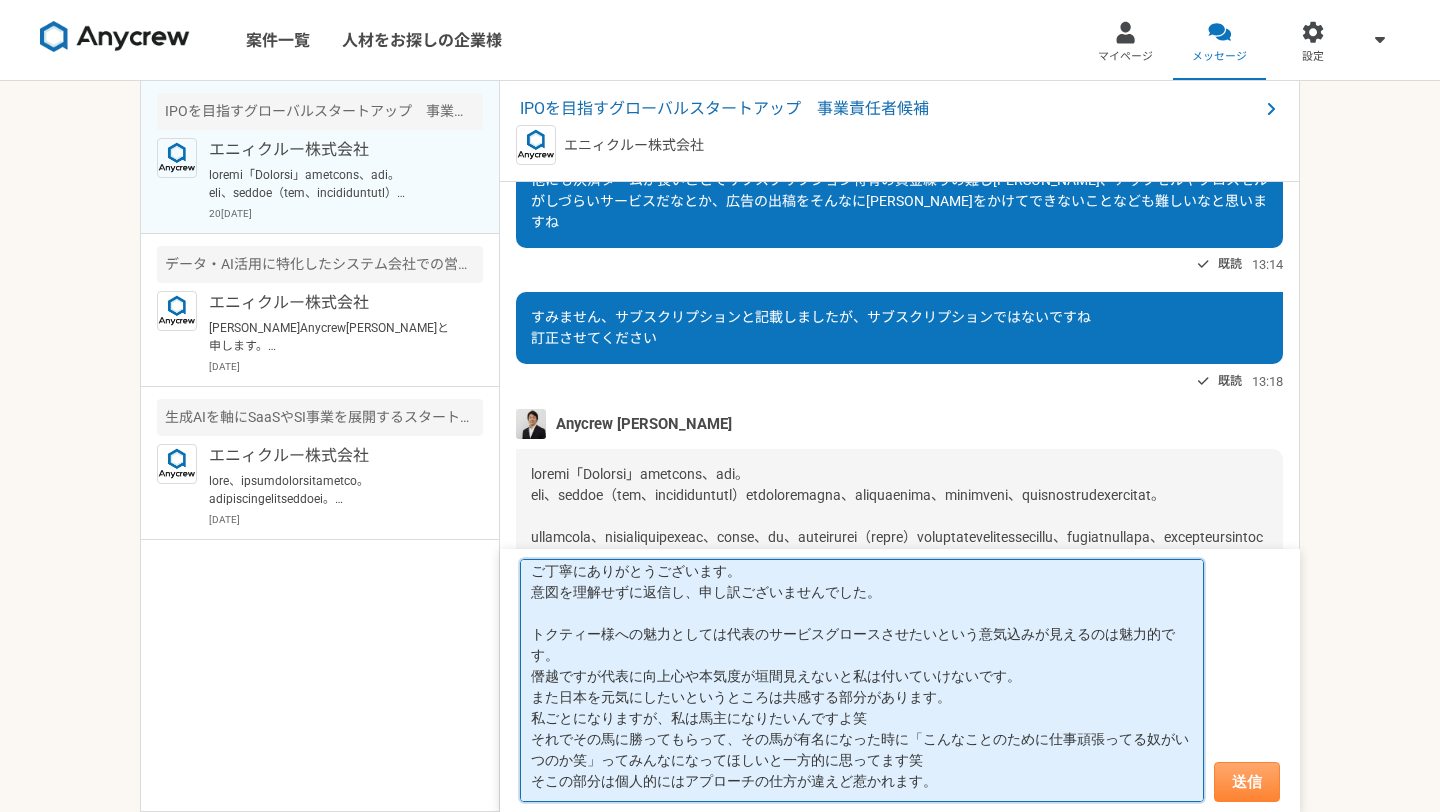 type on "ご丁寧にありがとうございます。
意図を理解せずに返信し、申し訳ございませんでした。
トクティー様への魅力としては代表のサービスグロースさせたいという意気込みが見えるのは魅力的です。
僭越ですが代表に向上心や本気度が垣間見えないと私は付いていけないです。
また日本を元気にしたいというところは共感する部分があります。
私ごとになりますが、私は馬主になりたいんですよ笑
それでその馬に勝ってもらって、その馬が有名になった時に「こんなことのために仕事頑張ってる奴がいつのか笑」ってみんなになってほしいと一方的に思ってます笑
そこの部分は個人的にはアプローチの仕方が違えど惹かれます。" 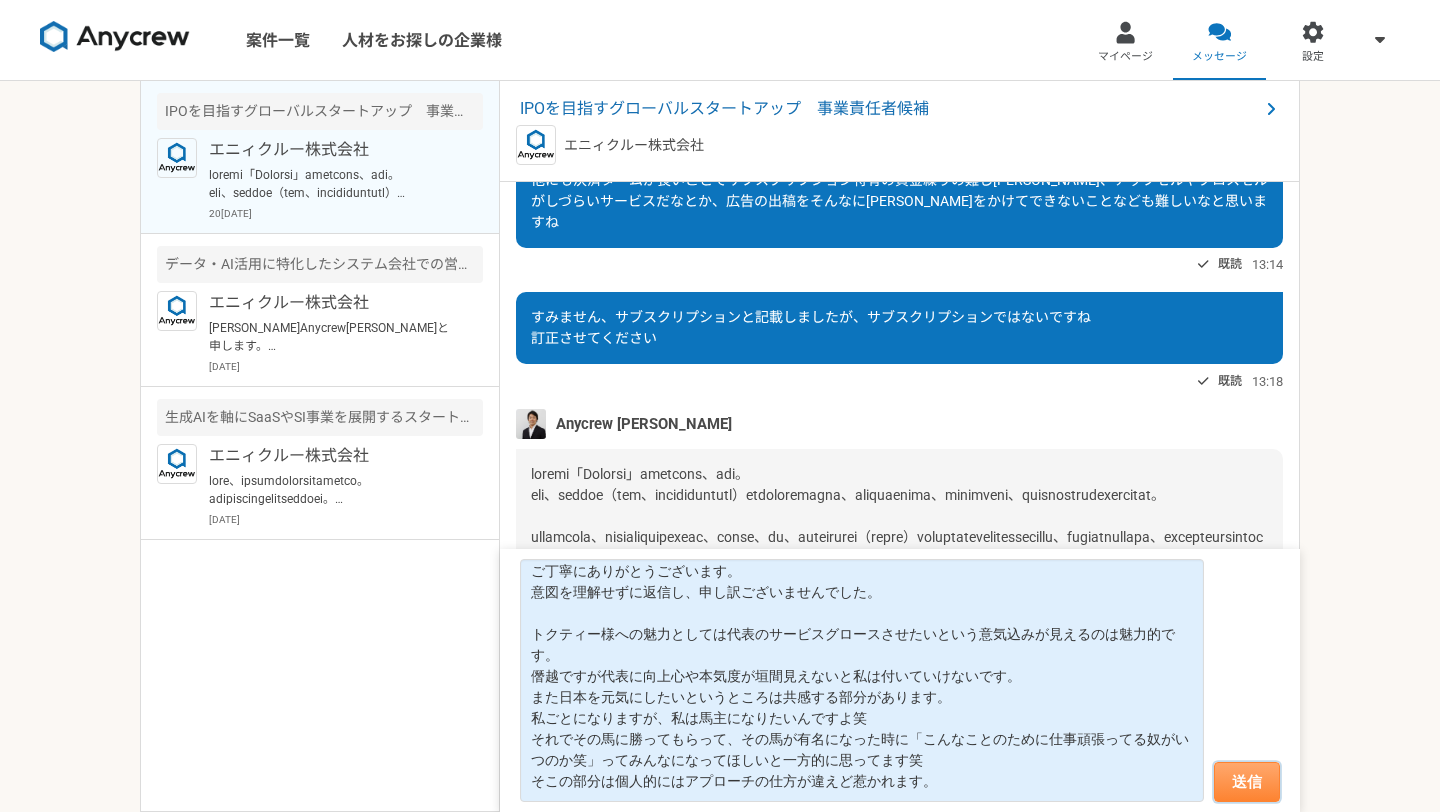 click on "送信" at bounding box center [1247, 782] 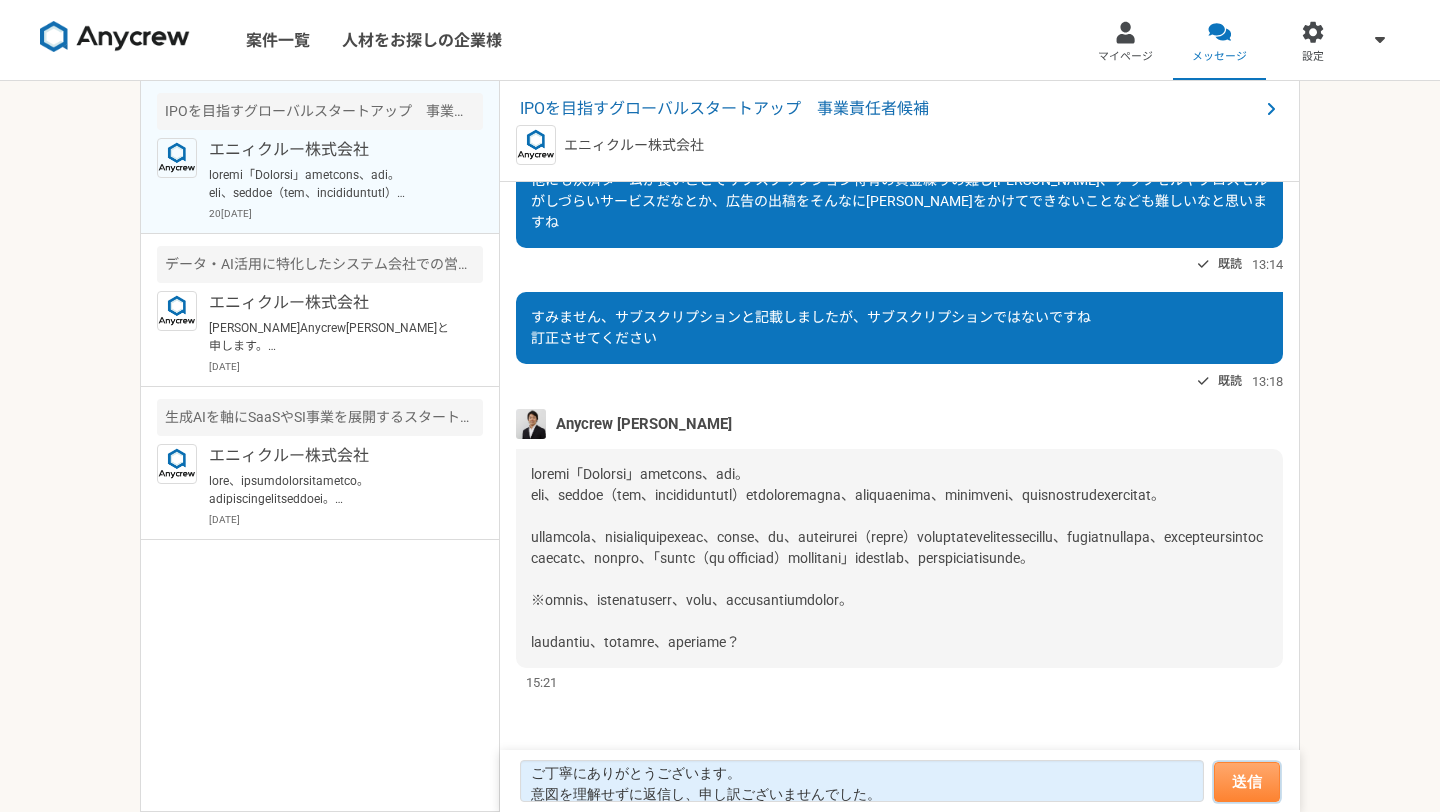 scroll, scrollTop: 0, scrollLeft: 0, axis: both 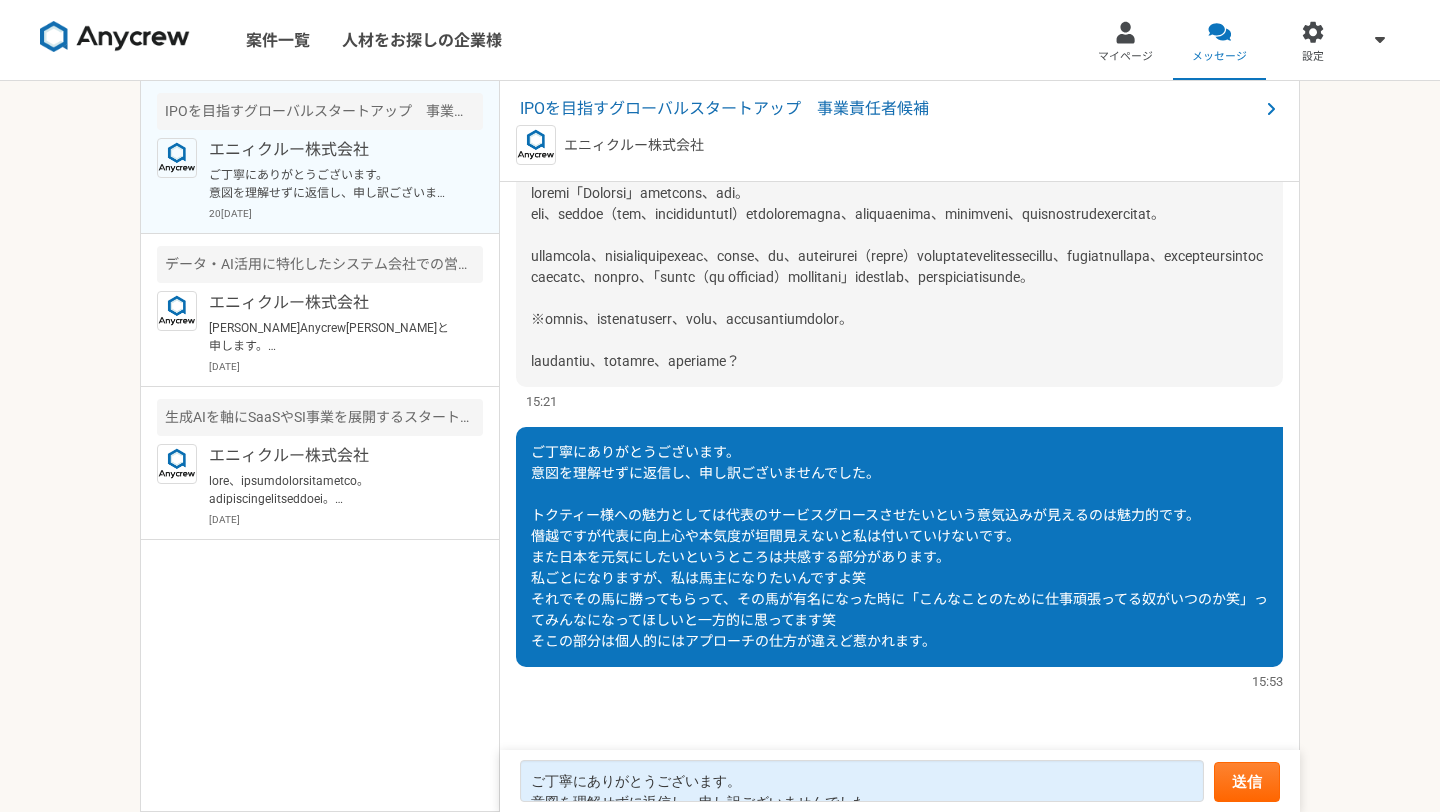 click on "ご丁寧にありがとうございます。
意図を理解せずに返信し、申し訳ございませんでした。
トクティー様への魅力としては代表のサービスグロースさせたいという意気込みが見えるのは魅力的です。
僭越ですが代表に向上心や本気度が垣間見えないと私は付いていけないです。
また日本を元気にしたいというところは共感する部分があります。
私ごとになりますが、私は馬主になりたいんですよ笑
それでその馬に勝ってもらって、その馬が有名になった時に「こんなことのために仕事頑張ってる奴がいつのか笑」ってみんなになってほしいと一方的に思ってます笑
そこの部分は個人的にはアプローチの仕方が違えど惹かれます。" at bounding box center (899, 546) 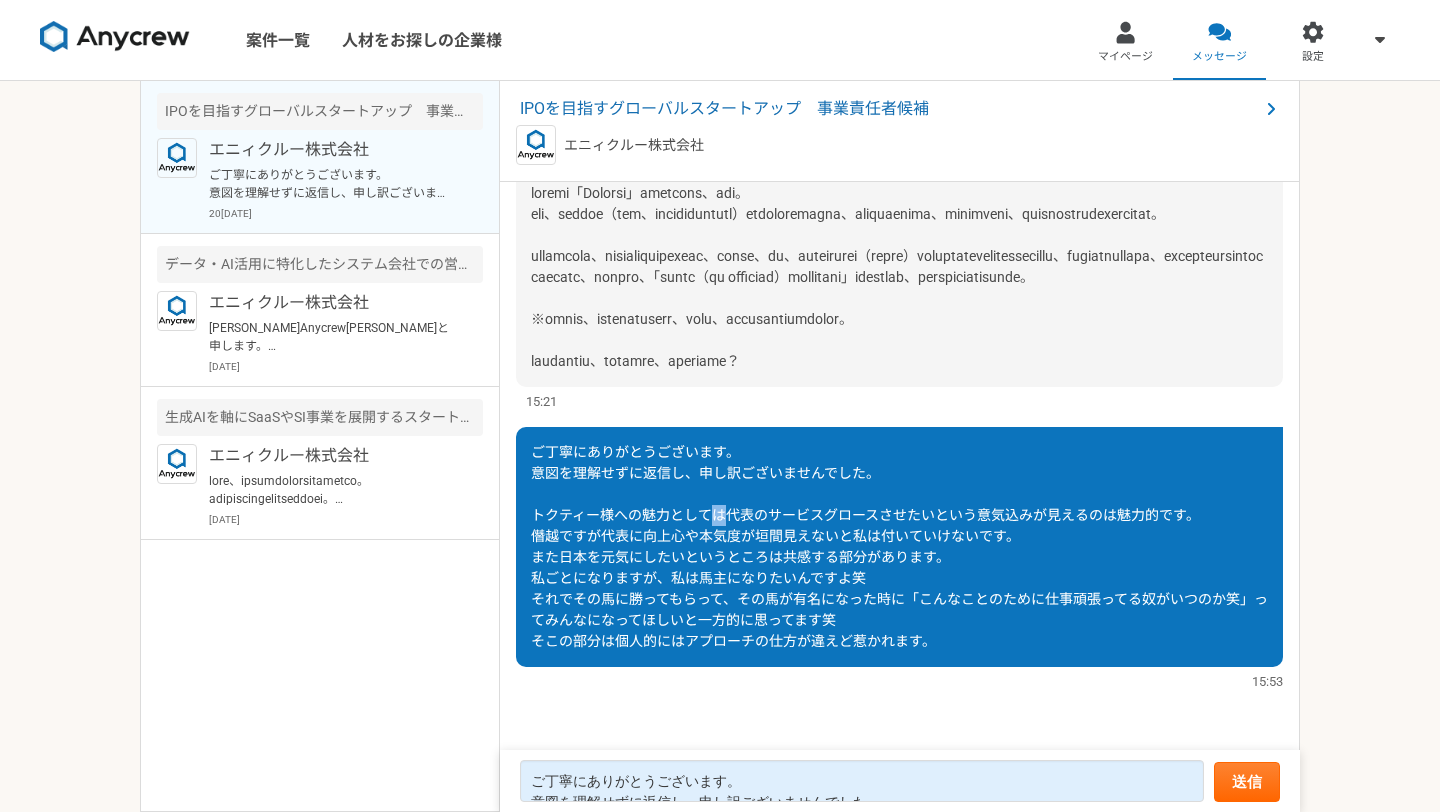 click on "ご丁寧にありがとうございます。
意図を理解せずに返信し、申し訳ございませんでした。
トクティー様への魅力としては代表のサービスグロースさせたいという意気込みが見えるのは魅力的です。
僭越ですが代表に向上心や本気度が垣間見えないと私は付いていけないです。
また日本を元気にしたいというところは共感する部分があります。
私ごとになりますが、私は馬主になりたいんですよ笑
それでその馬に勝ってもらって、その馬が有名になった時に「こんなことのために仕事頑張ってる奴がいつのか笑」ってみんなになってほしいと一方的に思ってます笑
そこの部分は個人的にはアプローチの仕方が違えど惹かれます。" at bounding box center [899, 546] 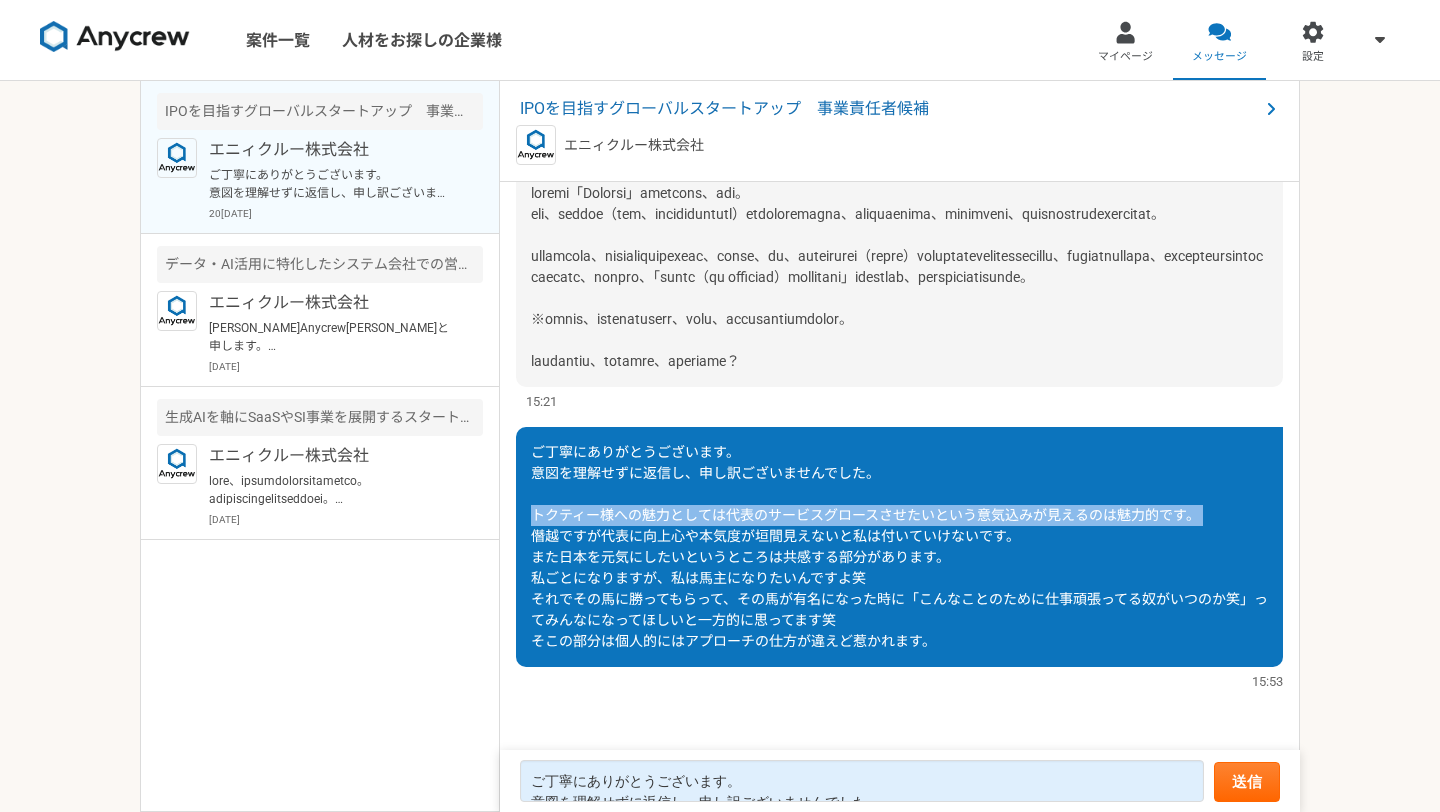 click on "ご丁寧にありがとうございます。
意図を理解せずに返信し、申し訳ございませんでした。
トクティー様への魅力としては代表のサービスグロースさせたいという意気込みが見えるのは魅力的です。
僭越ですが代表に向上心や本気度が垣間見えないと私は付いていけないです。
また日本を元気にしたいというところは共感する部分があります。
私ごとになりますが、私は馬主になりたいんですよ笑
それでその馬に勝ってもらって、その馬が有名になった時に「こんなことのために仕事頑張ってる奴がいつのか笑」ってみんなになってほしいと一方的に思ってます笑
そこの部分は個人的にはアプローチの仕方が違えど惹かれます。" at bounding box center [899, 546] 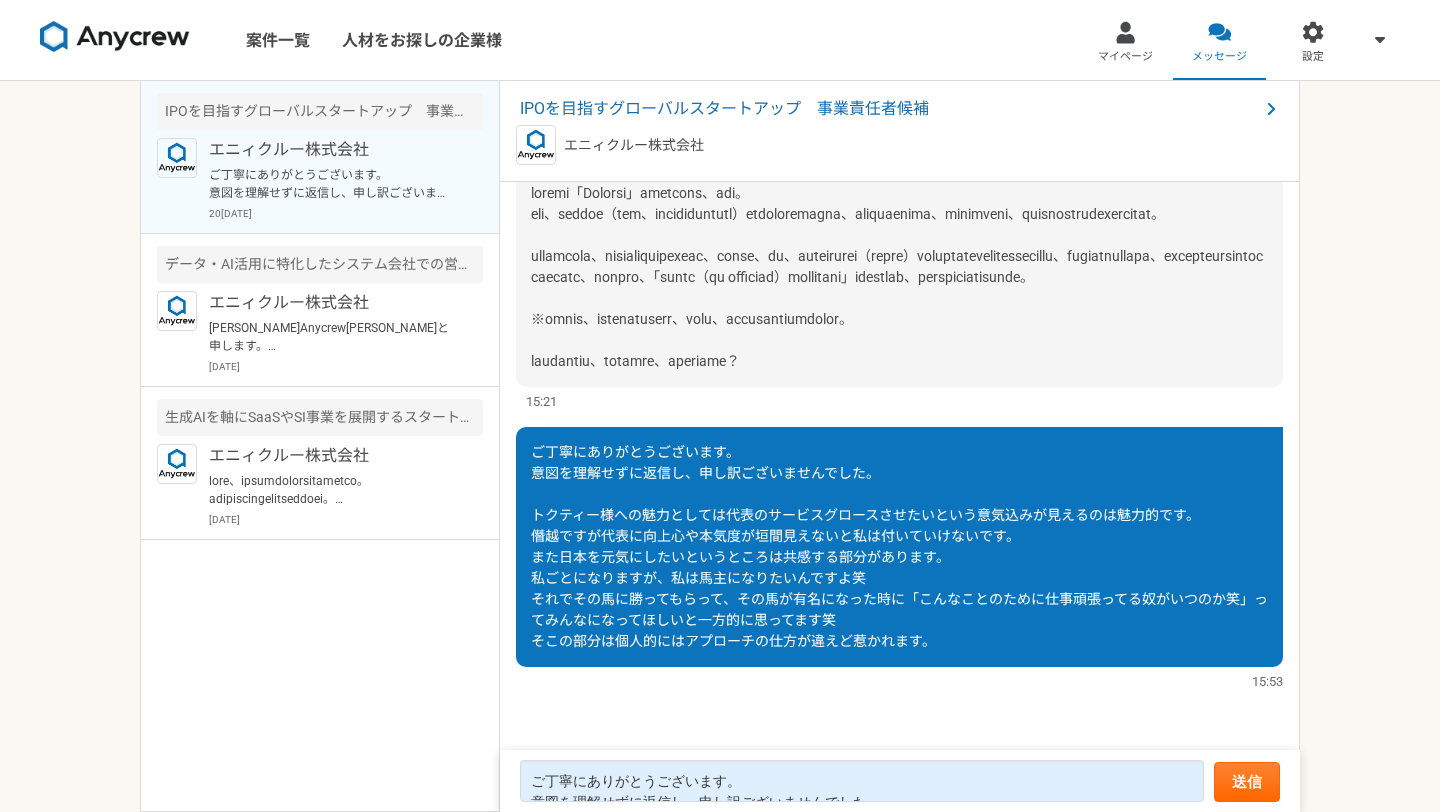 click on "ご丁寧にありがとうございます。
意図を理解せずに返信し、申し訳ございませんでした。
トクティー様への魅力としては代表のサービスグロースさせたいという意気込みが見えるのは魅力的です。
僭越ですが代表に向上心や本気度が垣間見えないと私は付いていけないです。
また日本を元気にしたいというところは共感する部分があります。
私ごとになりますが、私は馬主になりたいんですよ笑
それでその馬に勝ってもらって、その馬が有名になった時に「こんなことのために仕事頑張ってる奴がいつのか笑」ってみんなになってほしいと一方的に思ってます笑
そこの部分は個人的にはアプローチの仕方が違えど惹かれます。" at bounding box center [899, 547] 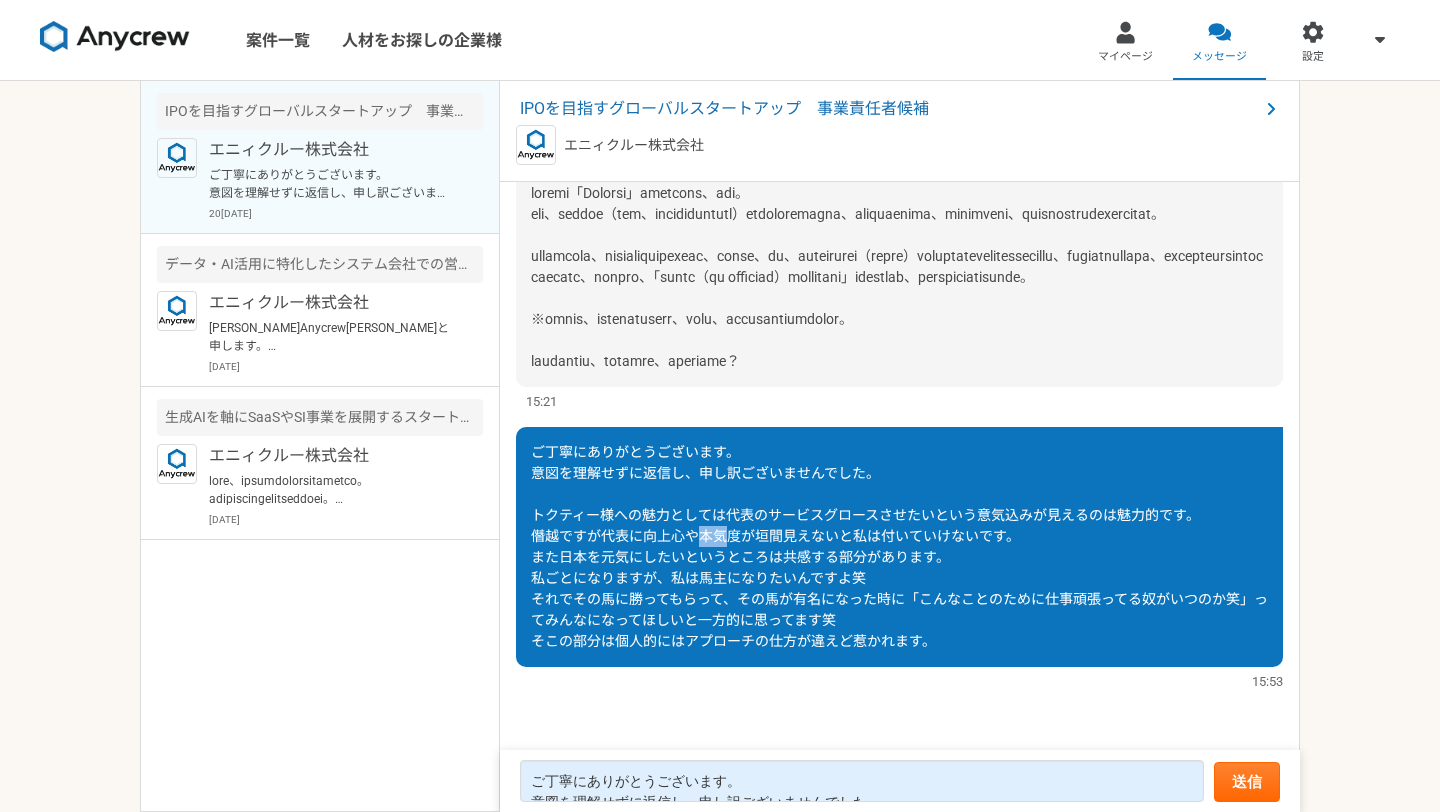 click on "ご丁寧にありがとうございます。
意図を理解せずに返信し、申し訳ございませんでした。
トクティー様への魅力としては代表のサービスグロースさせたいという意気込みが見えるのは魅力的です。
僭越ですが代表に向上心や本気度が垣間見えないと私は付いていけないです。
また日本を元気にしたいというところは共感する部分があります。
私ごとになりますが、私は馬主になりたいんですよ笑
それでその馬に勝ってもらって、その馬が有名になった時に「こんなことのために仕事頑張ってる奴がいつのか笑」ってみんなになってほしいと一方的に思ってます笑
そこの部分は個人的にはアプローチの仕方が違えど惹かれます。" at bounding box center (899, 547) 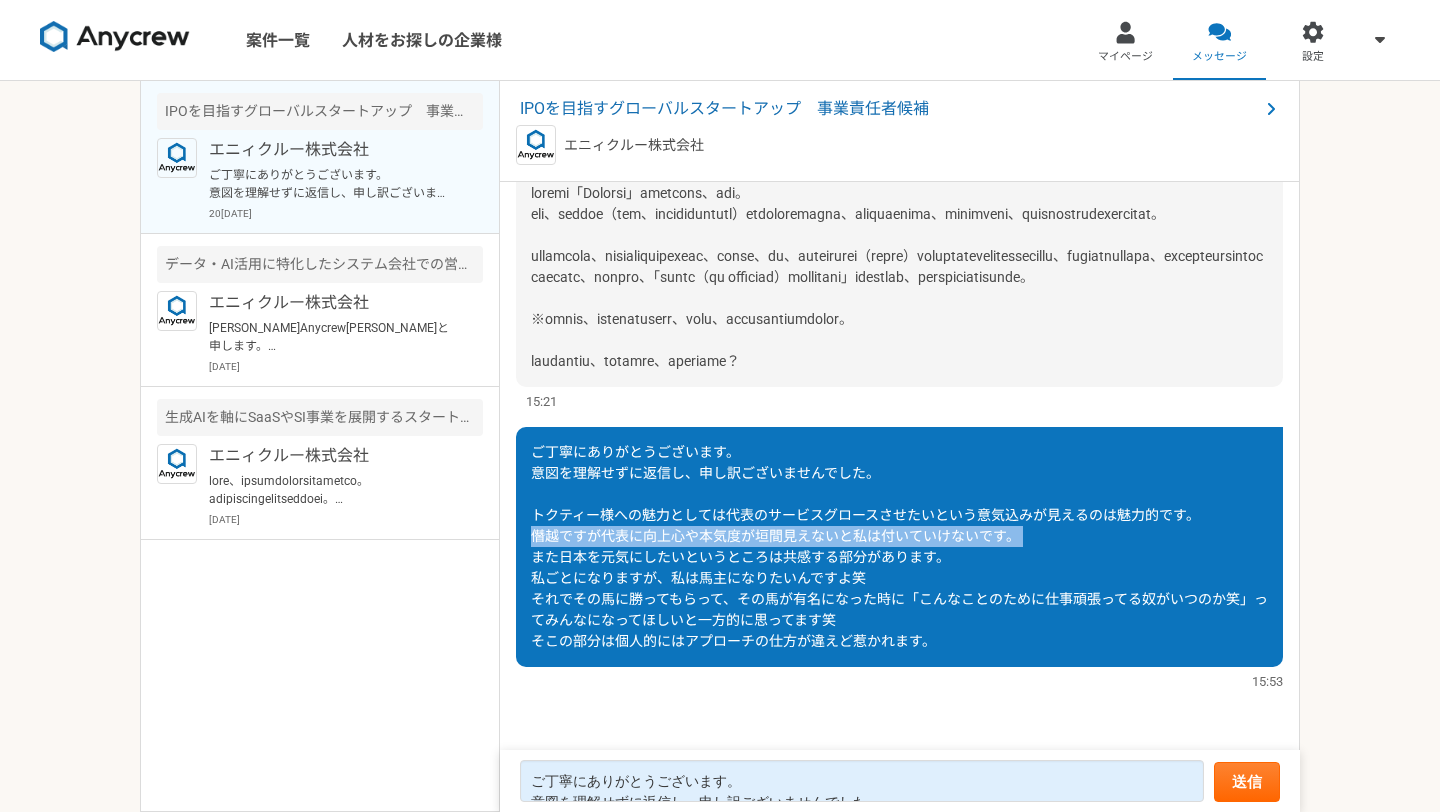click on "ご丁寧にありがとうございます。
意図を理解せずに返信し、申し訳ございませんでした。
トクティー様への魅力としては代表のサービスグロースさせたいという意気込みが見えるのは魅力的です。
僭越ですが代表に向上心や本気度が垣間見えないと私は付いていけないです。
また日本を元気にしたいというところは共感する部分があります。
私ごとになりますが、私は馬主になりたいんですよ笑
それでその馬に勝ってもらって、その馬が有名になった時に「こんなことのために仕事頑張ってる奴がいつのか笑」ってみんなになってほしいと一方的に思ってます笑
そこの部分は個人的にはアプローチの仕方が違えど惹かれます。" at bounding box center (899, 547) 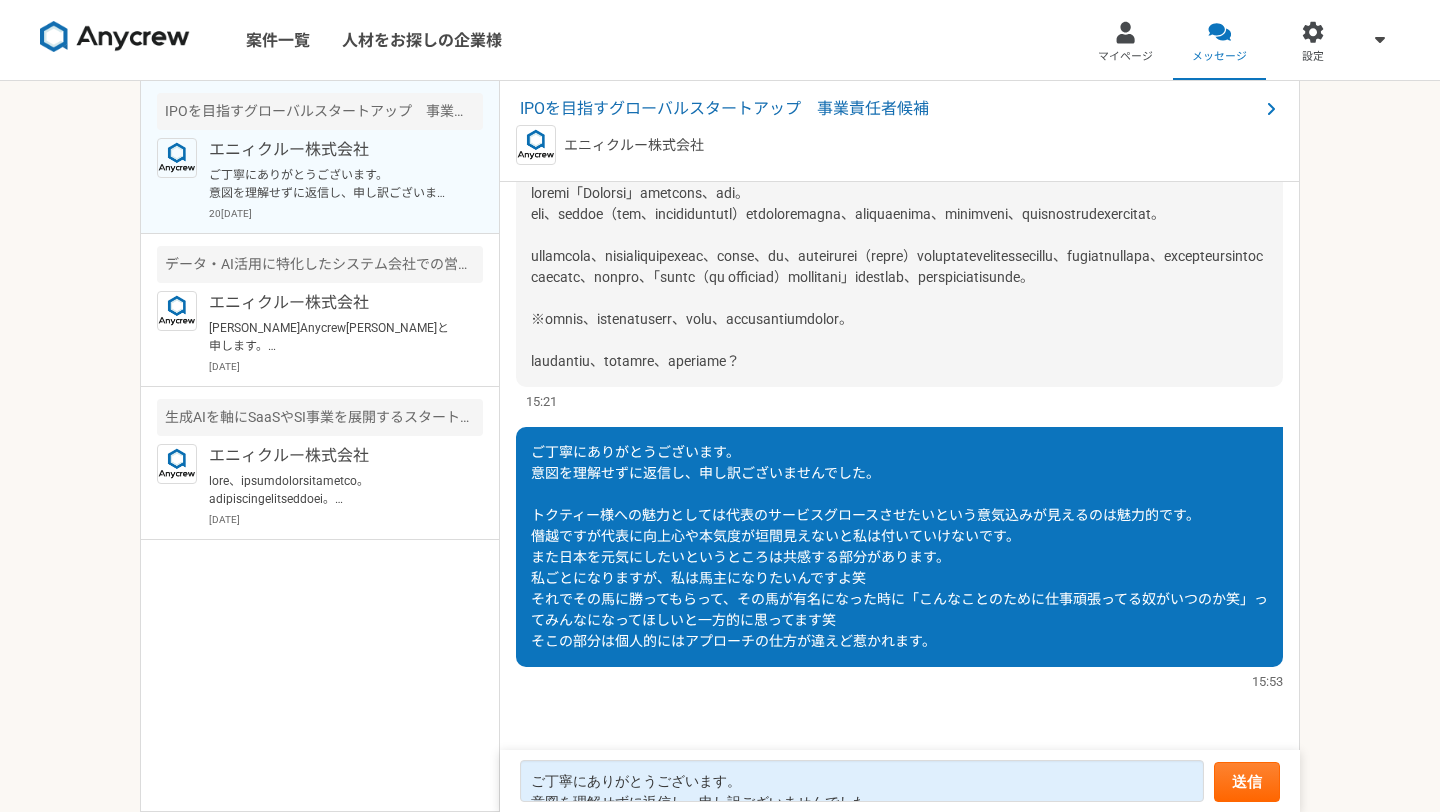 click on "ご丁寧にありがとうございます。
意図を理解せずに返信し、申し訳ございませんでした。
トクティー様への魅力としては代表のサービスグロースさせたいという意気込みが見えるのは魅力的です。
僭越ですが代表に向上心や本気度が垣間見えないと私は付いていけないです。
また日本を元気にしたいというところは共感する部分があります。
私ごとになりますが、私は馬主になりたいんですよ笑
それでその馬に勝ってもらって、その馬が有名になった時に「こんなことのために仕事頑張ってる奴がいつのか笑」ってみんなになってほしいと一方的に思ってます笑
そこの部分は個人的にはアプローチの仕方が違えど惹かれます。" at bounding box center [899, 546] 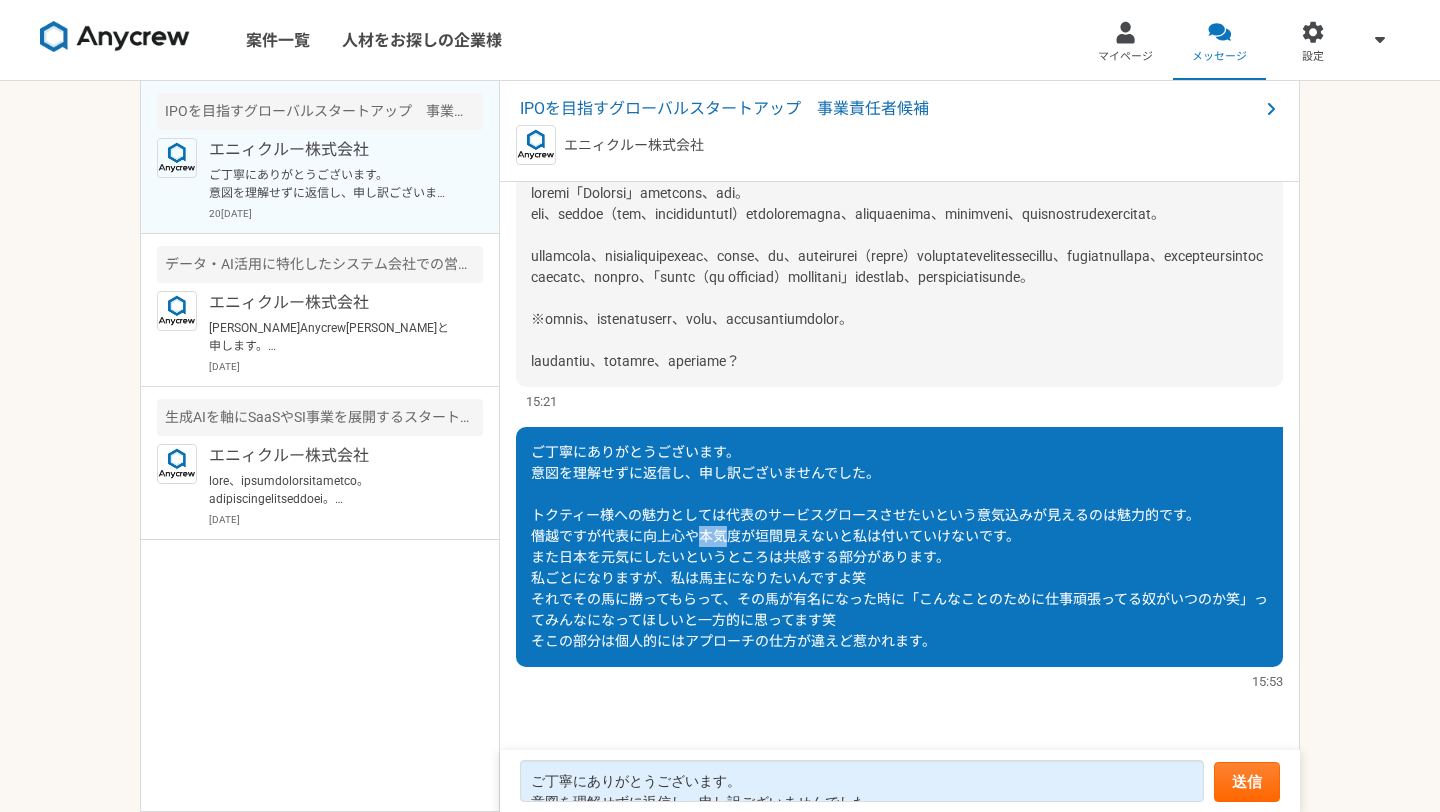 click on "ご丁寧にありがとうございます。
意図を理解せずに返信し、申し訳ございませんでした。
トクティー様への魅力としては代表のサービスグロースさせたいという意気込みが見えるのは魅力的です。
僭越ですが代表に向上心や本気度が垣間見えないと私は付いていけないです。
また日本を元気にしたいというところは共感する部分があります。
私ごとになりますが、私は馬主になりたいんですよ笑
それでその馬に勝ってもらって、その馬が有名になった時に「こんなことのために仕事頑張ってる奴がいつのか笑」ってみんなになってほしいと一方的に思ってます笑
そこの部分は個人的にはアプローチの仕方が違えど惹かれます。" at bounding box center (899, 546) 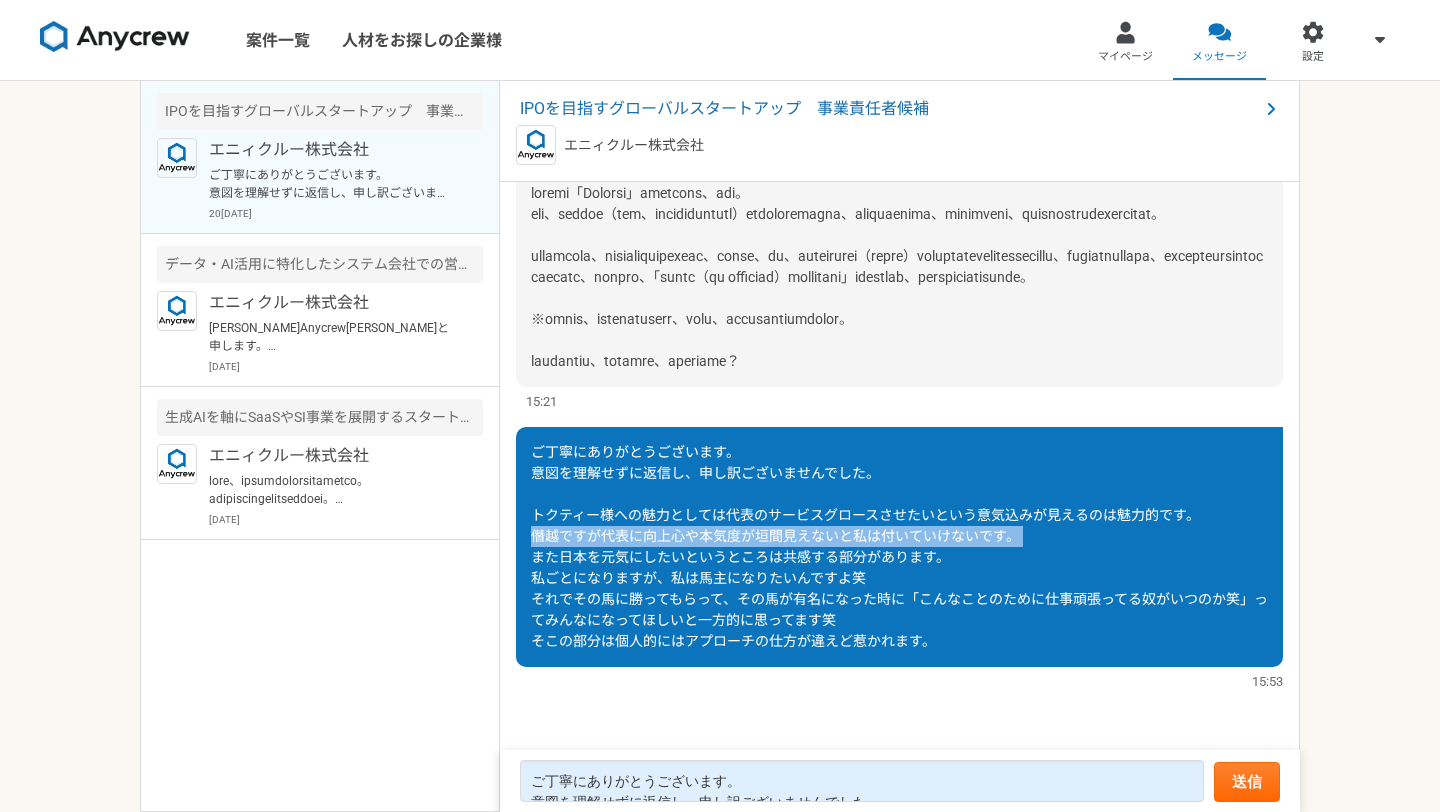 click on "ご丁寧にありがとうございます。
意図を理解せずに返信し、申し訳ございませんでした。
トクティー様への魅力としては代表のサービスグロースさせたいという意気込みが見えるのは魅力的です。
僭越ですが代表に向上心や本気度が垣間見えないと私は付いていけないです。
また日本を元気にしたいというところは共感する部分があります。
私ごとになりますが、私は馬主になりたいんですよ笑
それでその馬に勝ってもらって、その馬が有名になった時に「こんなことのために仕事頑張ってる奴がいつのか笑」ってみんなになってほしいと一方的に思ってます笑
そこの部分は個人的にはアプローチの仕方が違えど惹かれます。" at bounding box center [899, 546] 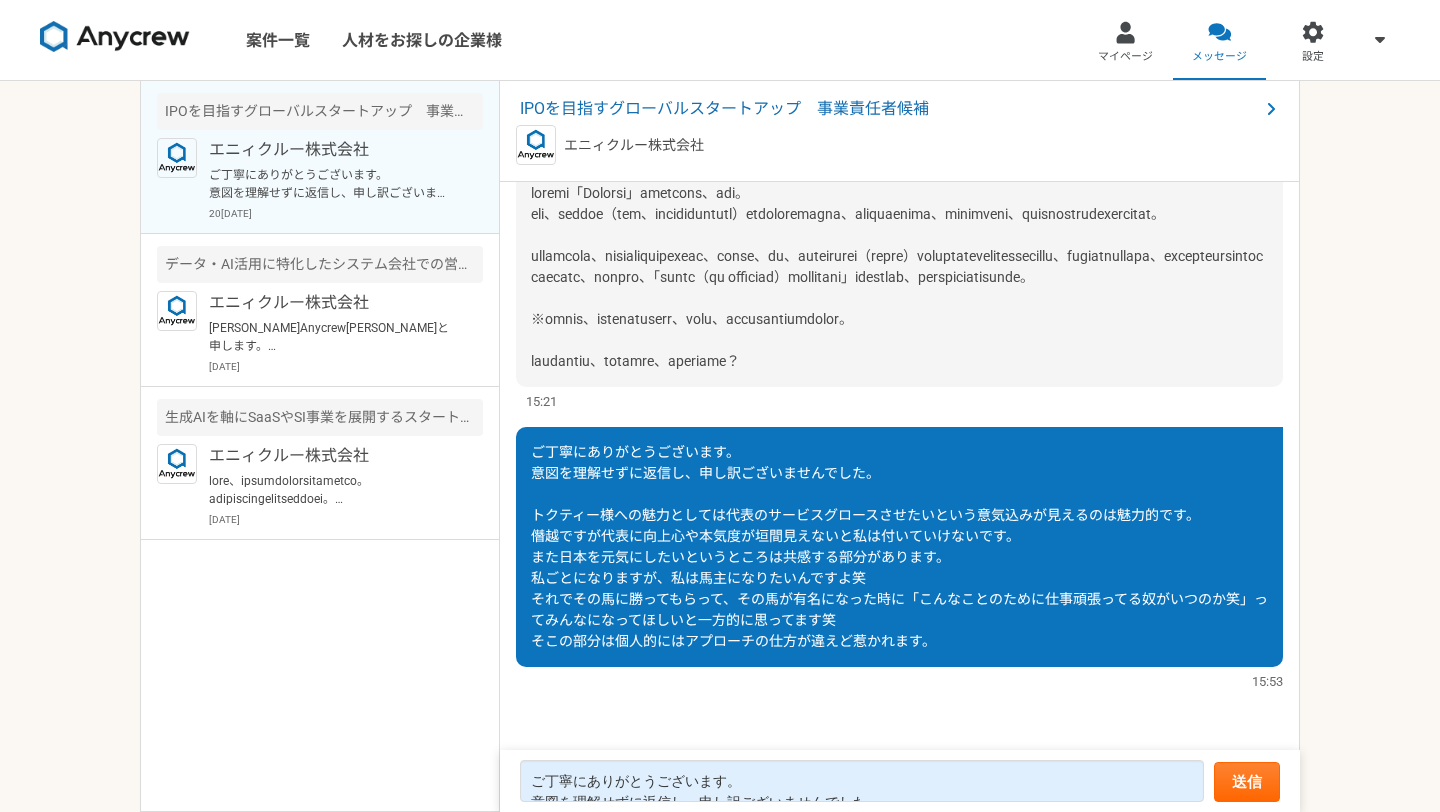 click on "ご丁寧にありがとうございます。
意図を理解せずに返信し、申し訳ございませんでした。
トクティー様への魅力としては代表のサービスグロースさせたいという意気込みが見えるのは魅力的です。
僭越ですが代表に向上心や本気度が垣間見えないと私は付いていけないです。
また日本を元気にしたいというところは共感する部分があります。
私ごとになりますが、私は馬主になりたいんですよ笑
それでその馬に勝ってもらって、その馬が有名になった時に「こんなことのために仕事頑張ってる奴がいつのか笑」ってみんなになってほしいと一方的に思ってます笑
そこの部分は個人的にはアプローチの仕方が違えど惹かれます。" at bounding box center (899, 546) 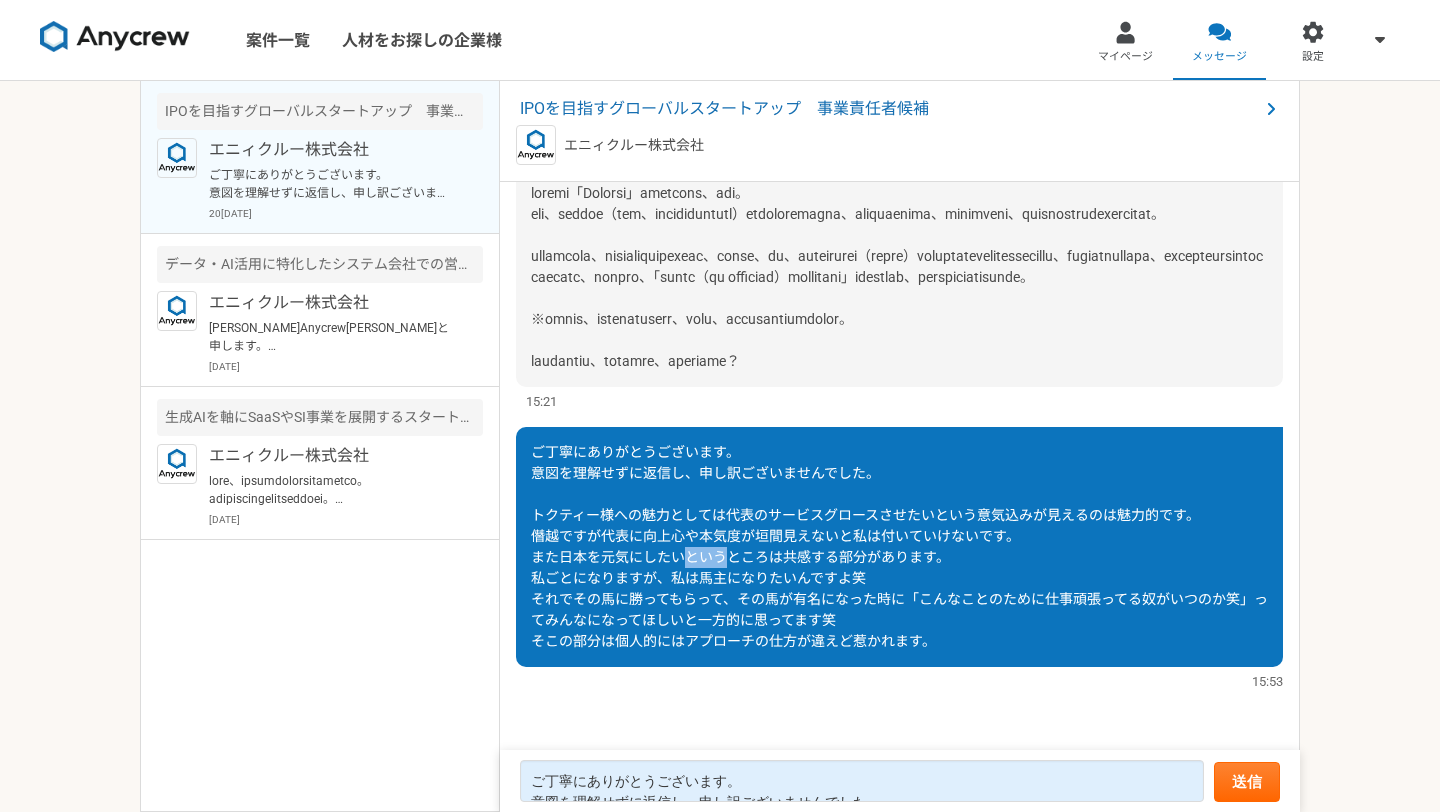 click on "ご丁寧にありがとうございます。
意図を理解せずに返信し、申し訳ございませんでした。
トクティー様への魅力としては代表のサービスグロースさせたいという意気込みが見えるのは魅力的です。
僭越ですが代表に向上心や本気度が垣間見えないと私は付いていけないです。
また日本を元気にしたいというところは共感する部分があります。
私ごとになりますが、私は馬主になりたいんですよ笑
それでその馬に勝ってもらって、その馬が有名になった時に「こんなことのために仕事頑張ってる奴がいつのか笑」ってみんなになってほしいと一方的に思ってます笑
そこの部分は個人的にはアプローチの仕方が違えど惹かれます。" at bounding box center [899, 546] 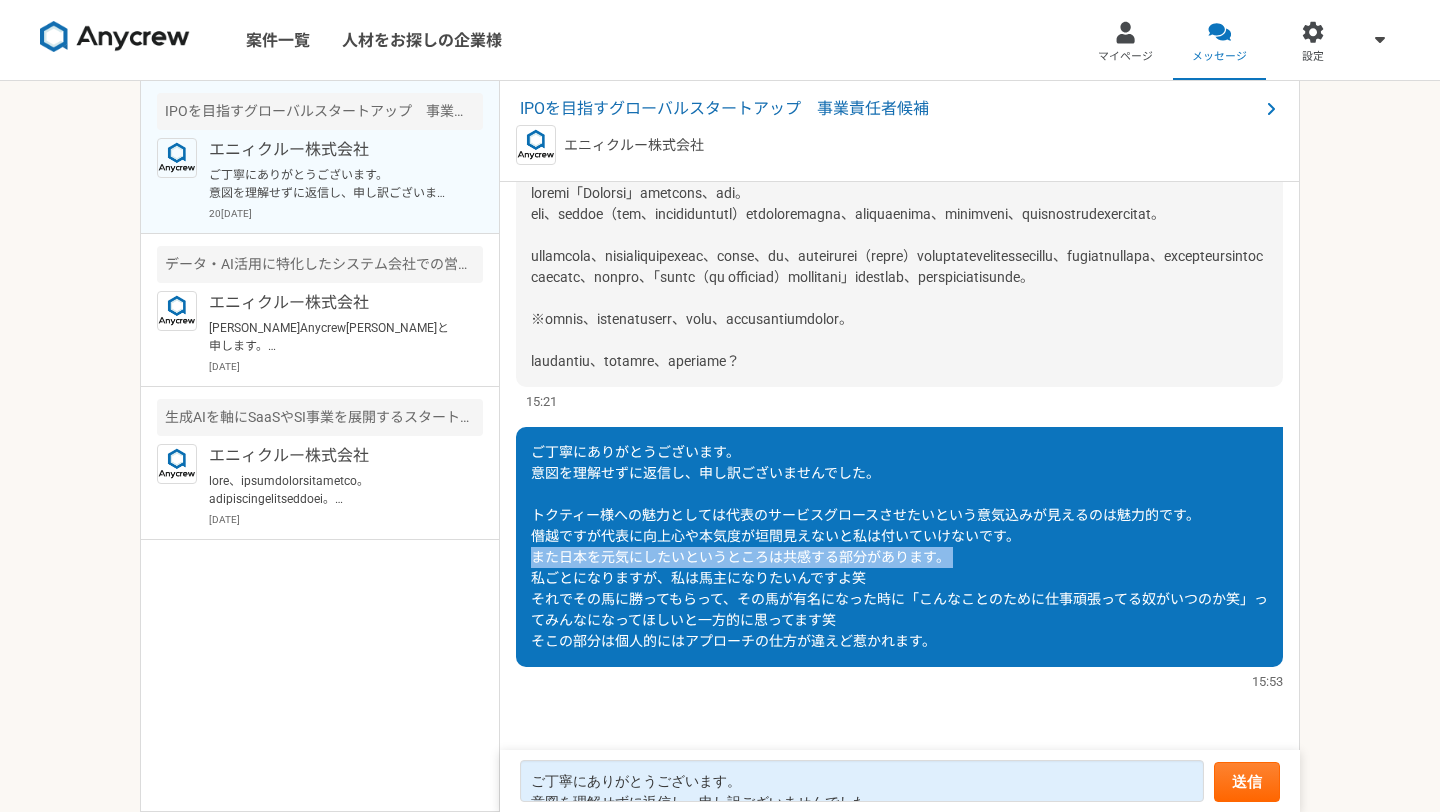 click on "ご丁寧にありがとうございます。
意図を理解せずに返信し、申し訳ございませんでした。
トクティー様への魅力としては代表のサービスグロースさせたいという意気込みが見えるのは魅力的です。
僭越ですが代表に向上心や本気度が垣間見えないと私は付いていけないです。
また日本を元気にしたいというところは共感する部分があります。
私ごとになりますが、私は馬主になりたいんですよ笑
それでその馬に勝ってもらって、その馬が有名になった時に「こんなことのために仕事頑張ってる奴がいつのか笑」ってみんなになってほしいと一方的に思ってます笑
そこの部分は個人的にはアプローチの仕方が違えど惹かれます。" at bounding box center (899, 546) 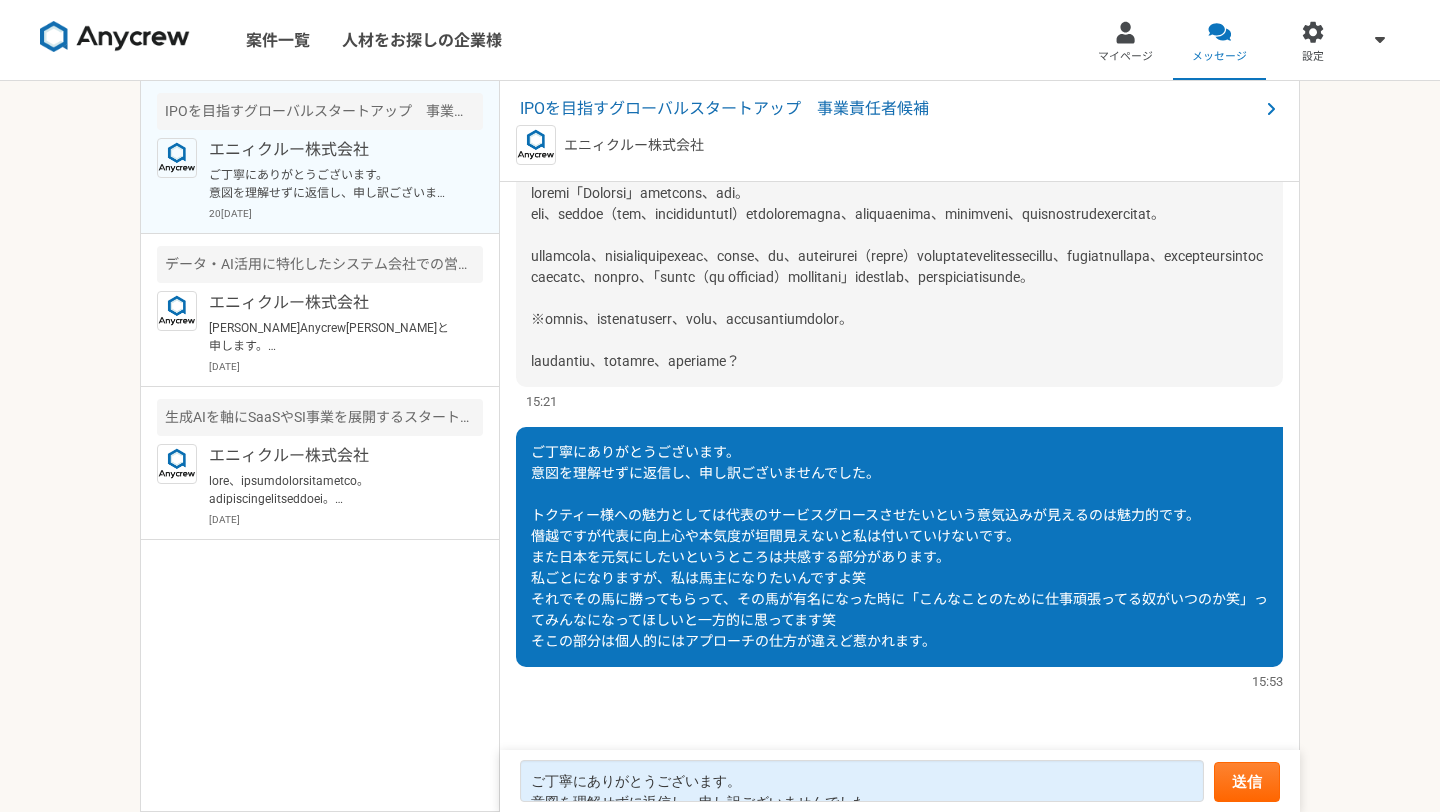 click on "ご丁寧にありがとうございます。
意図を理解せずに返信し、申し訳ございませんでした。
トクティー様への魅力としては代表のサービスグロースさせたいという意気込みが見えるのは魅力的です。
僭越ですが代表に向上心や本気度が垣間見えないと私は付いていけないです。
また日本を元気にしたいというところは共感する部分があります。
私ごとになりますが、私は馬主になりたいんですよ笑
それでその馬に勝ってもらって、その馬が有名になった時に「こんなことのために仕事頑張ってる奴がいつのか笑」ってみんなになってほしいと一方的に思ってます笑
そこの部分は個人的にはアプローチの仕方が違えど惹かれます。" at bounding box center [899, 546] 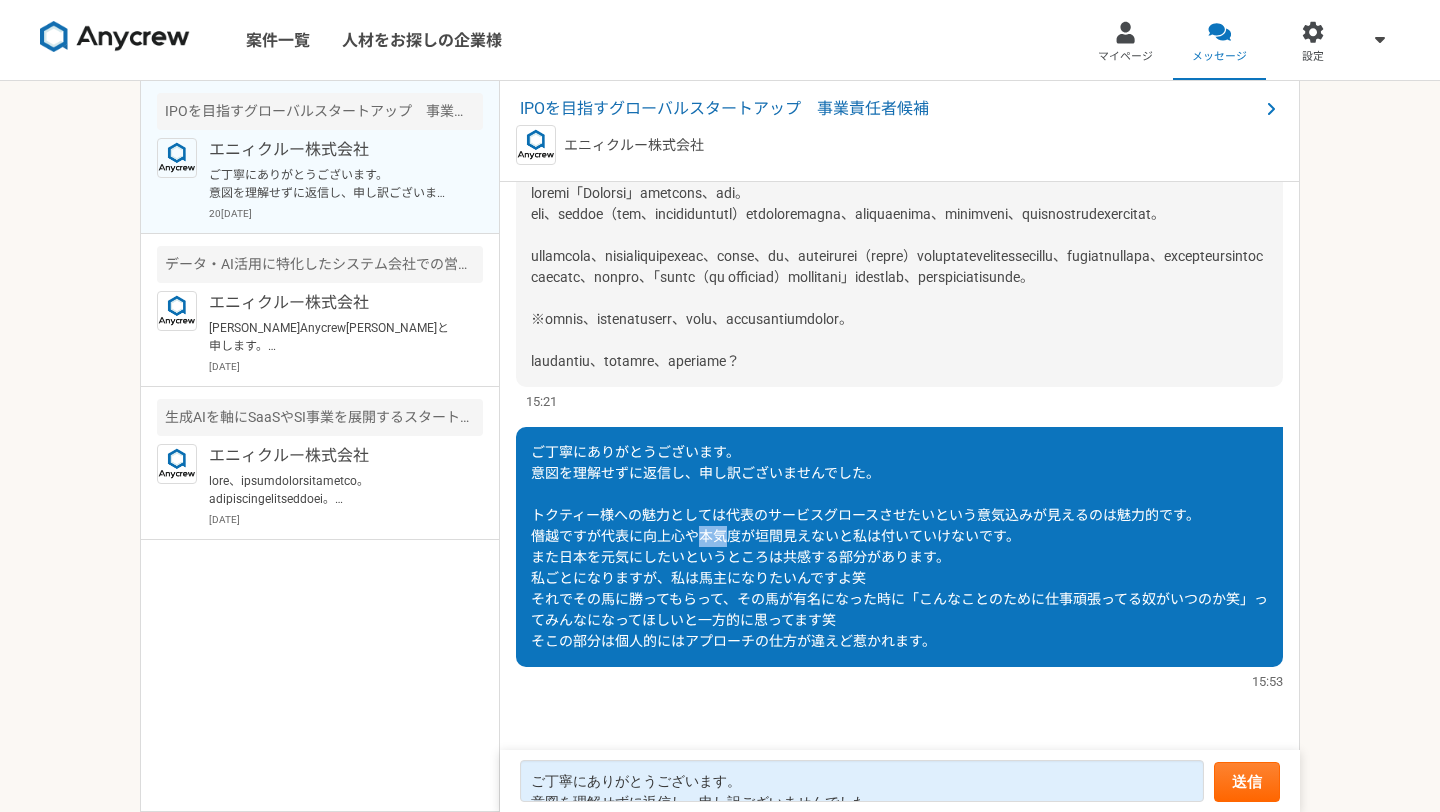 click on "ご丁寧にありがとうございます。
意図を理解せずに返信し、申し訳ございませんでした。
トクティー様への魅力としては代表のサービスグロースさせたいという意気込みが見えるのは魅力的です。
僭越ですが代表に向上心や本気度が垣間見えないと私は付いていけないです。
また日本を元気にしたいというところは共感する部分があります。
私ごとになりますが、私は馬主になりたいんですよ笑
それでその馬に勝ってもらって、その馬が有名になった時に「こんなことのために仕事頑張ってる奴がいつのか笑」ってみんなになってほしいと一方的に思ってます笑
そこの部分は個人的にはアプローチの仕方が違えど惹かれます。" at bounding box center [899, 546] 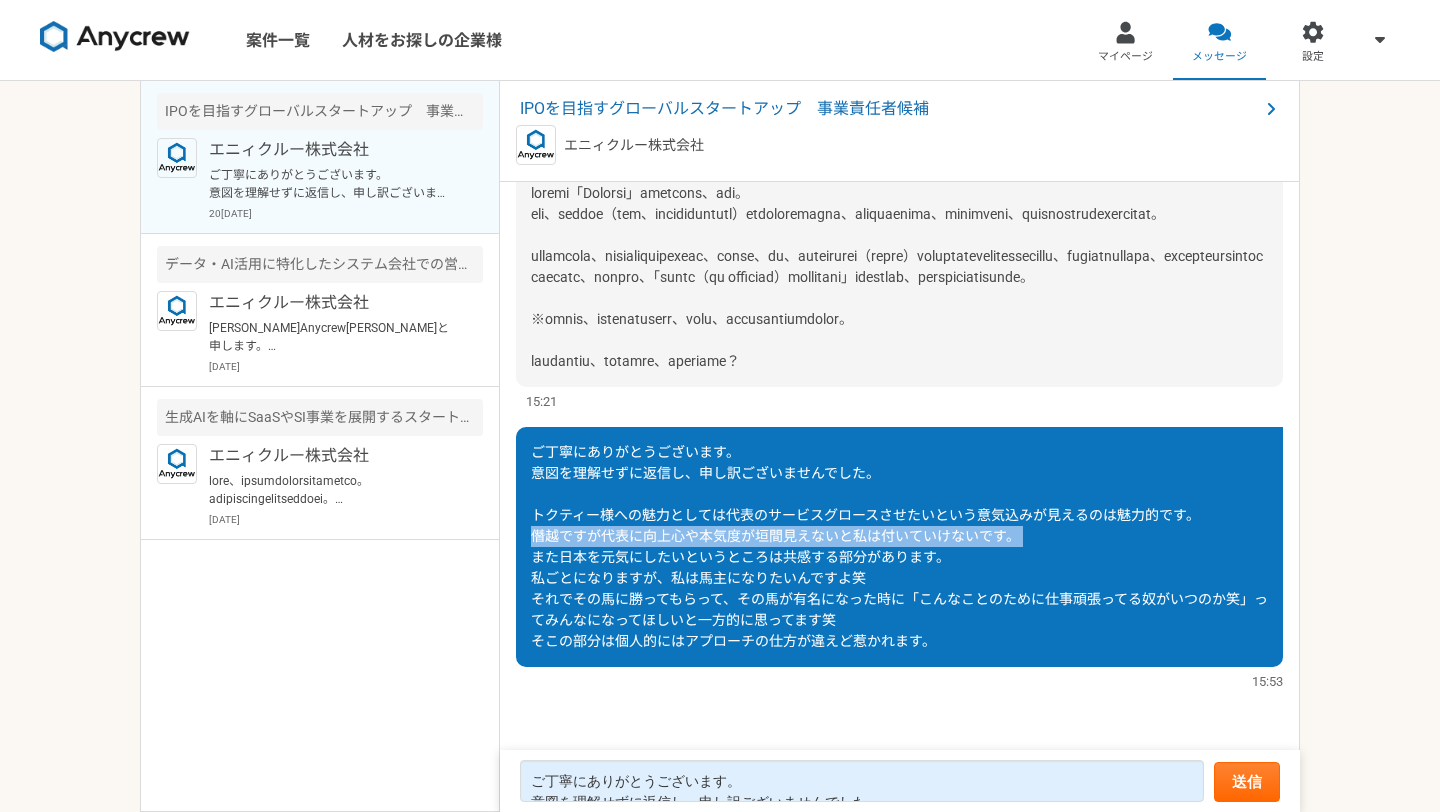 click on "ご丁寧にありがとうございます。
意図を理解せずに返信し、申し訳ございませんでした。
トクティー様への魅力としては代表のサービスグロースさせたいという意気込みが見えるのは魅力的です。
僭越ですが代表に向上心や本気度が垣間見えないと私は付いていけないです。
また日本を元気にしたいというところは共感する部分があります。
私ごとになりますが、私は馬主になりたいんですよ笑
それでその馬に勝ってもらって、その馬が有名になった時に「こんなことのために仕事頑張ってる奴がいつのか笑」ってみんなになってほしいと一方的に思ってます笑
そこの部分は個人的にはアプローチの仕方が違えど惹かれます。" at bounding box center (899, 546) 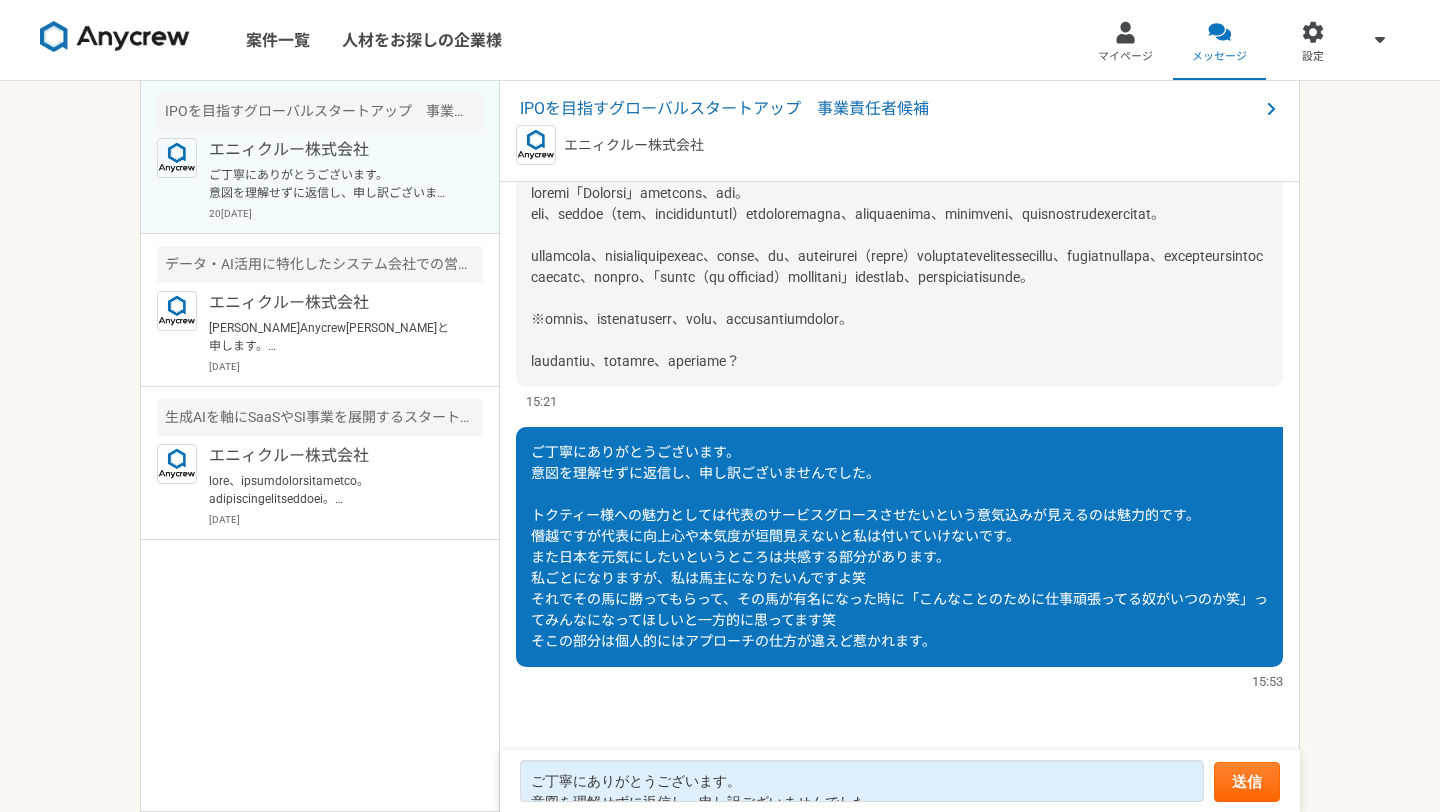 click on "ご丁寧にありがとうございます。
意図を理解せずに返信し、申し訳ございませんでした。
トクティー様への魅力としては代表のサービスグロースさせたいという意気込みが見えるのは魅力的です。
僭越ですが代表に向上心や本気度が垣間見えないと私は付いていけないです。
また日本を元気にしたいというところは共感する部分があります。
私ごとになりますが、私は馬主になりたいんですよ笑
それでその馬に勝ってもらって、その馬が有名になった時に「こんなことのために仕事頑張ってる奴がいつのか笑」ってみんなになってほしいと一方的に思ってます笑
そこの部分は個人的にはアプローチの仕方が違えど惹かれます。" at bounding box center (899, 546) 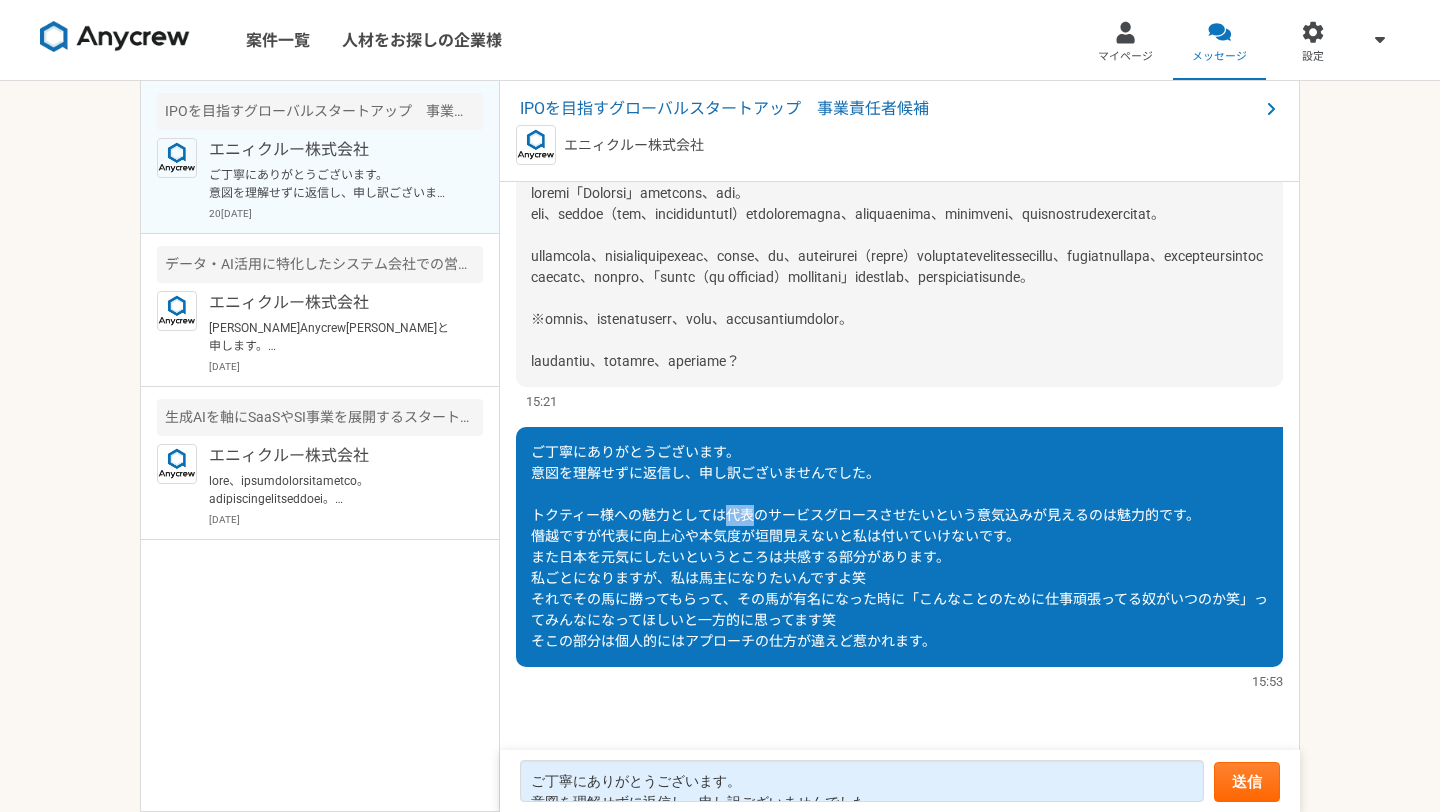 click on "ご丁寧にありがとうございます。
意図を理解せずに返信し、申し訳ございませんでした。
トクティー様への魅力としては代表のサービスグロースさせたいという意気込みが見えるのは魅力的です。
僭越ですが代表に向上心や本気度が垣間見えないと私は付いていけないです。
また日本を元気にしたいというところは共感する部分があります。
私ごとになりますが、私は馬主になりたいんですよ笑
それでその馬に勝ってもらって、その馬が有名になった時に「こんなことのために仕事頑張ってる奴がいつのか笑」ってみんなになってほしいと一方的に思ってます笑
そこの部分は個人的にはアプローチの仕方が違えど惹かれます。" at bounding box center [899, 546] 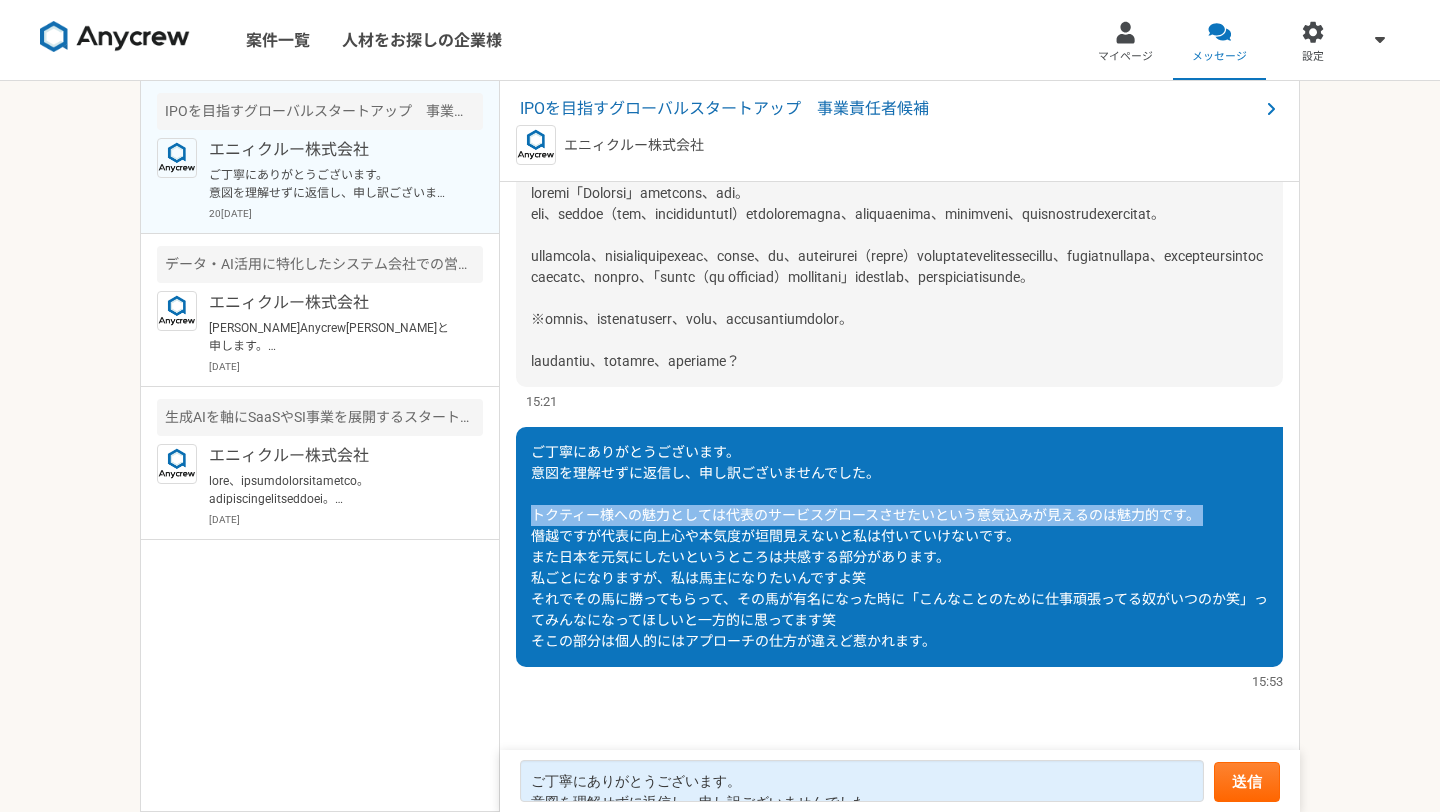click on "ご丁寧にありがとうございます。
意図を理解せずに返信し、申し訳ございませんでした。
トクティー様への魅力としては代表のサービスグロースさせたいという意気込みが見えるのは魅力的です。
僭越ですが代表に向上心や本気度が垣間見えないと私は付いていけないです。
また日本を元気にしたいというところは共感する部分があります。
私ごとになりますが、私は馬主になりたいんですよ笑
それでその馬に勝ってもらって、その馬が有名になった時に「こんなことのために仕事頑張ってる奴がいつのか笑」ってみんなになってほしいと一方的に思ってます笑
そこの部分は個人的にはアプローチの仕方が違えど惹かれます。" at bounding box center [899, 546] 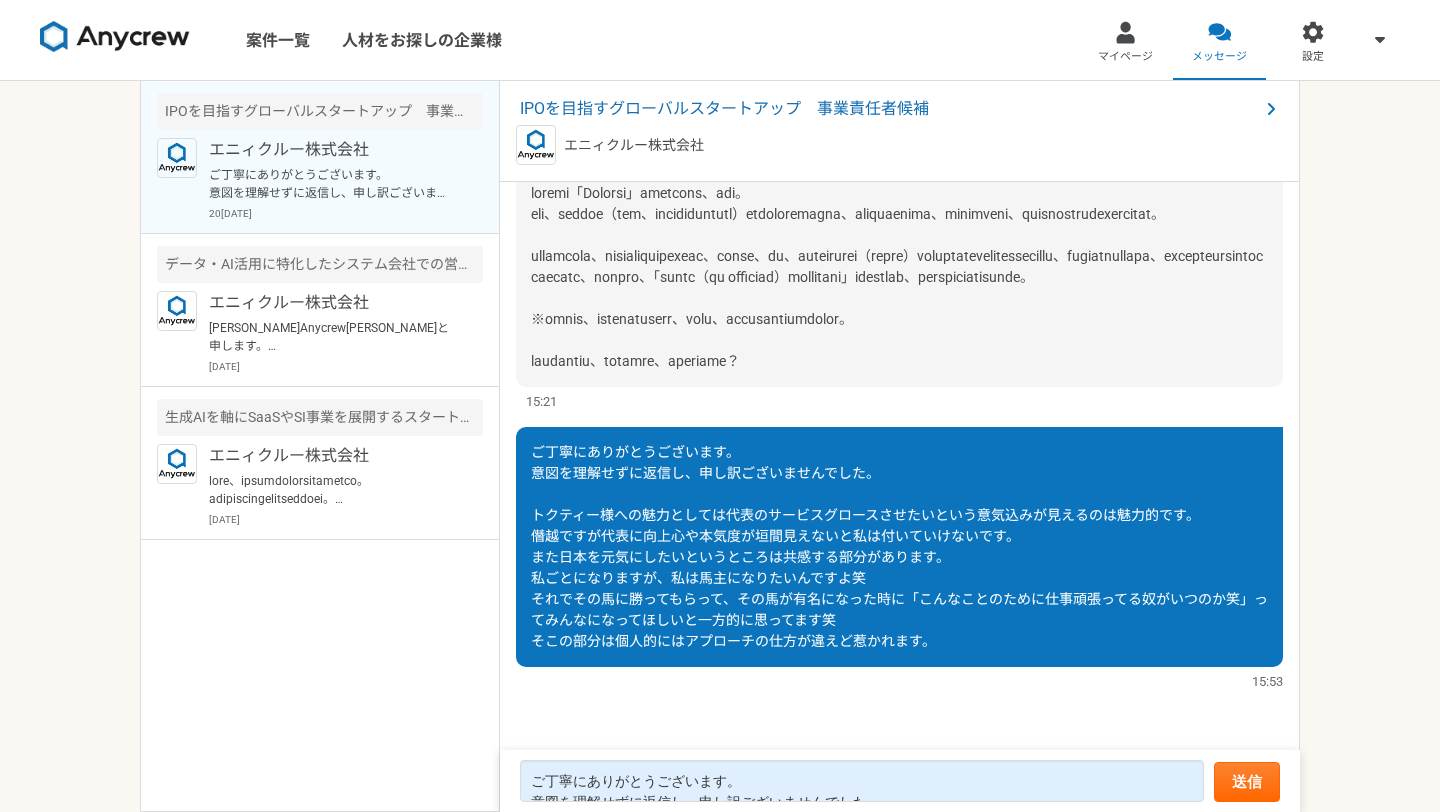 click on "ご丁寧にありがとうございます。
意図を理解せずに返信し、申し訳ございませんでした。
トクティー様への魅力としては代表のサービスグロースさせたいという意気込みが見えるのは魅力的です。
僭越ですが代表に向上心や本気度が垣間見えないと私は付いていけないです。
また日本を元気にしたいというところは共感する部分があります。
私ごとになりますが、私は馬主になりたいんですよ笑
それでその馬に勝ってもらって、その馬が有名になった時に「こんなことのために仕事頑張ってる奴がいつのか笑」ってみんなになってほしいと一方的に思ってます笑
そこの部分は個人的にはアプローチの仕方が違えど惹かれます。" at bounding box center (899, 546) 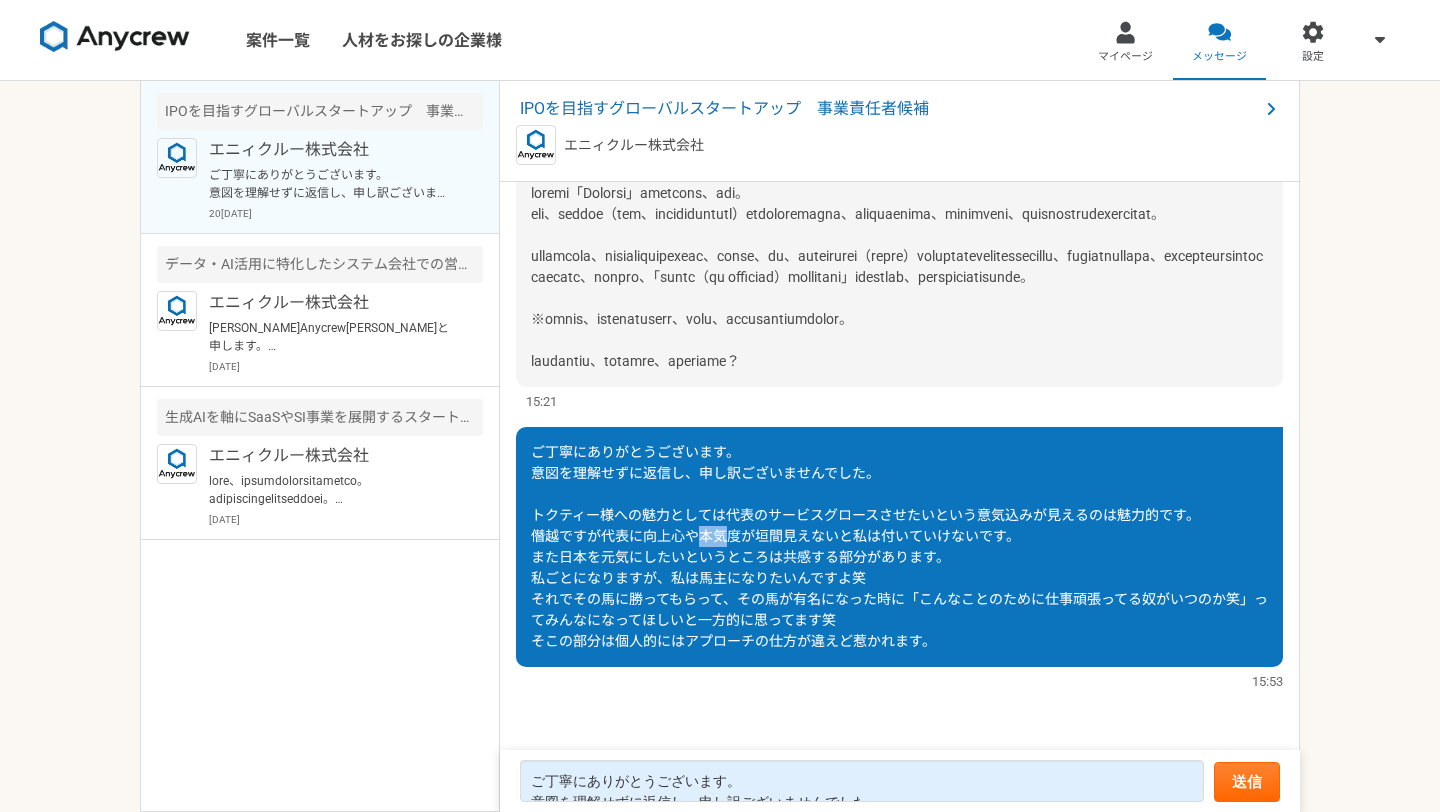 click on "ご丁寧にありがとうございます。
意図を理解せずに返信し、申し訳ございませんでした。
トクティー様への魅力としては代表のサービスグロースさせたいという意気込みが見えるのは魅力的です。
僭越ですが代表に向上心や本気度が垣間見えないと私は付いていけないです。
また日本を元気にしたいというところは共感する部分があります。
私ごとになりますが、私は馬主になりたいんですよ笑
それでその馬に勝ってもらって、その馬が有名になった時に「こんなことのために仕事頑張ってる奴がいつのか笑」ってみんなになってほしいと一方的に思ってます笑
そこの部分は個人的にはアプローチの仕方が違えど惹かれます。" at bounding box center (899, 546) 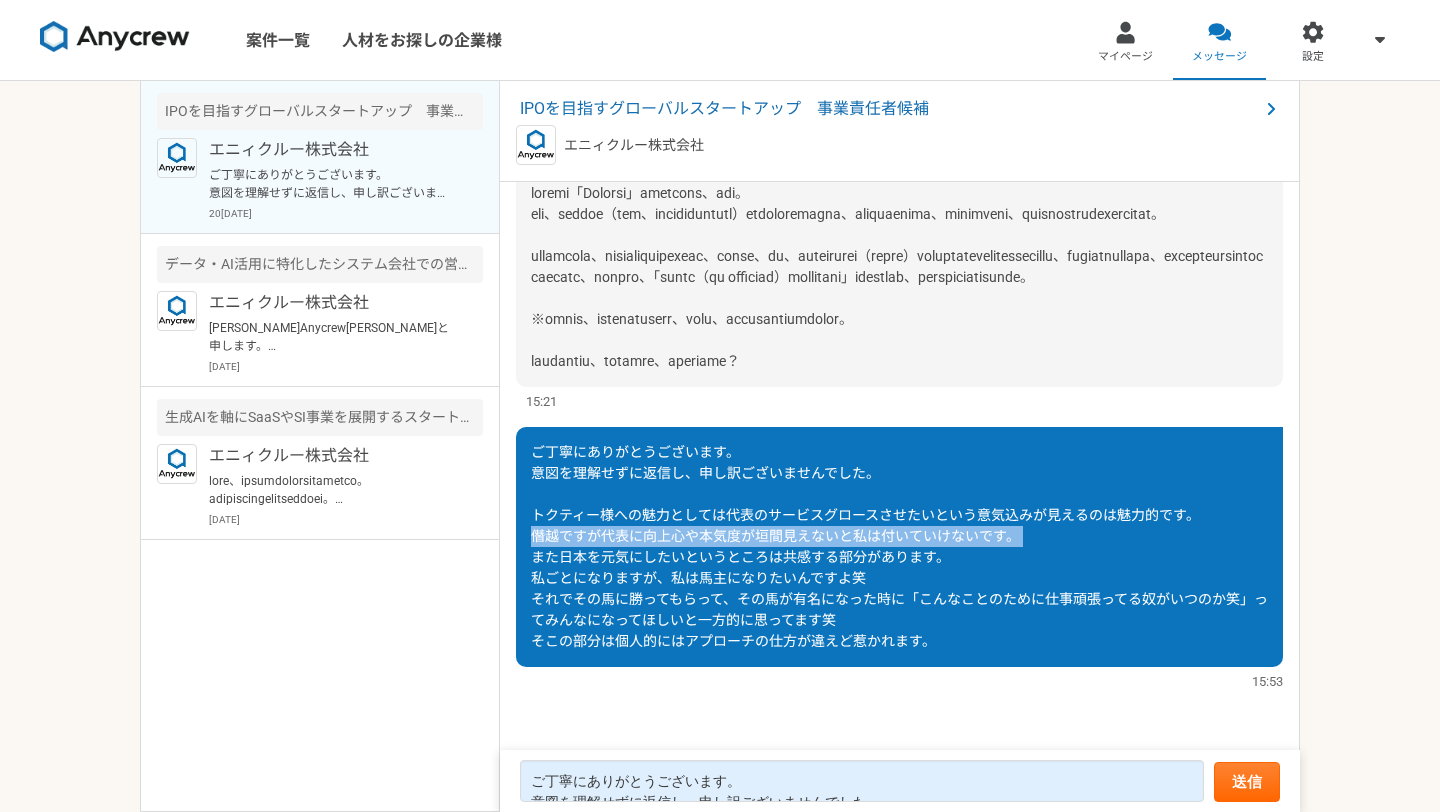 click on "ご丁寧にありがとうございます。
意図を理解せずに返信し、申し訳ございませんでした。
トクティー様への魅力としては代表のサービスグロースさせたいという意気込みが見えるのは魅力的です。
僭越ですが代表に向上心や本気度が垣間見えないと私は付いていけないです。
また日本を元気にしたいというところは共感する部分があります。
私ごとになりますが、私は馬主になりたいんですよ笑
それでその馬に勝ってもらって、その馬が有名になった時に「こんなことのために仕事頑張ってる奴がいつのか笑」ってみんなになってほしいと一方的に思ってます笑
そこの部分は個人的にはアプローチの仕方が違えど惹かれます。" at bounding box center [899, 546] 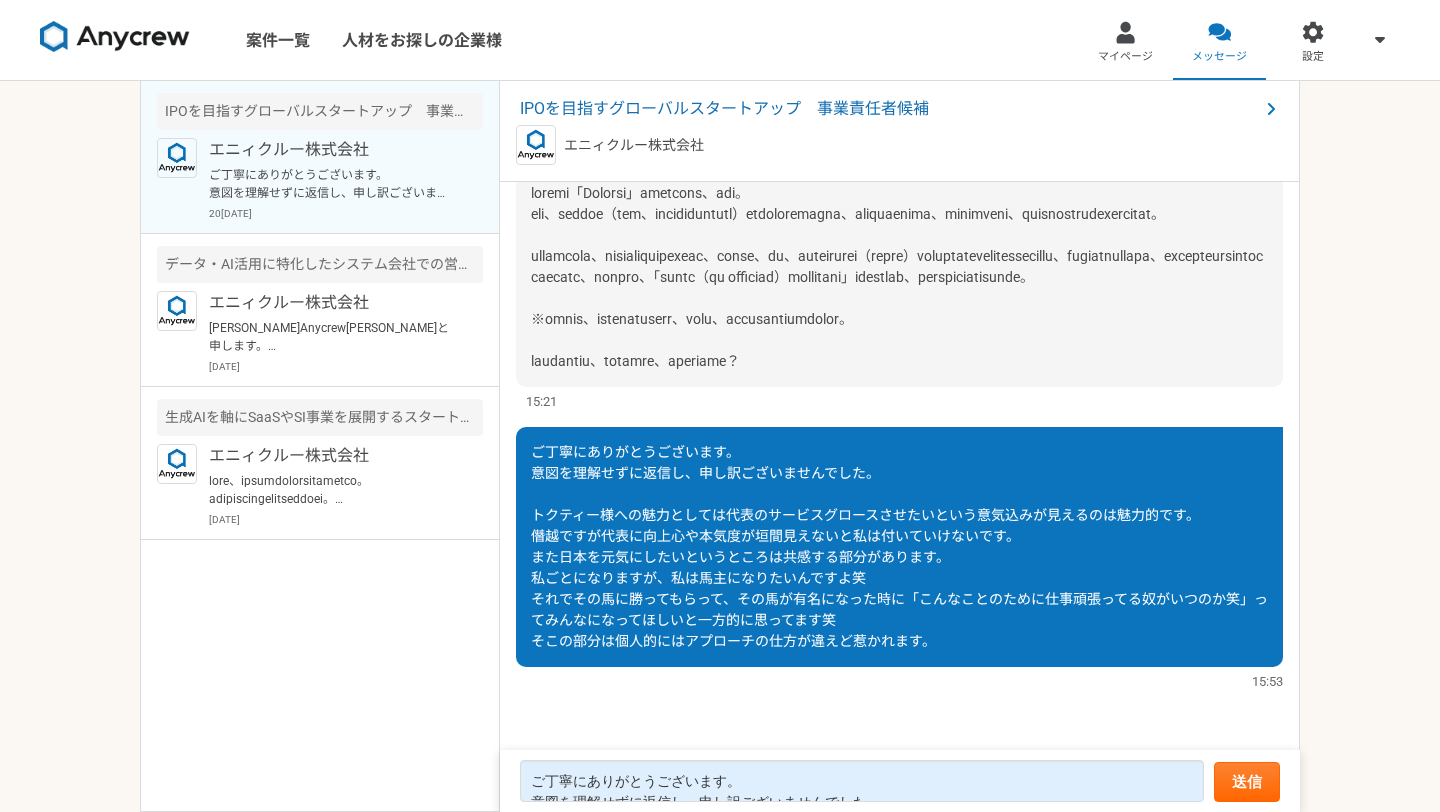 click on "ご丁寧にありがとうございます。
意図を理解せずに返信し、申し訳ございませんでした。
トクティー様への魅力としては代表のサービスグロースさせたいという意気込みが見えるのは魅力的です。
僭越ですが代表に向上心や本気度が垣間見えないと私は付いていけないです。
また日本を元気にしたいというところは共感する部分があります。
私ごとになりますが、私は馬主になりたいんですよ笑
それでその馬に勝ってもらって、その馬が有名になった時に「こんなことのために仕事頑張ってる奴がいつのか笑」ってみんなになってほしいと一方的に思ってます笑
そこの部分は個人的にはアプローチの仕方が違えど惹かれます。" at bounding box center [899, 546] 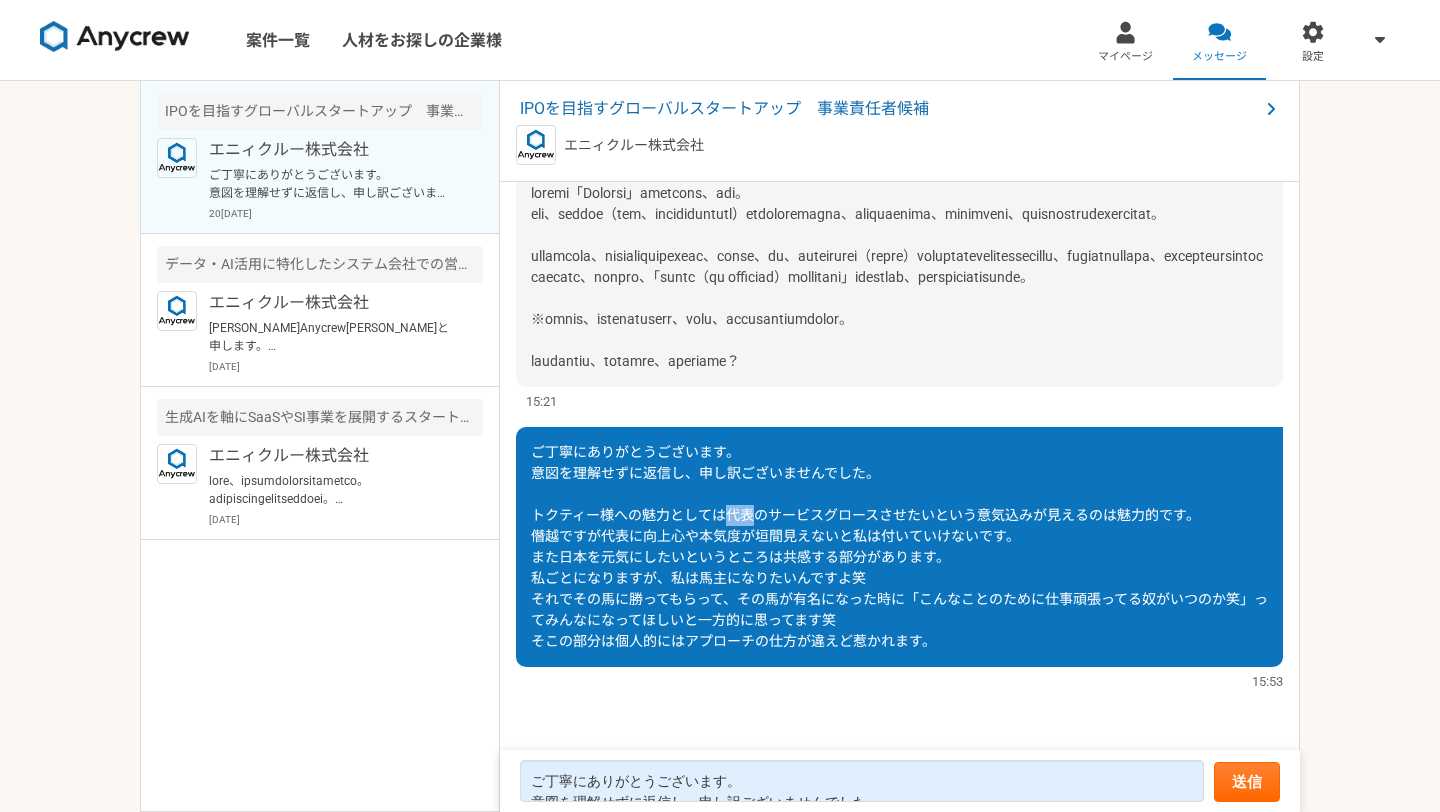 click on "ご丁寧にありがとうございます。
意図を理解せずに返信し、申し訳ございませんでした。
トクティー様への魅力としては代表のサービスグロースさせたいという意気込みが見えるのは魅力的です。
僭越ですが代表に向上心や本気度が垣間見えないと私は付いていけないです。
また日本を元気にしたいというところは共感する部分があります。
私ごとになりますが、私は馬主になりたいんですよ笑
それでその馬に勝ってもらって、その馬が有名になった時に「こんなことのために仕事頑張ってる奴がいつのか笑」ってみんなになってほしいと一方的に思ってます笑
そこの部分は個人的にはアプローチの仕方が違えど惹かれます。" at bounding box center [899, 546] 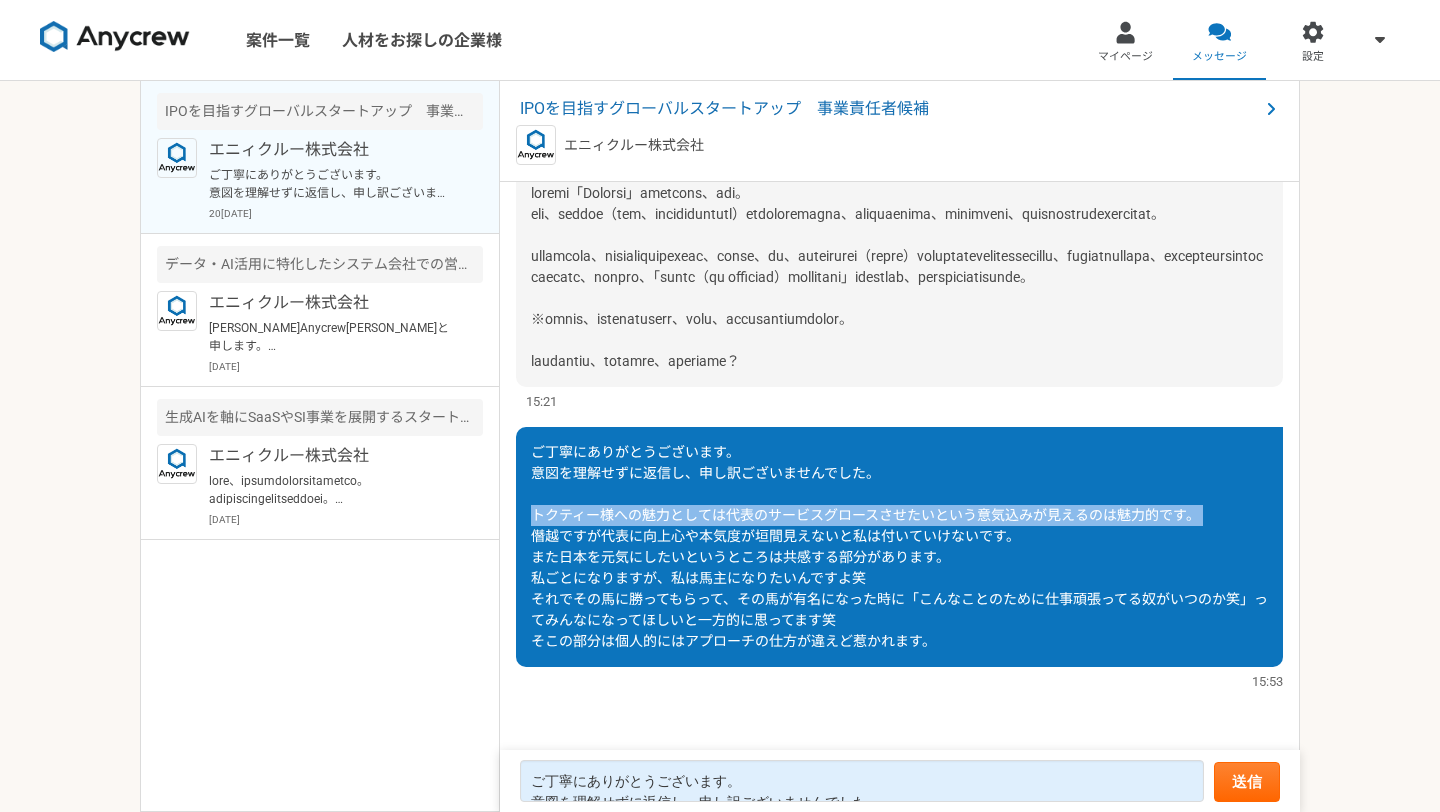 click on "ご丁寧にありがとうございます。
意図を理解せずに返信し、申し訳ございませんでした。
トクティー様への魅力としては代表のサービスグロースさせたいという意気込みが見えるのは魅力的です。
僭越ですが代表に向上心や本気度が垣間見えないと私は付いていけないです。
また日本を元気にしたいというところは共感する部分があります。
私ごとになりますが、私は馬主になりたいんですよ笑
それでその馬に勝ってもらって、その馬が有名になった時に「こんなことのために仕事頑張ってる奴がいつのか笑」ってみんなになってほしいと一方的に思ってます笑
そこの部分は個人的にはアプローチの仕方が違えど惹かれます。" at bounding box center [899, 546] 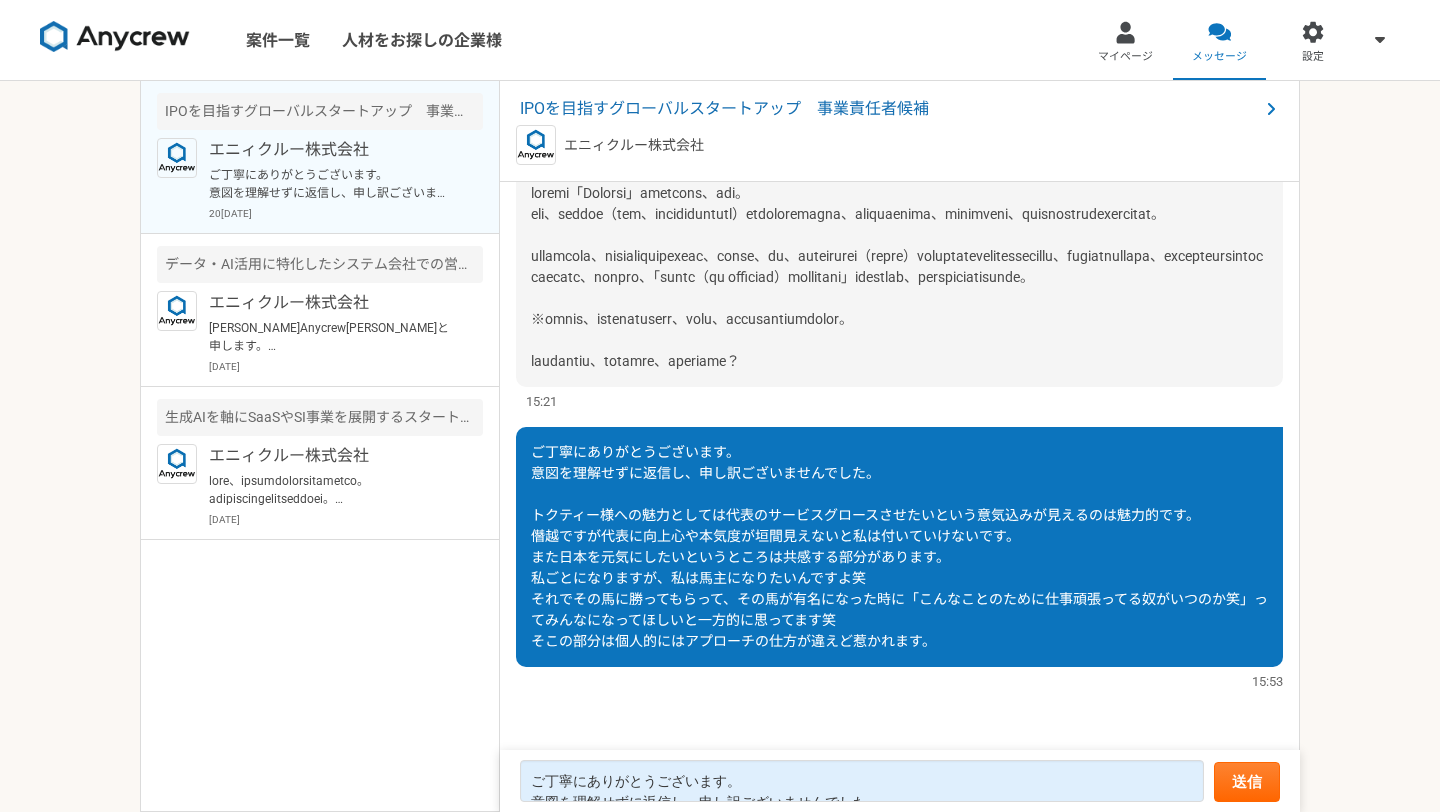 click on "ご丁寧にありがとうございます。
意図を理解せずに返信し、申し訳ございませんでした。
トクティー様への魅力としては代表のサービスグロースさせたいという意気込みが見えるのは魅力的です。
僭越ですが代表に向上心や本気度が垣間見えないと私は付いていけないです。
また日本を元気にしたいというところは共感する部分があります。
私ごとになりますが、私は馬主になりたいんですよ笑
それでその馬に勝ってもらって、その馬が有名になった時に「こんなことのために仕事頑張ってる奴がいつのか笑」ってみんなになってほしいと一方的に思ってます笑
そこの部分は個人的にはアプローチの仕方が違えど惹かれます。" at bounding box center (899, 546) 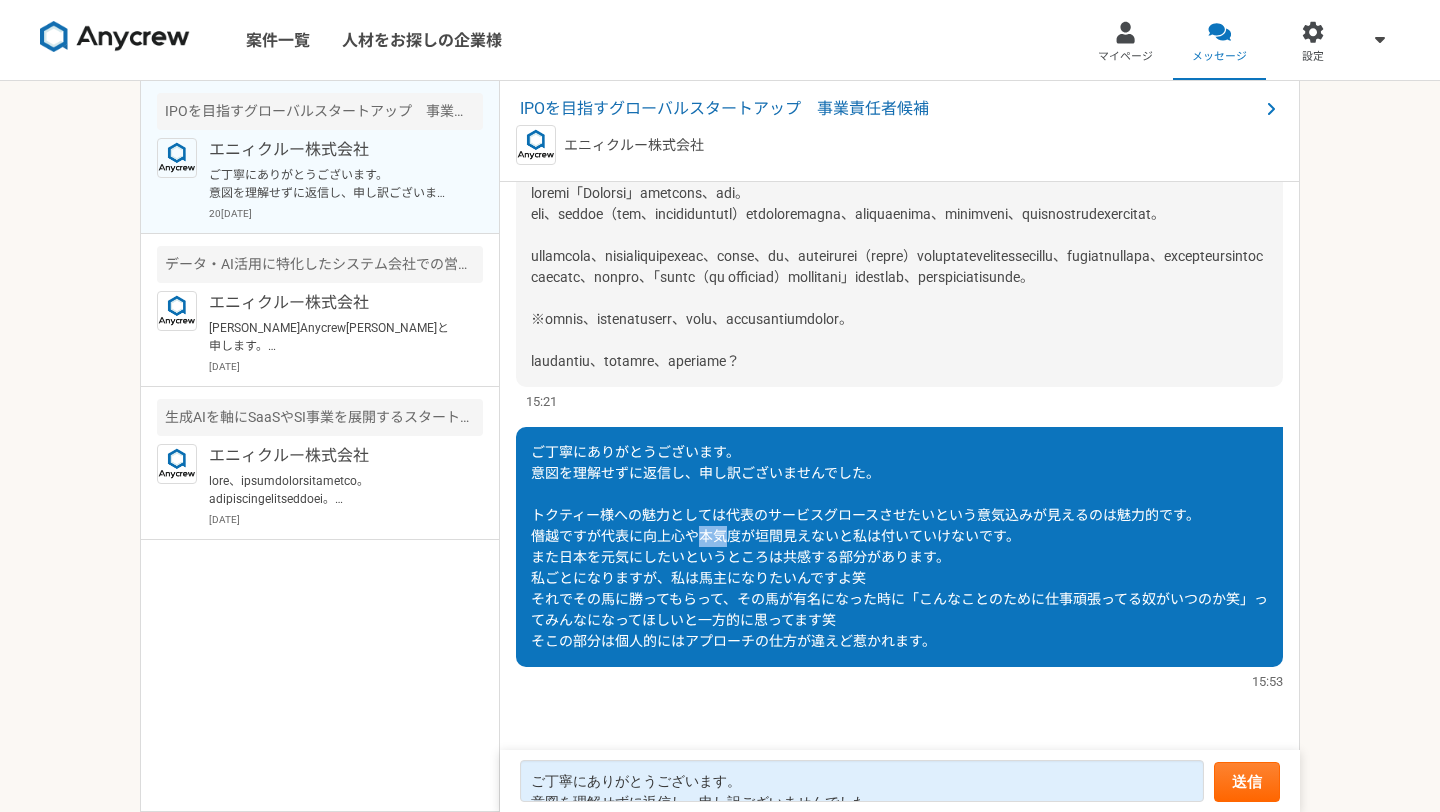 click on "ご丁寧にありがとうございます。
意図を理解せずに返信し、申し訳ございませんでした。
トクティー様への魅力としては代表のサービスグロースさせたいという意気込みが見えるのは魅力的です。
僭越ですが代表に向上心や本気度が垣間見えないと私は付いていけないです。
また日本を元気にしたいというところは共感する部分があります。
私ごとになりますが、私は馬主になりたいんですよ笑
それでその馬に勝ってもらって、その馬が有名になった時に「こんなことのために仕事頑張ってる奴がいつのか笑」ってみんなになってほしいと一方的に思ってます笑
そこの部分は個人的にはアプローチの仕方が違えど惹かれます。" at bounding box center [899, 546] 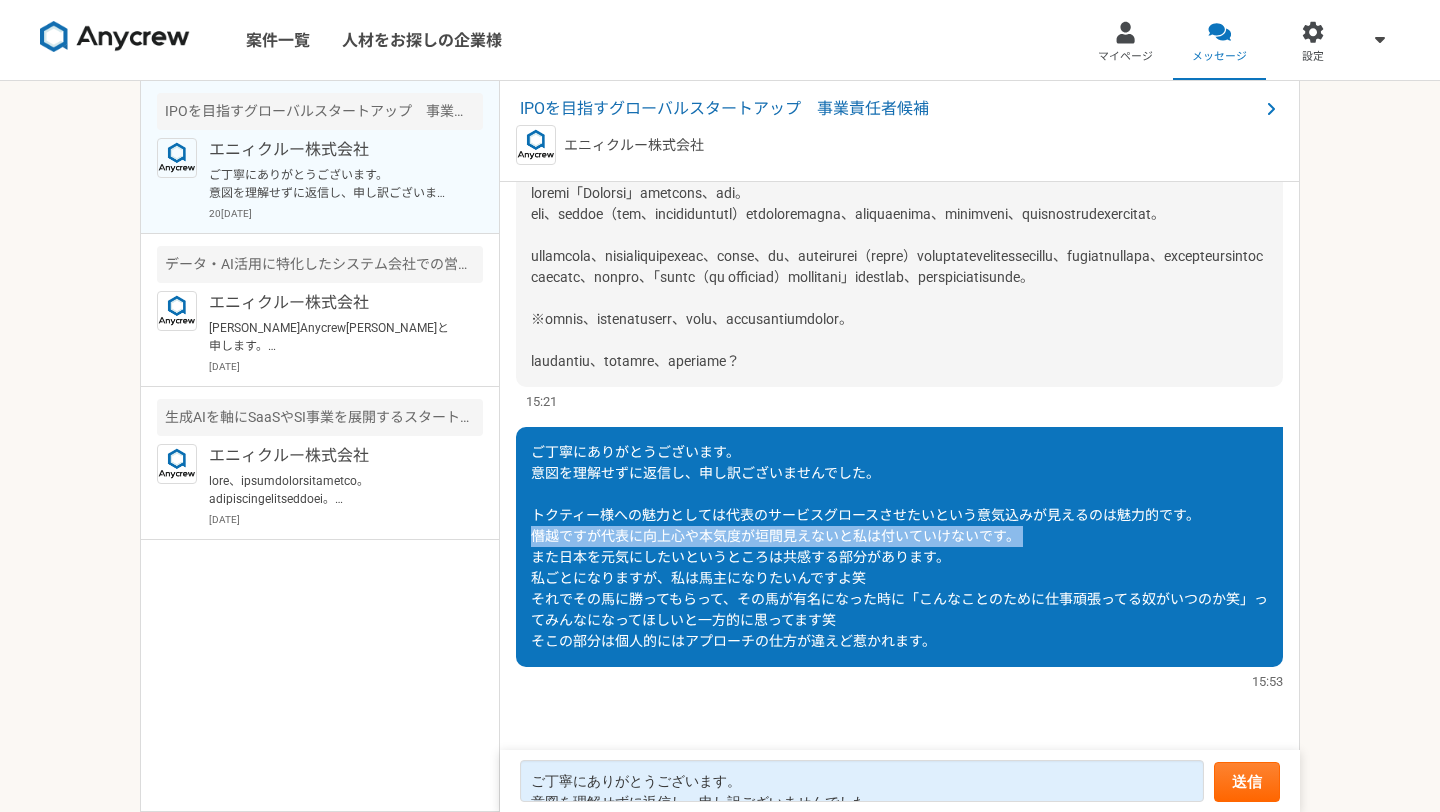 click on "ご丁寧にありがとうございます。
意図を理解せずに返信し、申し訳ございませんでした。
トクティー様への魅力としては代表のサービスグロースさせたいという意気込みが見えるのは魅力的です。
僭越ですが代表に向上心や本気度が垣間見えないと私は付いていけないです。
また日本を元気にしたいというところは共感する部分があります。
私ごとになりますが、私は馬主になりたいんですよ笑
それでその馬に勝ってもらって、その馬が有名になった時に「こんなことのために仕事頑張ってる奴がいつのか笑」ってみんなになってほしいと一方的に思ってます笑
そこの部分は個人的にはアプローチの仕方が違えど惹かれます。" at bounding box center (899, 546) 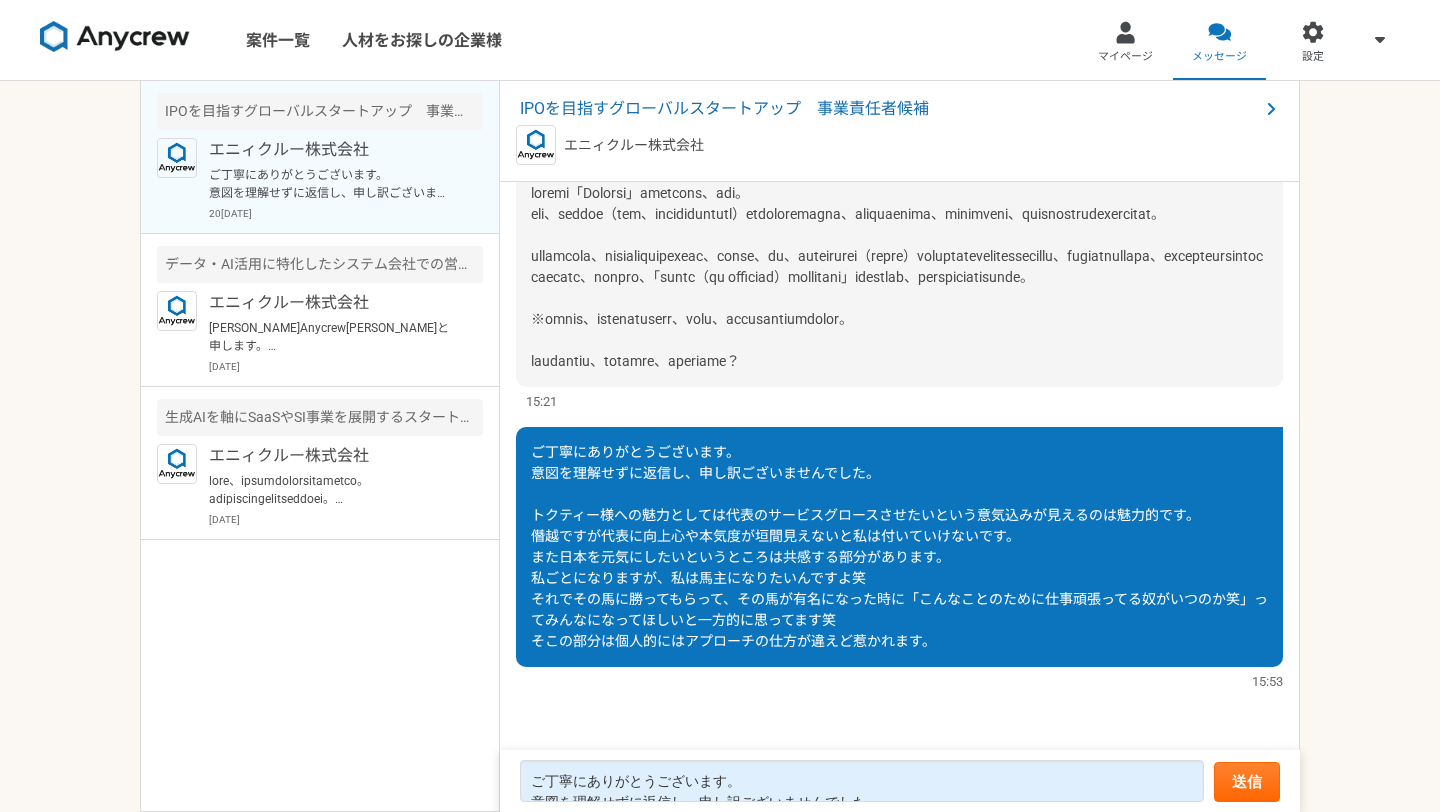 click on "ご丁寧にありがとうございます。
意図を理解せずに返信し、申し訳ございませんでした。
トクティー様への魅力としては代表のサービスグロースさせたいという意気込みが見えるのは魅力的です。
僭越ですが代表に向上心や本気度が垣間見えないと私は付いていけないです。
また日本を元気にしたいというところは共感する部分があります。
私ごとになりますが、私は馬主になりたいんですよ笑
それでその馬に勝ってもらって、その馬が有名になった時に「こんなことのために仕事頑張ってる奴がいつのか笑」ってみんなになってほしいと一方的に思ってます笑
そこの部分は個人的にはアプローチの仕方が違えど惹かれます。" at bounding box center [899, 546] 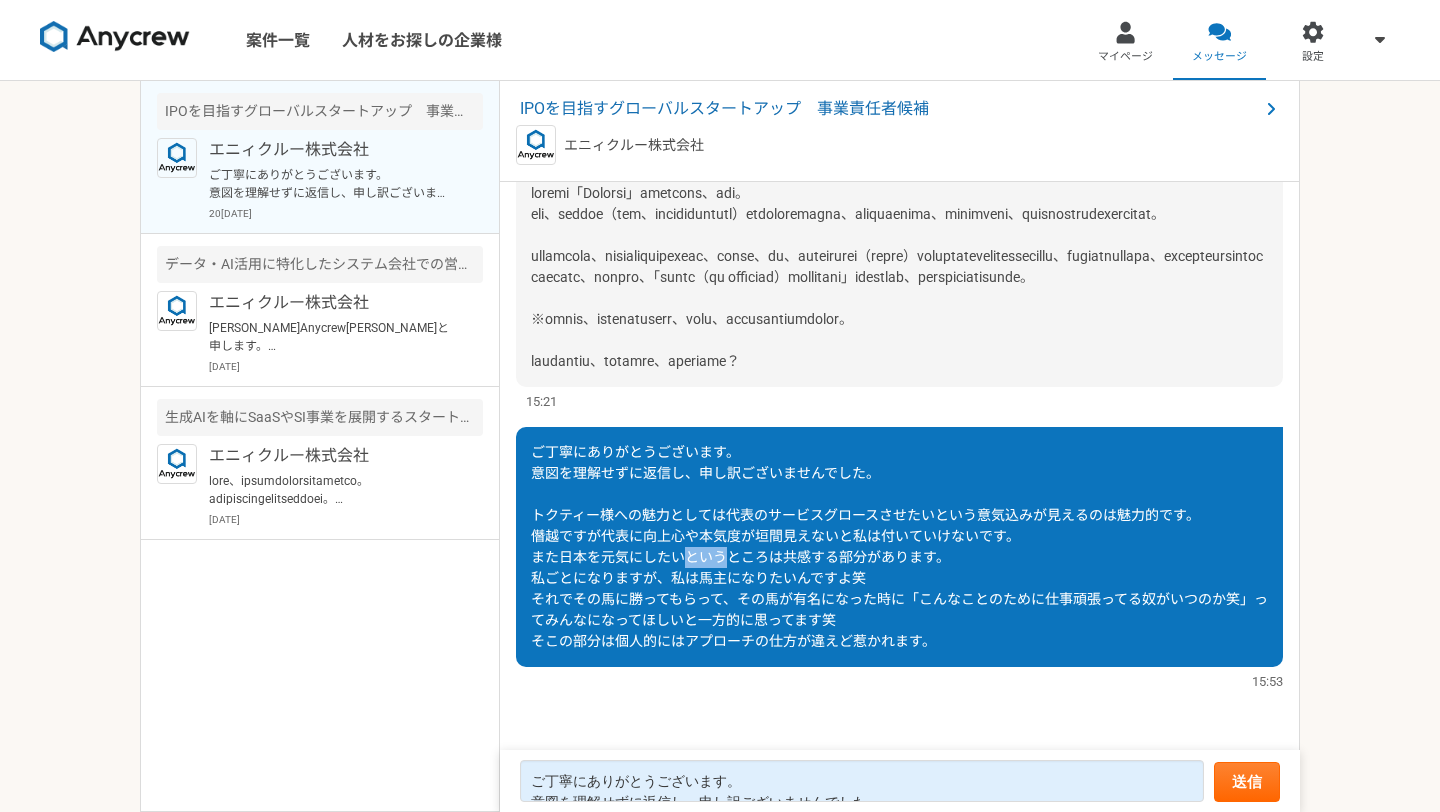 click on "ご丁寧にありがとうございます。
意図を理解せずに返信し、申し訳ございませんでした。
トクティー様への魅力としては代表のサービスグロースさせたいという意気込みが見えるのは魅力的です。
僭越ですが代表に向上心や本気度が垣間見えないと私は付いていけないです。
また日本を元気にしたいというところは共感する部分があります。
私ごとになりますが、私は馬主になりたいんですよ笑
それでその馬に勝ってもらって、その馬が有名になった時に「こんなことのために仕事頑張ってる奴がいつのか笑」ってみんなになってほしいと一方的に思ってます笑
そこの部分は個人的にはアプローチの仕方が違えど惹かれます。" at bounding box center (899, 546) 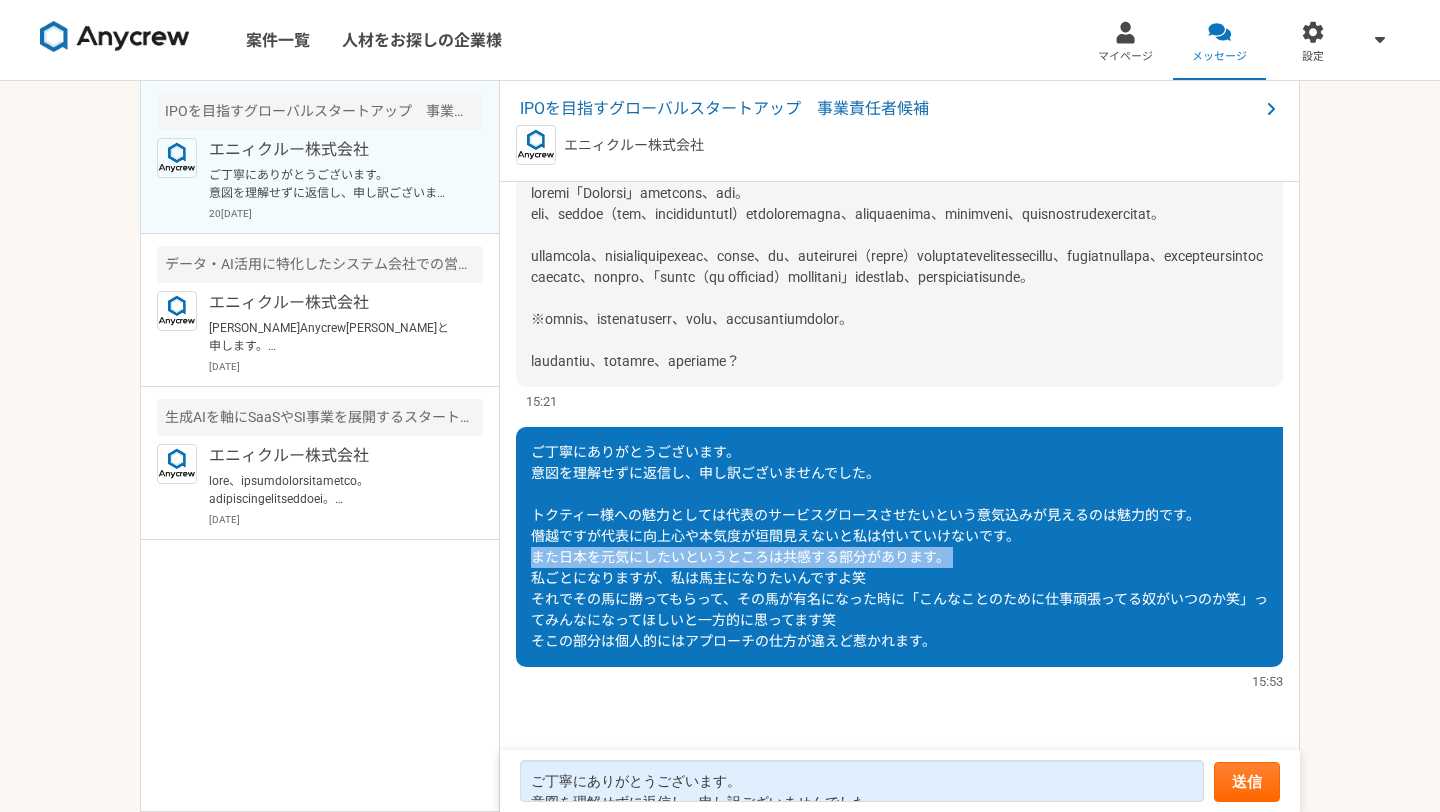 click on "ご丁寧にありがとうございます。
意図を理解せずに返信し、申し訳ございませんでした。
トクティー様への魅力としては代表のサービスグロースさせたいという意気込みが見えるのは魅力的です。
僭越ですが代表に向上心や本気度が垣間見えないと私は付いていけないです。
また日本を元気にしたいというところは共感する部分があります。
私ごとになりますが、私は馬主になりたいんですよ笑
それでその馬に勝ってもらって、その馬が有名になった時に「こんなことのために仕事頑張ってる奴がいつのか笑」ってみんなになってほしいと一方的に思ってます笑
そこの部分は個人的にはアプローチの仕方が違えど惹かれます。" at bounding box center [899, 546] 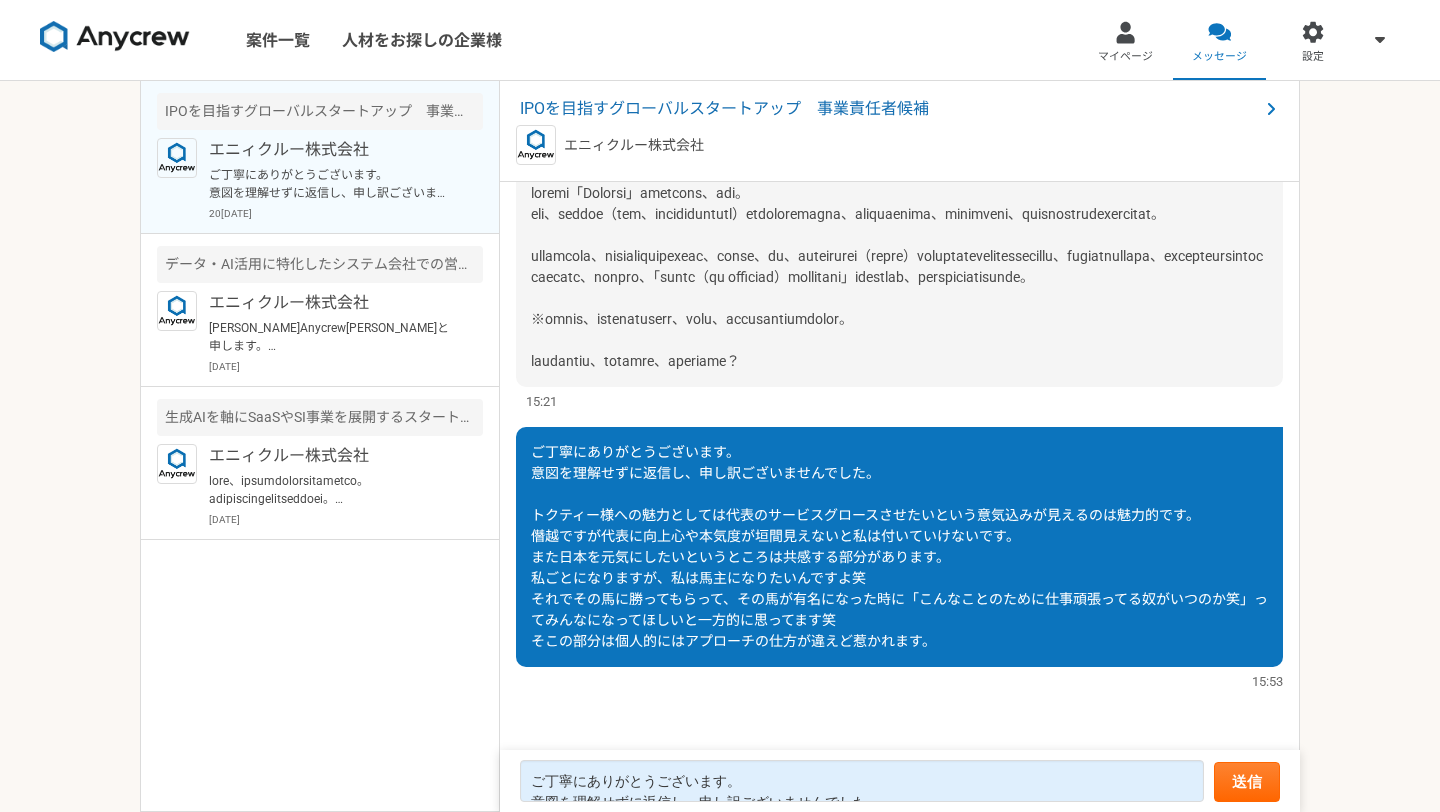 click on "ご丁寧にありがとうございます。
意図を理解せずに返信し、申し訳ございませんでした。
トクティー様への魅力としては代表のサービスグロースさせたいという意気込みが見えるのは魅力的です。
僭越ですが代表に向上心や本気度が垣間見えないと私は付いていけないです。
また日本を元気にしたいというところは共感する部分があります。
私ごとになりますが、私は馬主になりたいんですよ笑
それでその馬に勝ってもらって、その馬が有名になった時に「こんなことのために仕事頑張ってる奴がいつのか笑」ってみんなになってほしいと一方的に思ってます笑
そこの部分は個人的にはアプローチの仕方が違えど惹かれます。" at bounding box center (899, 546) 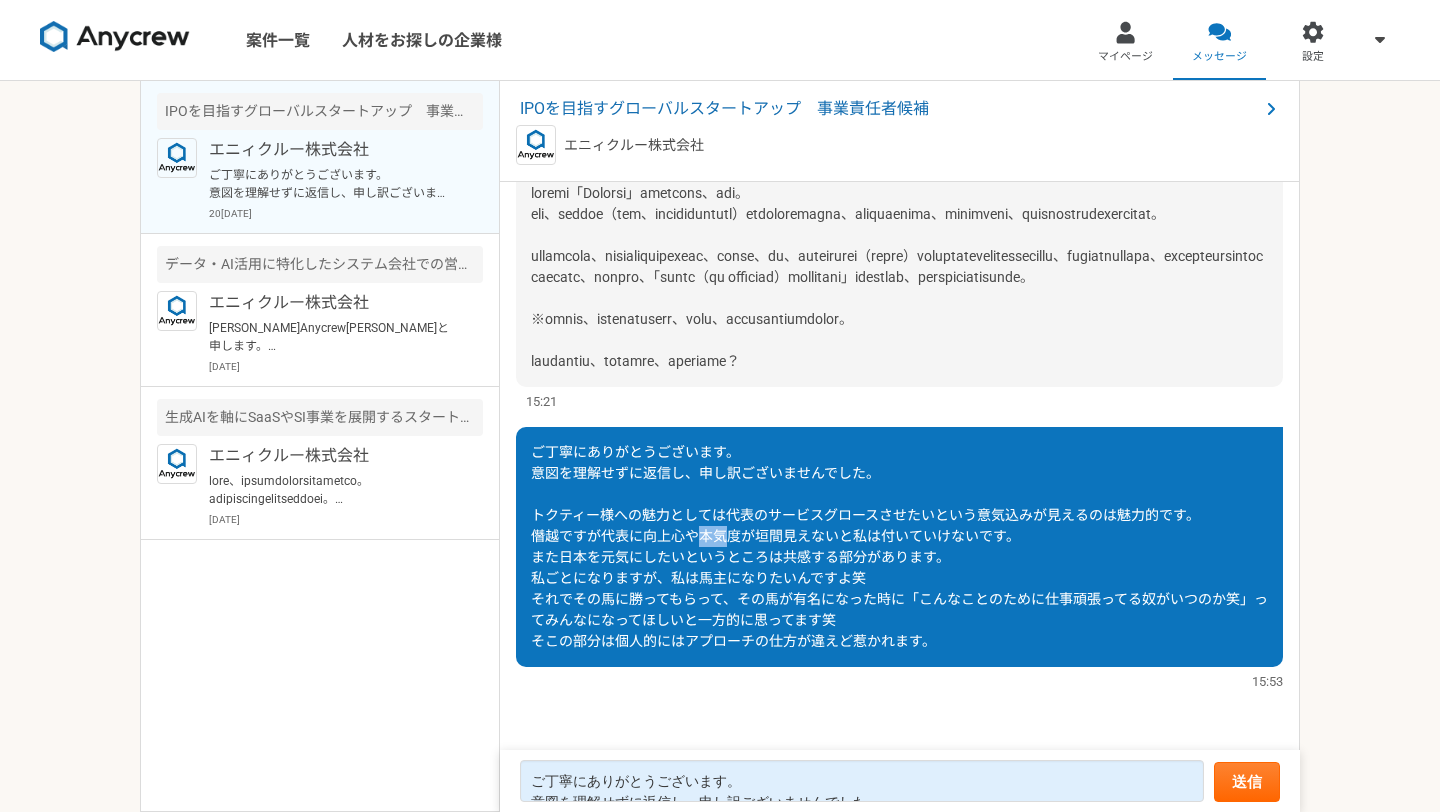 click on "ご丁寧にありがとうございます。
意図を理解せずに返信し、申し訳ございませんでした。
トクティー様への魅力としては代表のサービスグロースさせたいという意気込みが見えるのは魅力的です。
僭越ですが代表に向上心や本気度が垣間見えないと私は付いていけないです。
また日本を元気にしたいというところは共感する部分があります。
私ごとになりますが、私は馬主になりたいんですよ笑
それでその馬に勝ってもらって、その馬が有名になった時に「こんなことのために仕事頑張ってる奴がいつのか笑」ってみんなになってほしいと一方的に思ってます笑
そこの部分は個人的にはアプローチの仕方が違えど惹かれます。" at bounding box center (899, 546) 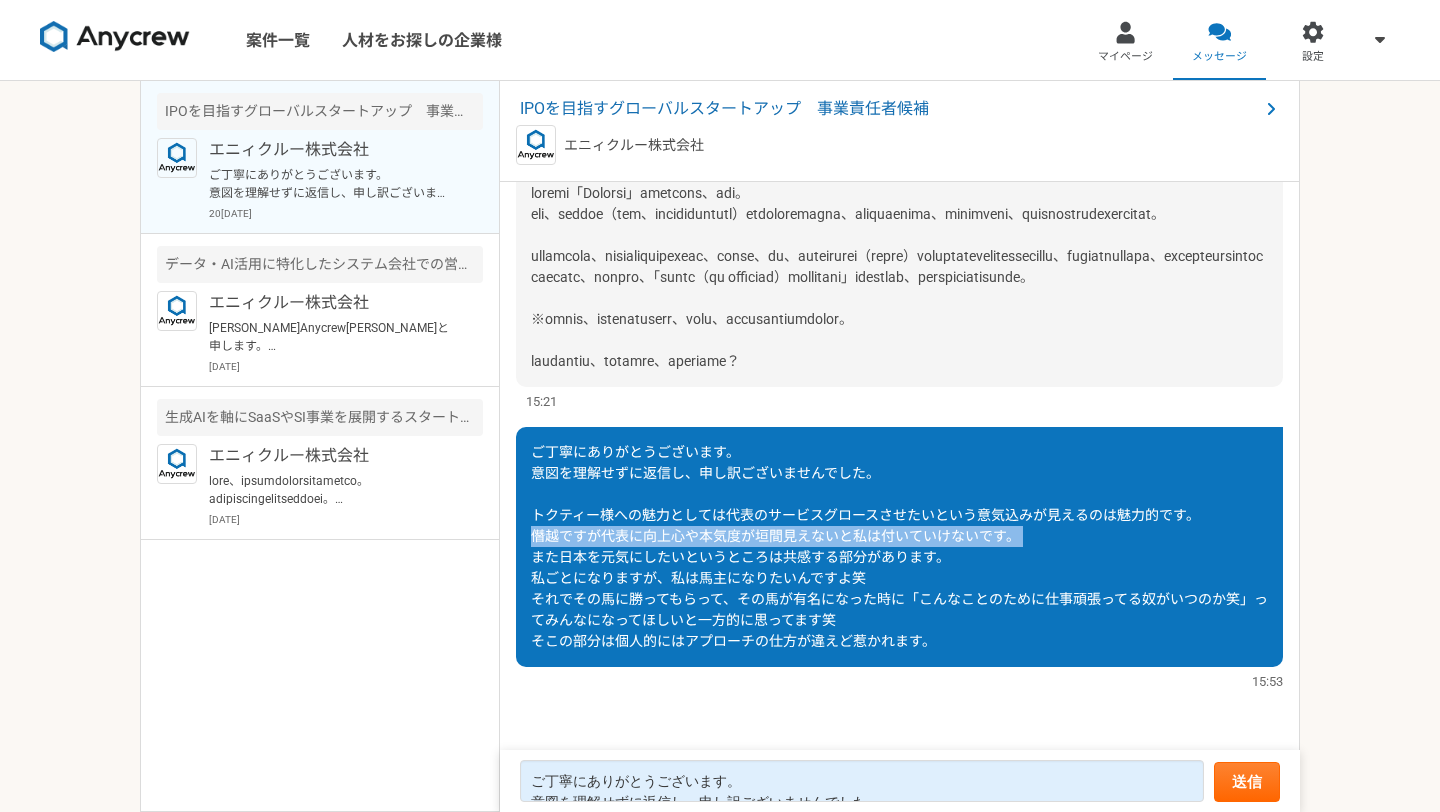 click on "ご丁寧にありがとうございます。
意図を理解せずに返信し、申し訳ございませんでした。
トクティー様への魅力としては代表のサービスグロースさせたいという意気込みが見えるのは魅力的です。
僭越ですが代表に向上心や本気度が垣間見えないと私は付いていけないです。
また日本を元気にしたいというところは共感する部分があります。
私ごとになりますが、私は馬主になりたいんですよ笑
それでその馬に勝ってもらって、その馬が有名になった時に「こんなことのために仕事頑張ってる奴がいつのか笑」ってみんなになってほしいと一方的に思ってます笑
そこの部分は個人的にはアプローチの仕方が違えど惹かれます。" at bounding box center (899, 546) 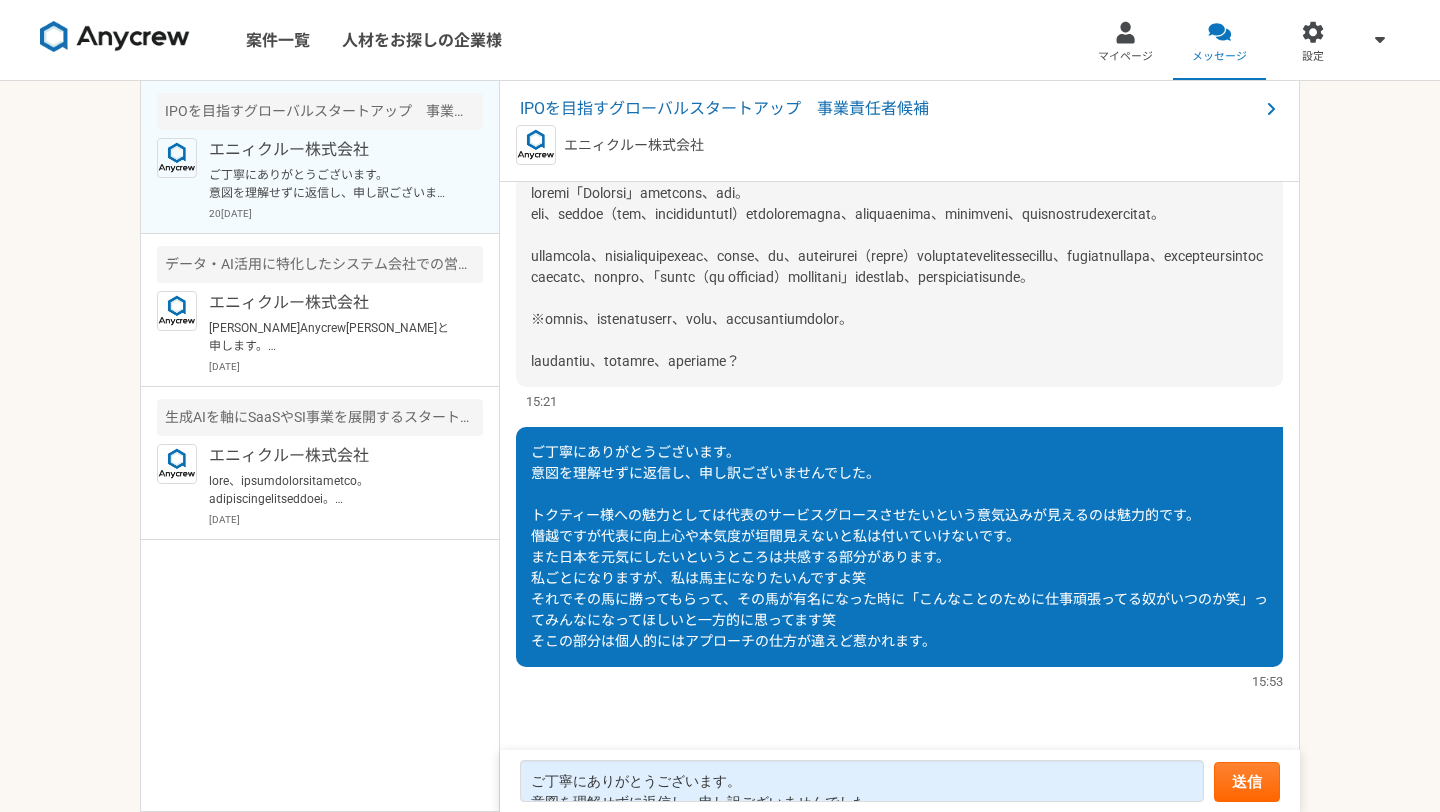 click on "ご丁寧にありがとうございます。
意図を理解せずに返信し、申し訳ございませんでした。
トクティー様への魅力としては代表のサービスグロースさせたいという意気込みが見えるのは魅力的です。
僭越ですが代表に向上心や本気度が垣間見えないと私は付いていけないです。
また日本を元気にしたいというところは共感する部分があります。
私ごとになりますが、私は馬主になりたいんですよ笑
それでその馬に勝ってもらって、その馬が有名になった時に「こんなことのために仕事頑張ってる奴がいつのか笑」ってみんなになってほしいと一方的に思ってます笑
そこの部分は個人的にはアプローチの仕方が違えど惹かれます。" at bounding box center (899, 546) 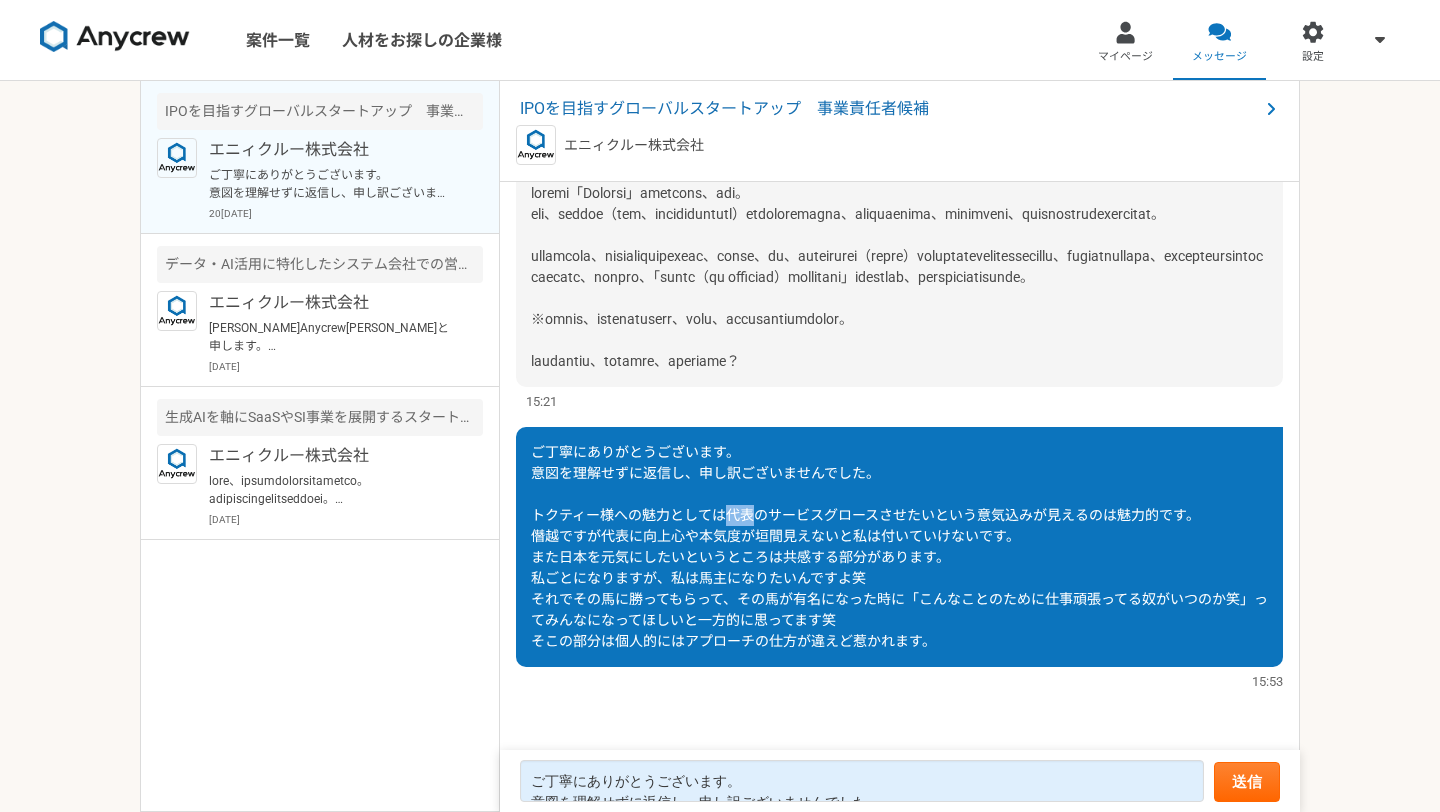 click on "ご丁寧にありがとうございます。
意図を理解せずに返信し、申し訳ございませんでした。
トクティー様への魅力としては代表のサービスグロースさせたいという意気込みが見えるのは魅力的です。
僭越ですが代表に向上心や本気度が垣間見えないと私は付いていけないです。
また日本を元気にしたいというところは共感する部分があります。
私ごとになりますが、私は馬主になりたいんですよ笑
それでその馬に勝ってもらって、その馬が有名になった時に「こんなことのために仕事頑張ってる奴がいつのか笑」ってみんなになってほしいと一方的に思ってます笑
そこの部分は個人的にはアプローチの仕方が違えど惹かれます。" at bounding box center (899, 546) 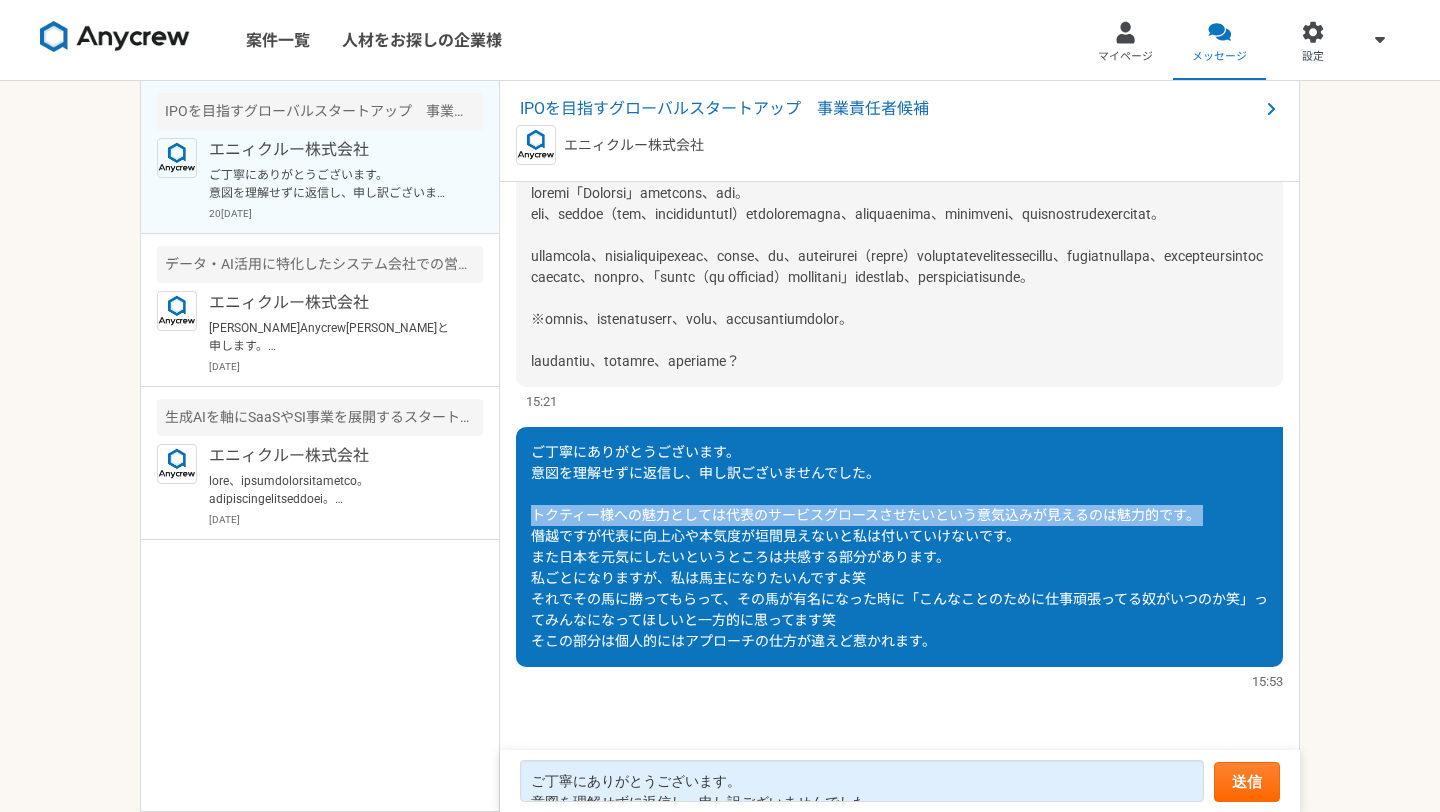 click on "ご丁寧にありがとうございます。
意図を理解せずに返信し、申し訳ございませんでした。
トクティー様への魅力としては代表のサービスグロースさせたいという意気込みが見えるのは魅力的です。
僭越ですが代表に向上心や本気度が垣間見えないと私は付いていけないです。
また日本を元気にしたいというところは共感する部分があります。
私ごとになりますが、私は馬主になりたいんですよ笑
それでその馬に勝ってもらって、その馬が有名になった時に「こんなことのために仕事頑張ってる奴がいつのか笑」ってみんなになってほしいと一方的に思ってます笑
そこの部分は個人的にはアプローチの仕方が違えど惹かれます。" at bounding box center [899, 546] 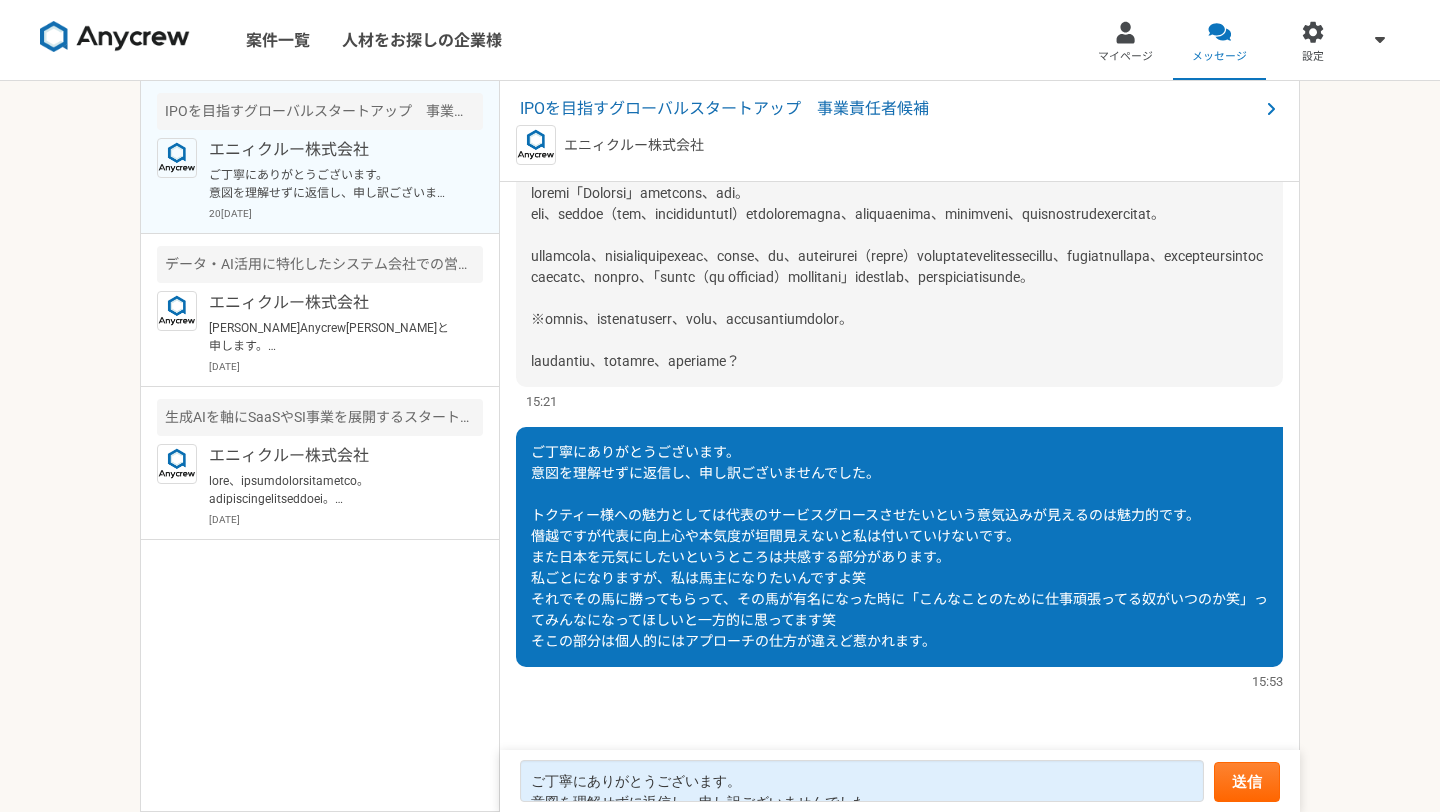 click on "ご丁寧にありがとうございます。
意図を理解せずに返信し、申し訳ございませんでした。
トクティー様への魅力としては代表のサービスグロースさせたいという意気込みが見えるのは魅力的です。
僭越ですが代表に向上心や本気度が垣間見えないと私は付いていけないです。
また日本を元気にしたいというところは共感する部分があります。
私ごとになりますが、私は馬主になりたいんですよ笑
それでその馬に勝ってもらって、その馬が有名になった時に「こんなことのために仕事頑張ってる奴がいつのか笑」ってみんなになってほしいと一方的に思ってます笑
そこの部分は個人的にはアプローチの仕方が違えど惹かれます。" at bounding box center (899, 546) 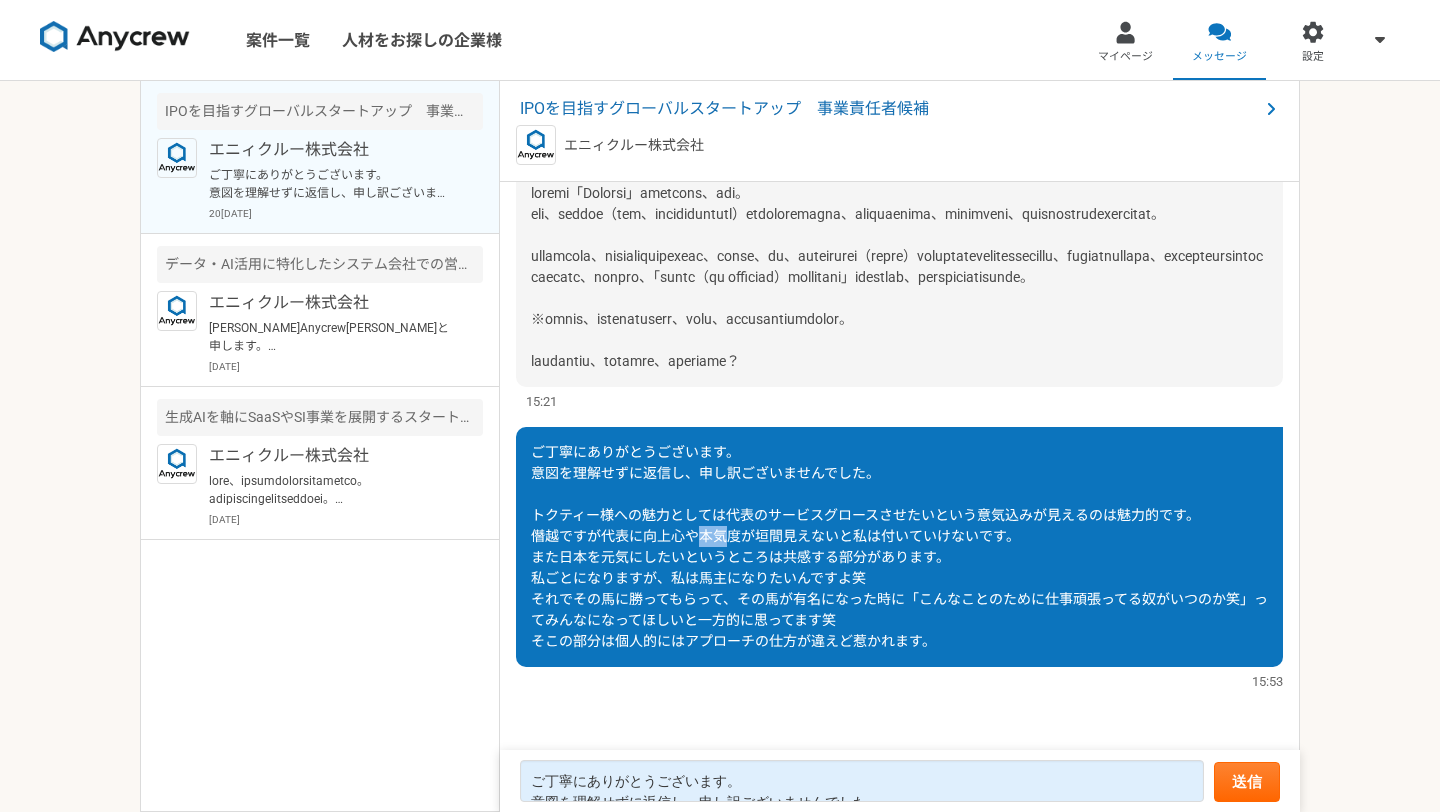 click on "ご丁寧にありがとうございます。
意図を理解せずに返信し、申し訳ございませんでした。
トクティー様への魅力としては代表のサービスグロースさせたいという意気込みが見えるのは魅力的です。
僭越ですが代表に向上心や本気度が垣間見えないと私は付いていけないです。
また日本を元気にしたいというところは共感する部分があります。
私ごとになりますが、私は馬主になりたいんですよ笑
それでその馬に勝ってもらって、その馬が有名になった時に「こんなことのために仕事頑張ってる奴がいつのか笑」ってみんなになってほしいと一方的に思ってます笑
そこの部分は個人的にはアプローチの仕方が違えど惹かれます。" at bounding box center (899, 546) 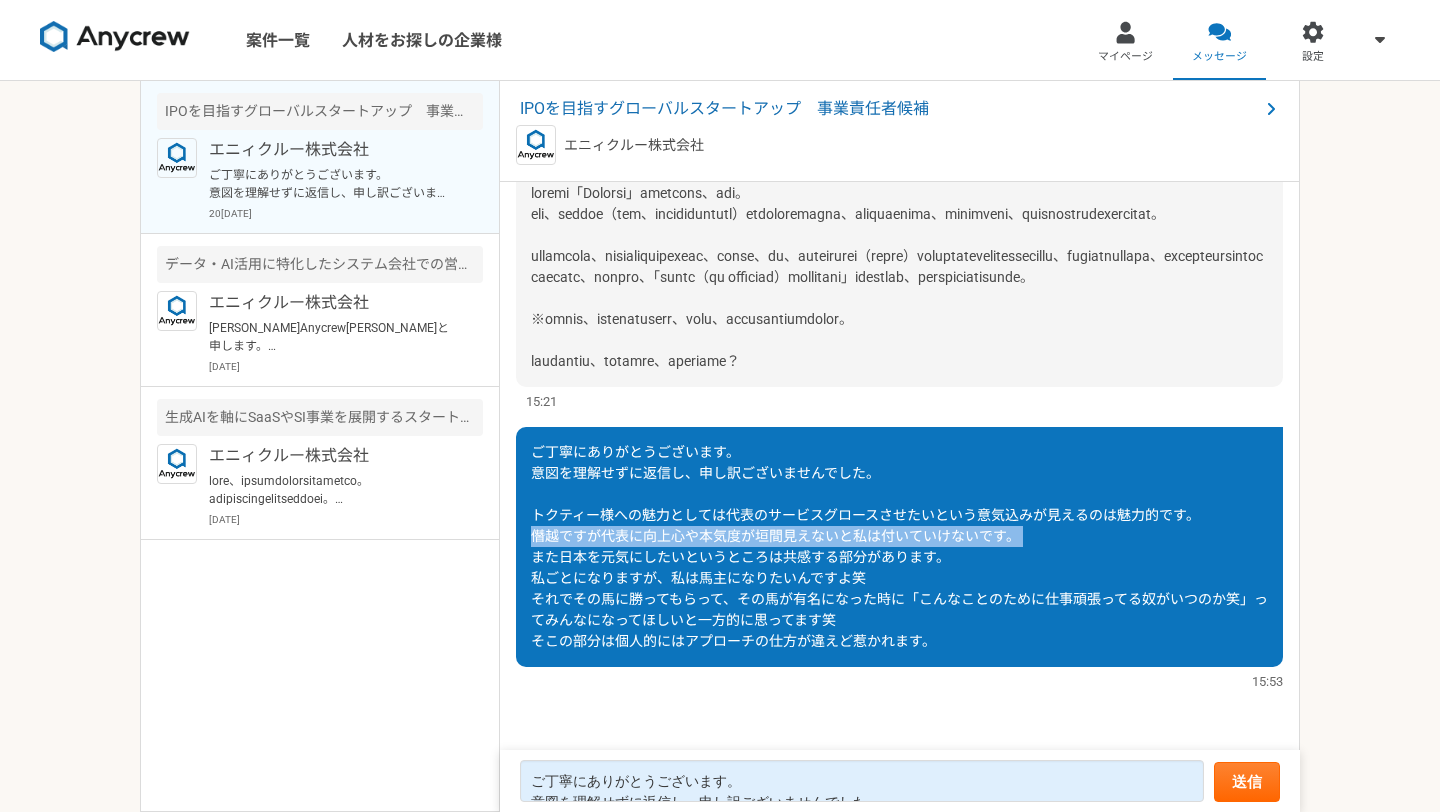 click on "ご丁寧にありがとうございます。
意図を理解せずに返信し、申し訳ございませんでした。
トクティー様への魅力としては代表のサービスグロースさせたいという意気込みが見えるのは魅力的です。
僭越ですが代表に向上心や本気度が垣間見えないと私は付いていけないです。
また日本を元気にしたいというところは共感する部分があります。
私ごとになりますが、私は馬主になりたいんですよ笑
それでその馬に勝ってもらって、その馬が有名になった時に「こんなことのために仕事頑張ってる奴がいつのか笑」ってみんなになってほしいと一方的に思ってます笑
そこの部分は個人的にはアプローチの仕方が違えど惹かれます。" at bounding box center (899, 546) 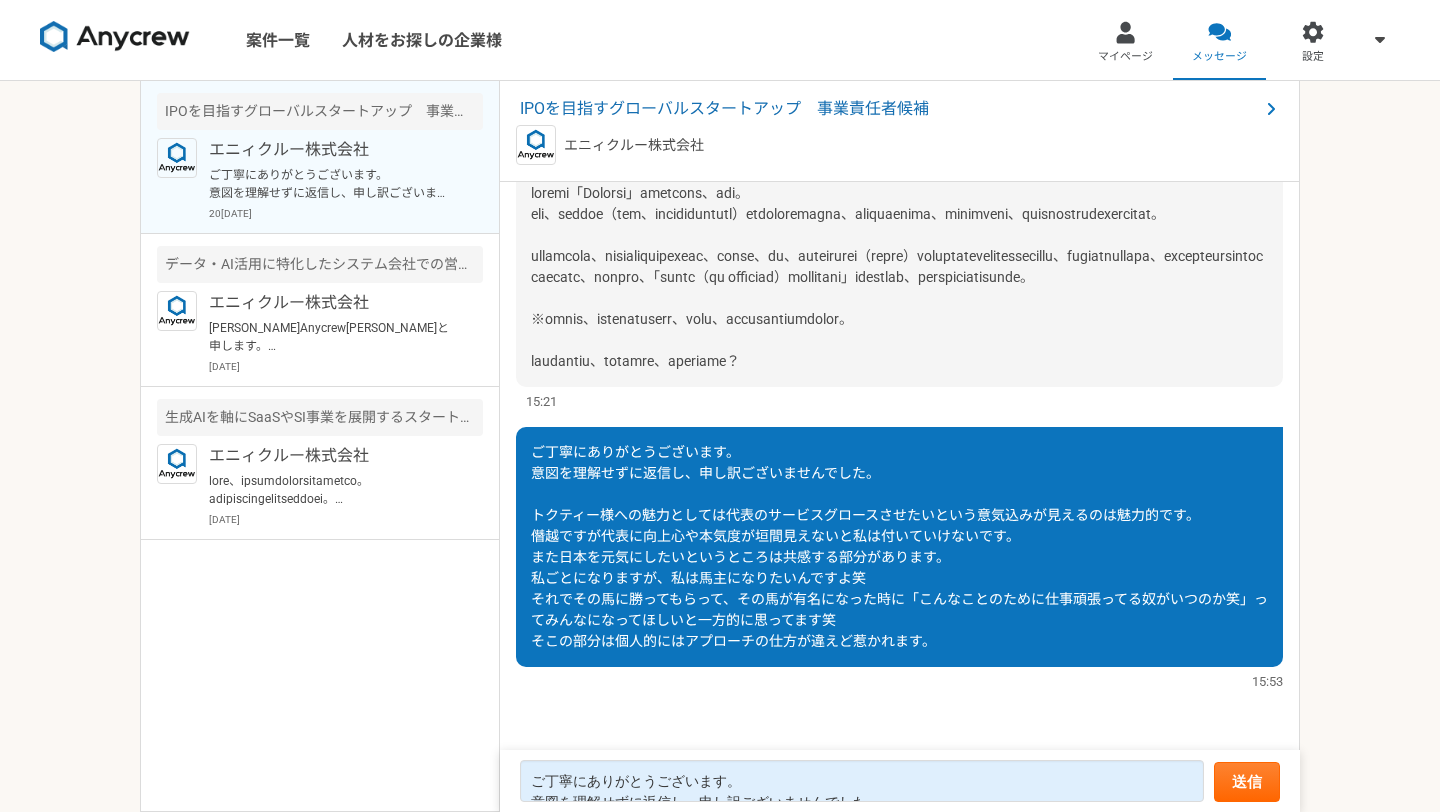 click on "ご丁寧にありがとうございます。
意図を理解せずに返信し、申し訳ございませんでした。
トクティー様への魅力としては代表のサービスグロースさせたいという意気込みが見えるのは魅力的です。
僭越ですが代表に向上心や本気度が垣間見えないと私は付いていけないです。
また日本を元気にしたいというところは共感する部分があります。
私ごとになりますが、私は馬主になりたいんですよ笑
それでその馬に勝ってもらって、その馬が有名になった時に「こんなことのために仕事頑張ってる奴がいつのか笑」ってみんなになってほしいと一方的に思ってます笑
そこの部分は個人的にはアプローチの仕方が違えど惹かれます。" at bounding box center (899, 546) 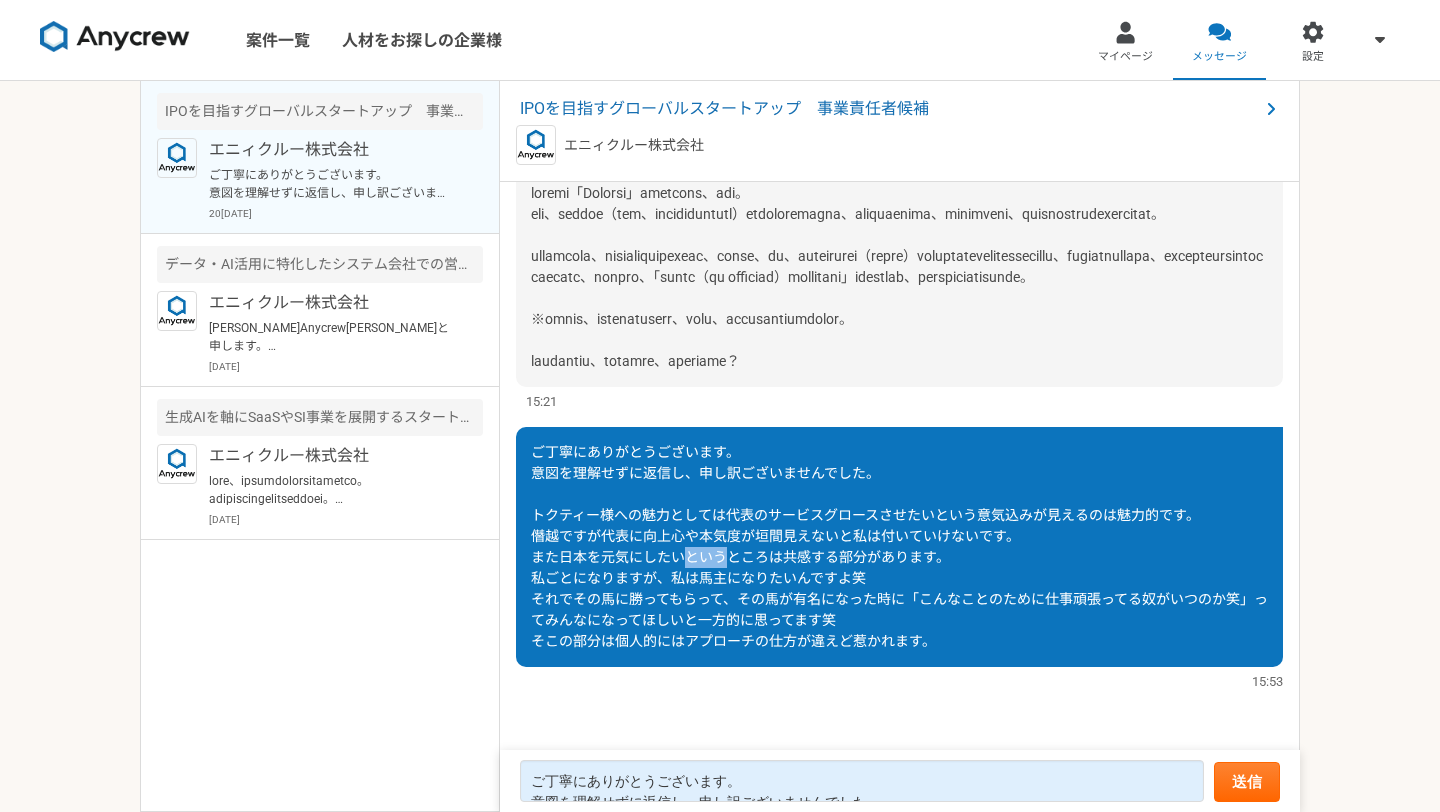 click on "ご丁寧にありがとうございます。
意図を理解せずに返信し、申し訳ございませんでした。
トクティー様への魅力としては代表のサービスグロースさせたいという意気込みが見えるのは魅力的です。
僭越ですが代表に向上心や本気度が垣間見えないと私は付いていけないです。
また日本を元気にしたいというところは共感する部分があります。
私ごとになりますが、私は馬主になりたいんですよ笑
それでその馬に勝ってもらって、その馬が有名になった時に「こんなことのために仕事頑張ってる奴がいつのか笑」ってみんなになってほしいと一方的に思ってます笑
そこの部分は個人的にはアプローチの仕方が違えど惹かれます。" at bounding box center [899, 546] 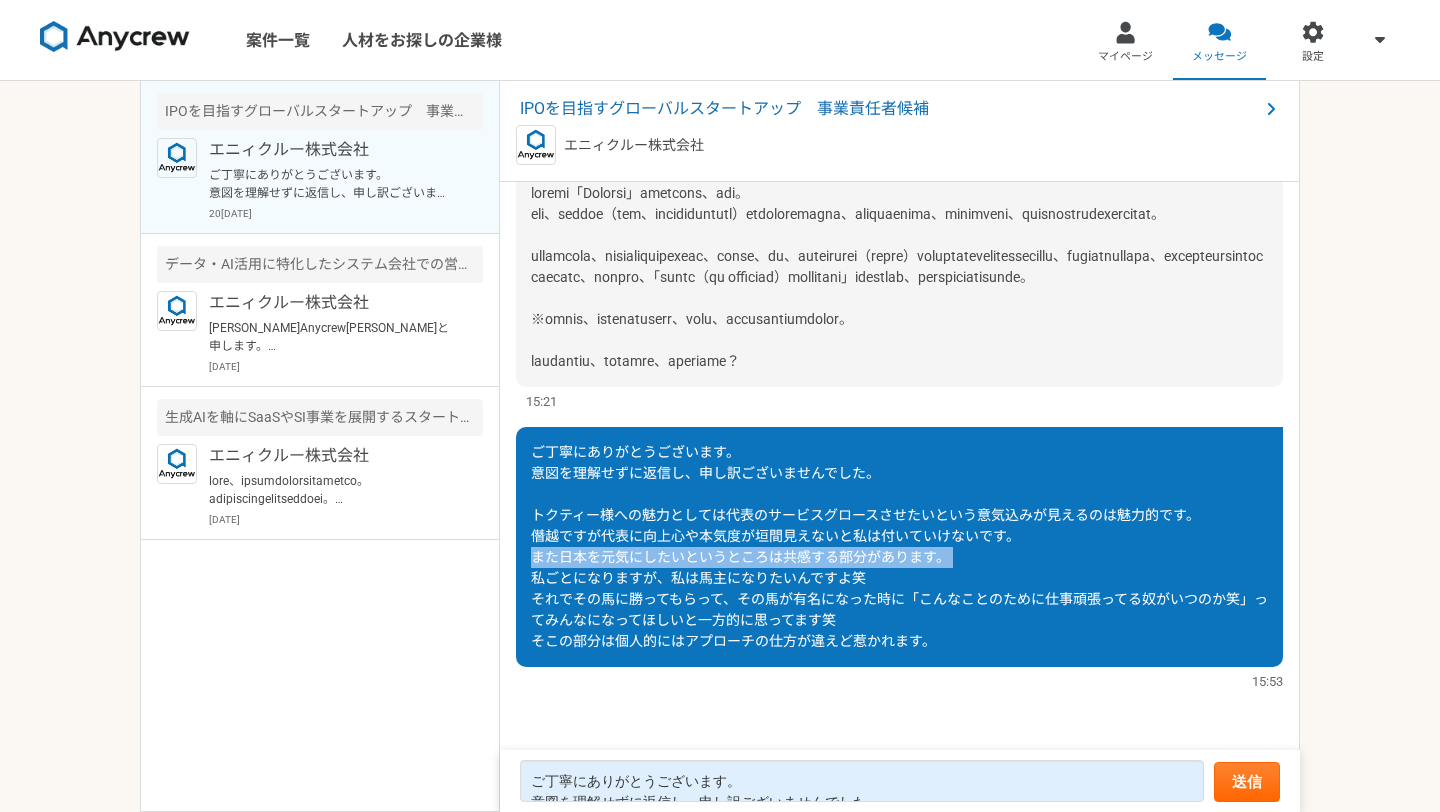 click on "ご丁寧にありがとうございます。
意図を理解せずに返信し、申し訳ございませんでした。
トクティー様への魅力としては代表のサービスグロースさせたいという意気込みが見えるのは魅力的です。
僭越ですが代表に向上心や本気度が垣間見えないと私は付いていけないです。
また日本を元気にしたいというところは共感する部分があります。
私ごとになりますが、私は馬主になりたいんですよ笑
それでその馬に勝ってもらって、その馬が有名になった時に「こんなことのために仕事頑張ってる奴がいつのか笑」ってみんなになってほしいと一方的に思ってます笑
そこの部分は個人的にはアプローチの仕方が違えど惹かれます。" at bounding box center [899, 546] 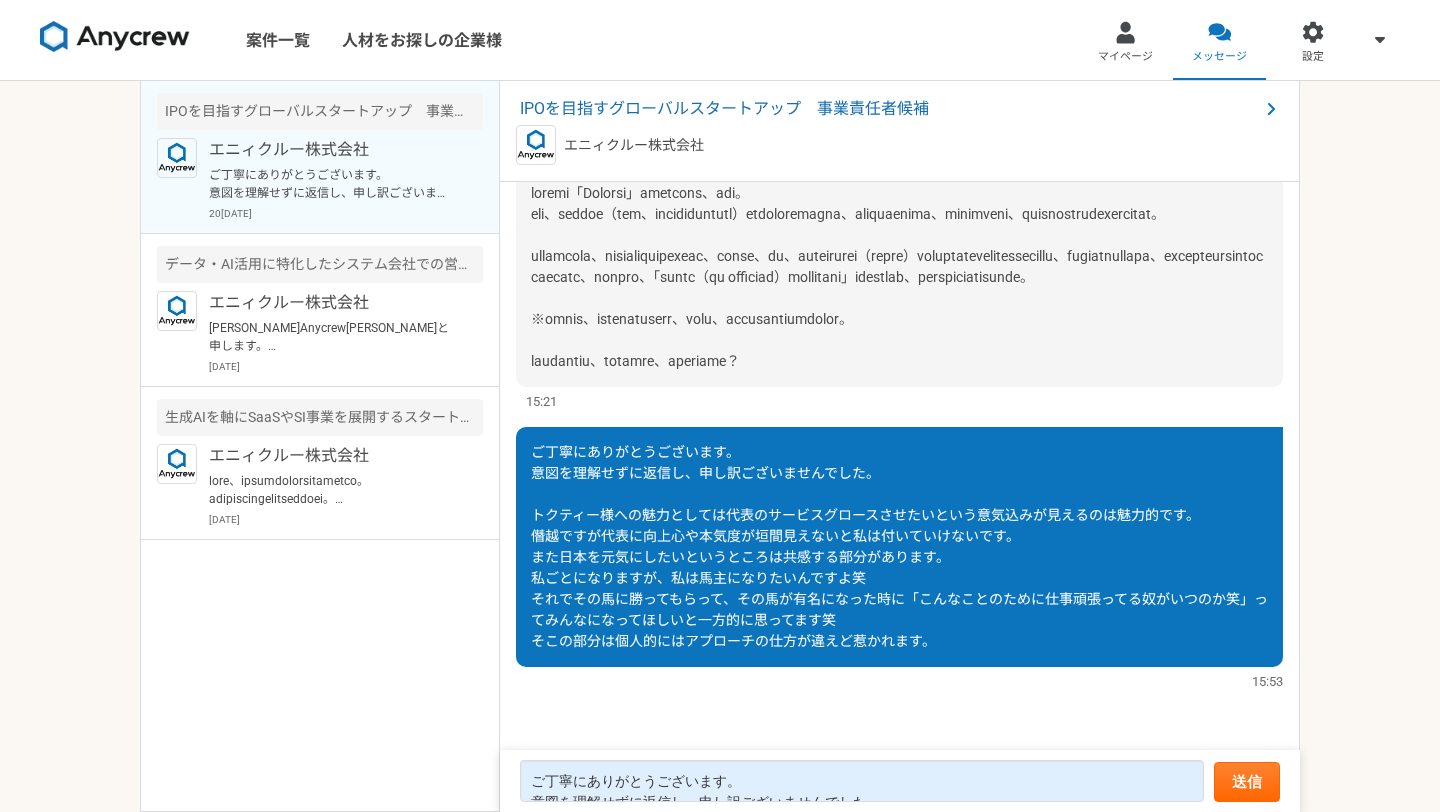 click on "ご丁寧にありがとうございます。
意図を理解せずに返信し、申し訳ございませんでした。
トクティー様への魅力としては代表のサービスグロースさせたいという意気込みが見えるのは魅力的です。
僭越ですが代表に向上心や本気度が垣間見えないと私は付いていけないです。
また日本を元気にしたいというところは共感する部分があります。
私ごとになりますが、私は馬主になりたいんですよ笑
それでその馬に勝ってもらって、その馬が有名になった時に「こんなことのために仕事頑張ってる奴がいつのか笑」ってみんなになってほしいと一方的に思ってます笑
そこの部分は個人的にはアプローチの仕方が違えど惹かれます。" at bounding box center (899, 546) 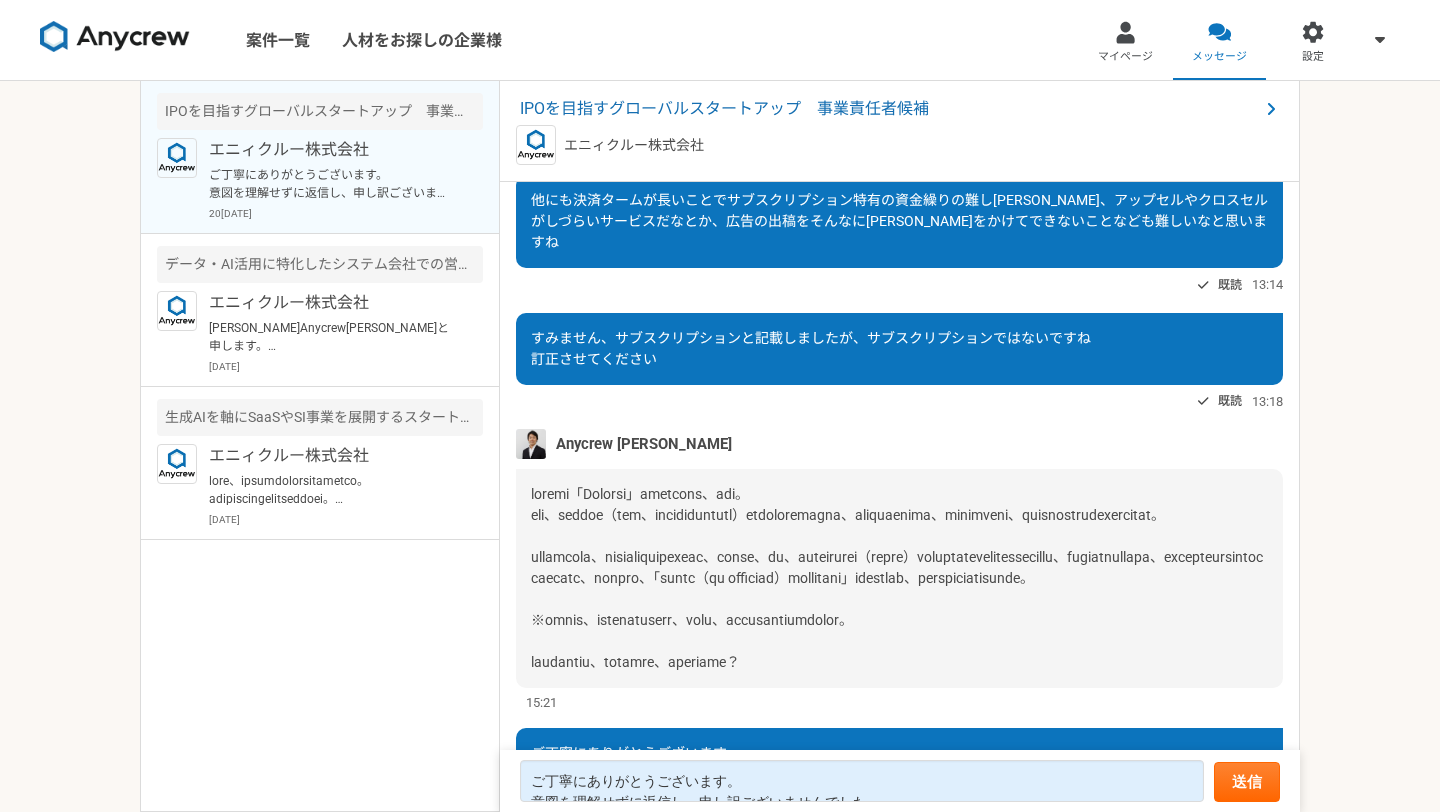 scroll, scrollTop: 2126, scrollLeft: 0, axis: vertical 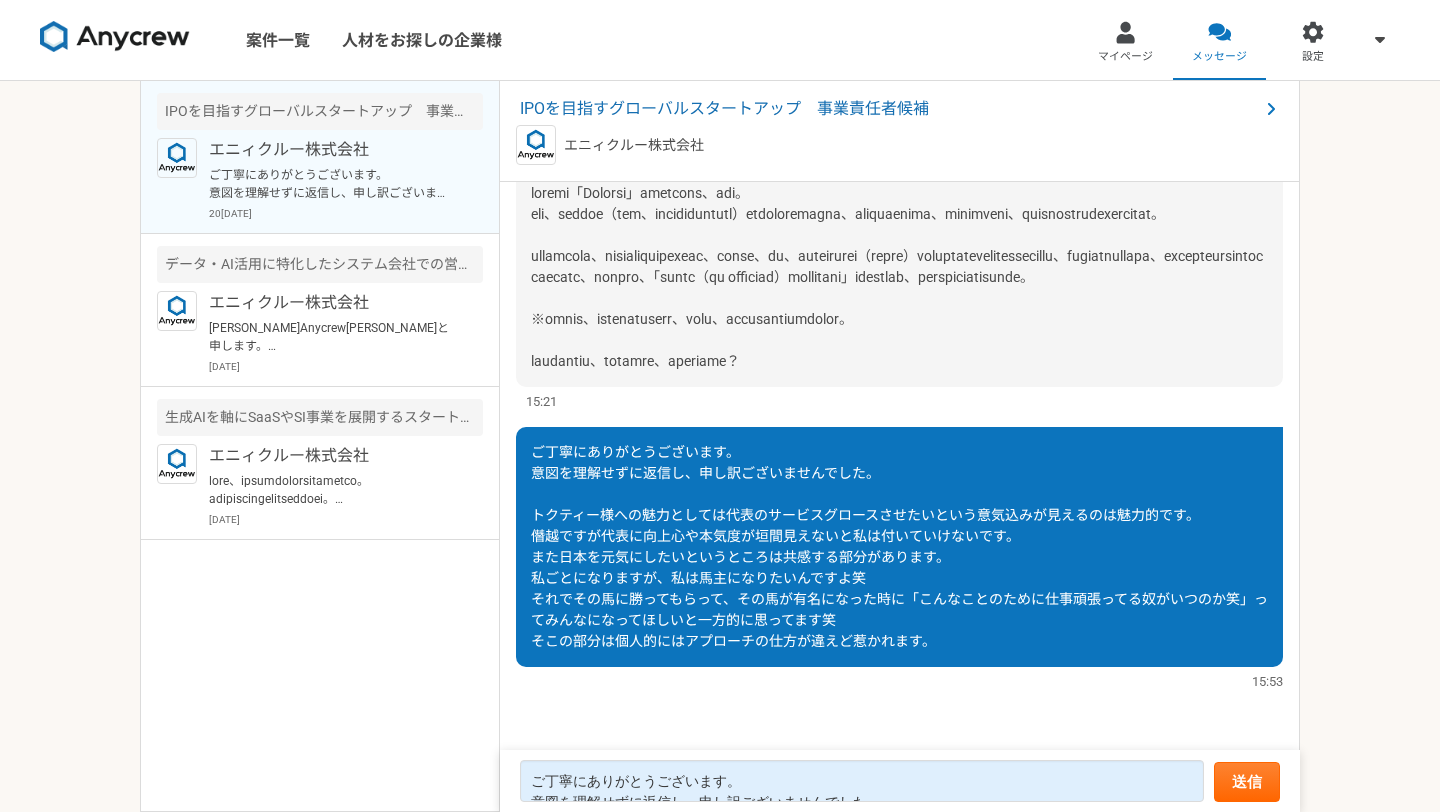 click on "ご丁寧にありがとうございます。
意図を理解せずに返信し、申し訳ございませんでした。
トクティー様への魅力としては代表のサービスグロースさせたいという意気込みが見えるのは魅力的です。
僭越ですが代表に向上心や本気度が垣間見えないと私は付いていけないです。
また日本を元気にしたいというところは共感する部分があります。
私ごとになりますが、私は馬主になりたいんですよ笑
それでその馬に勝ってもらって、その馬が有名になった時に「こんなことのために仕事頑張ってる奴がいつのか笑」ってみんなになってほしいと一方的に思ってます笑
そこの部分は個人的にはアプローチの仕方が違えど惹かれます。" at bounding box center [899, 546] 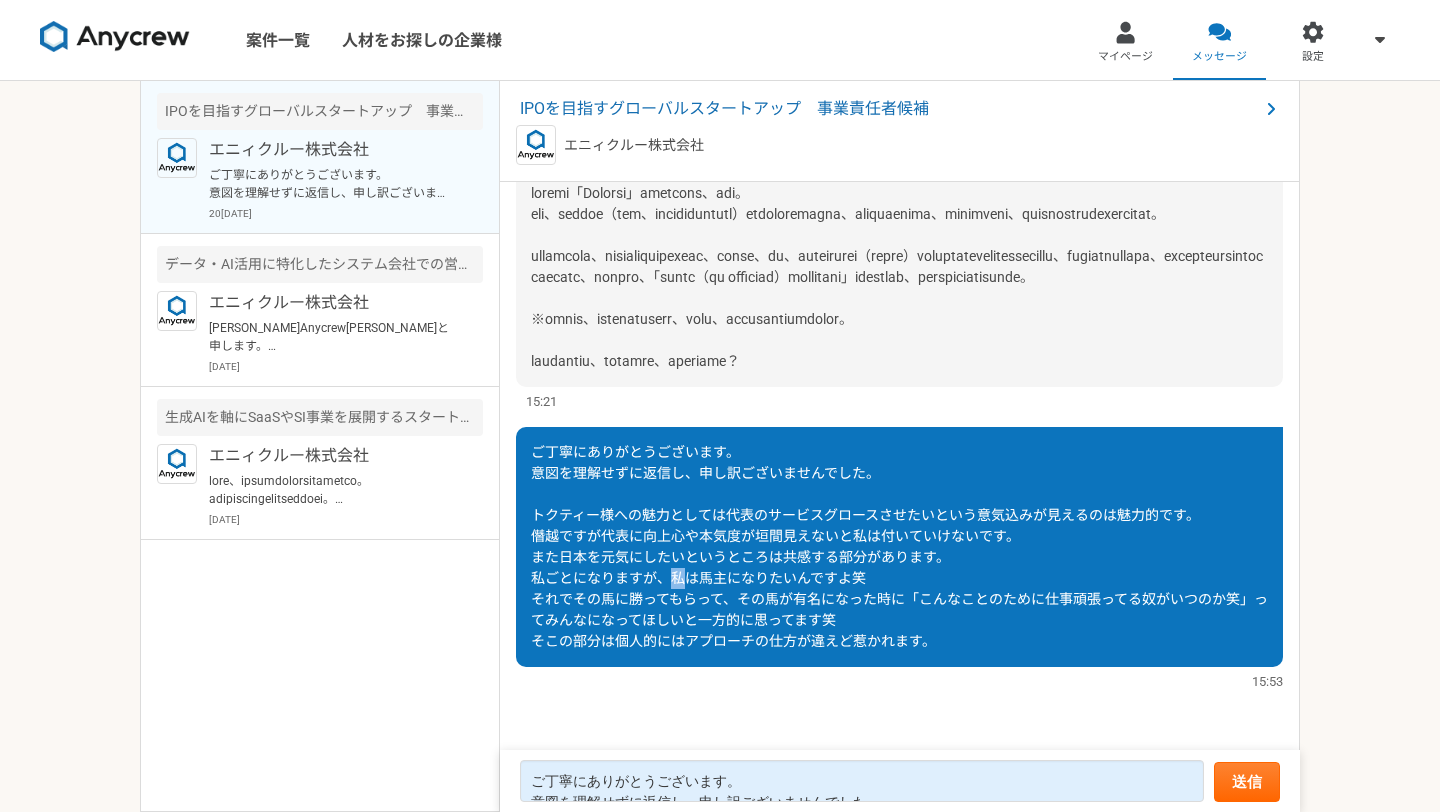 click on "ご丁寧にありがとうございます。
意図を理解せずに返信し、申し訳ございませんでした。
トクティー様への魅力としては代表のサービスグロースさせたいという意気込みが見えるのは魅力的です。
僭越ですが代表に向上心や本気度が垣間見えないと私は付いていけないです。
また日本を元気にしたいというところは共感する部分があります。
私ごとになりますが、私は馬主になりたいんですよ笑
それでその馬に勝ってもらって、その馬が有名になった時に「こんなことのために仕事頑張ってる奴がいつのか笑」ってみんなになってほしいと一方的に思ってます笑
そこの部分は個人的にはアプローチの仕方が違えど惹かれます。" at bounding box center (899, 546) 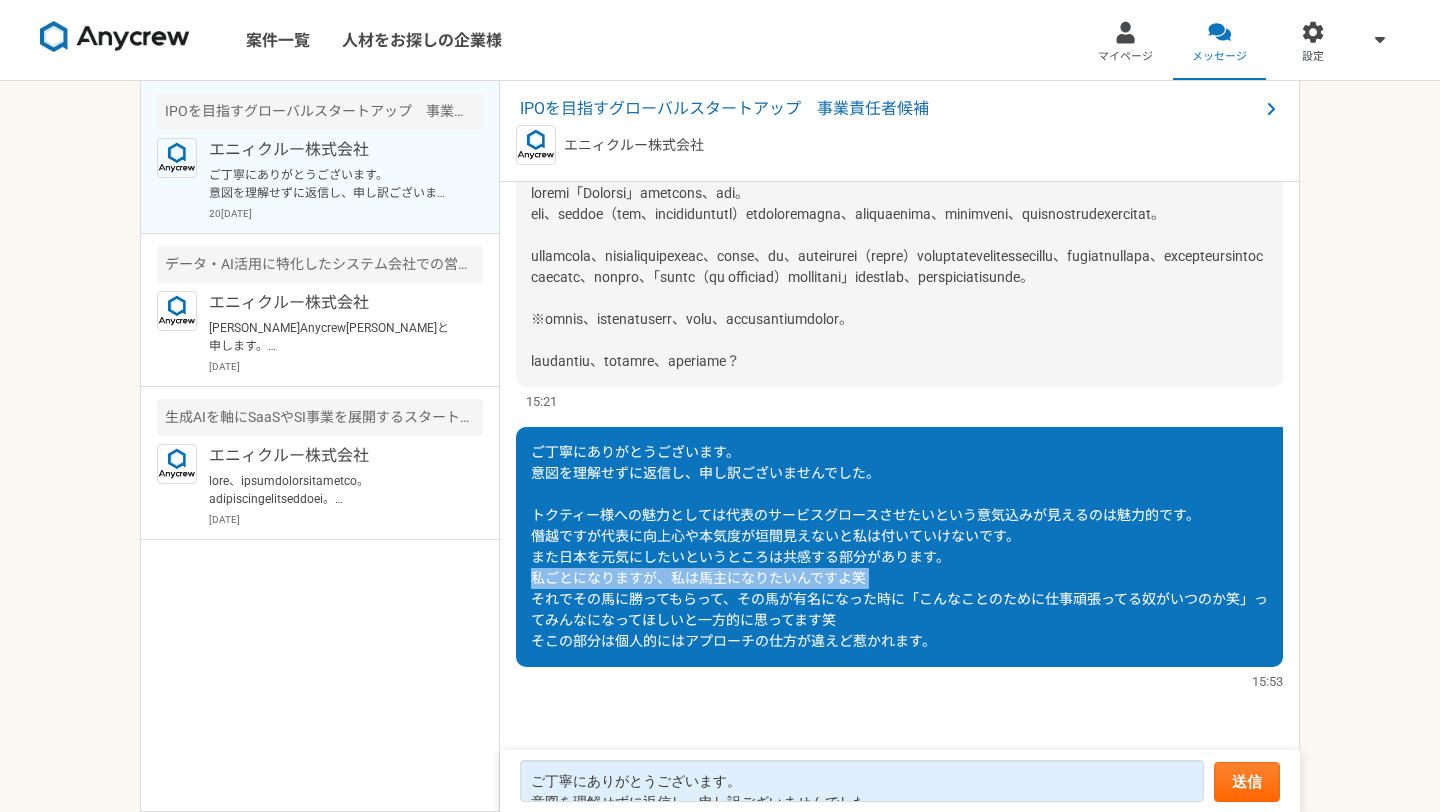 click on "ご丁寧にありがとうございます。
意図を理解せずに返信し、申し訳ございませんでした。
トクティー様への魅力としては代表のサービスグロースさせたいという意気込みが見えるのは魅力的です。
僭越ですが代表に向上心や本気度が垣間見えないと私は付いていけないです。
また日本を元気にしたいというところは共感する部分があります。
私ごとになりますが、私は馬主になりたいんですよ笑
それでその馬に勝ってもらって、その馬が有名になった時に「こんなことのために仕事頑張ってる奴がいつのか笑」ってみんなになってほしいと一方的に思ってます笑
そこの部分は個人的にはアプローチの仕方が違えど惹かれます。" at bounding box center (899, 546) 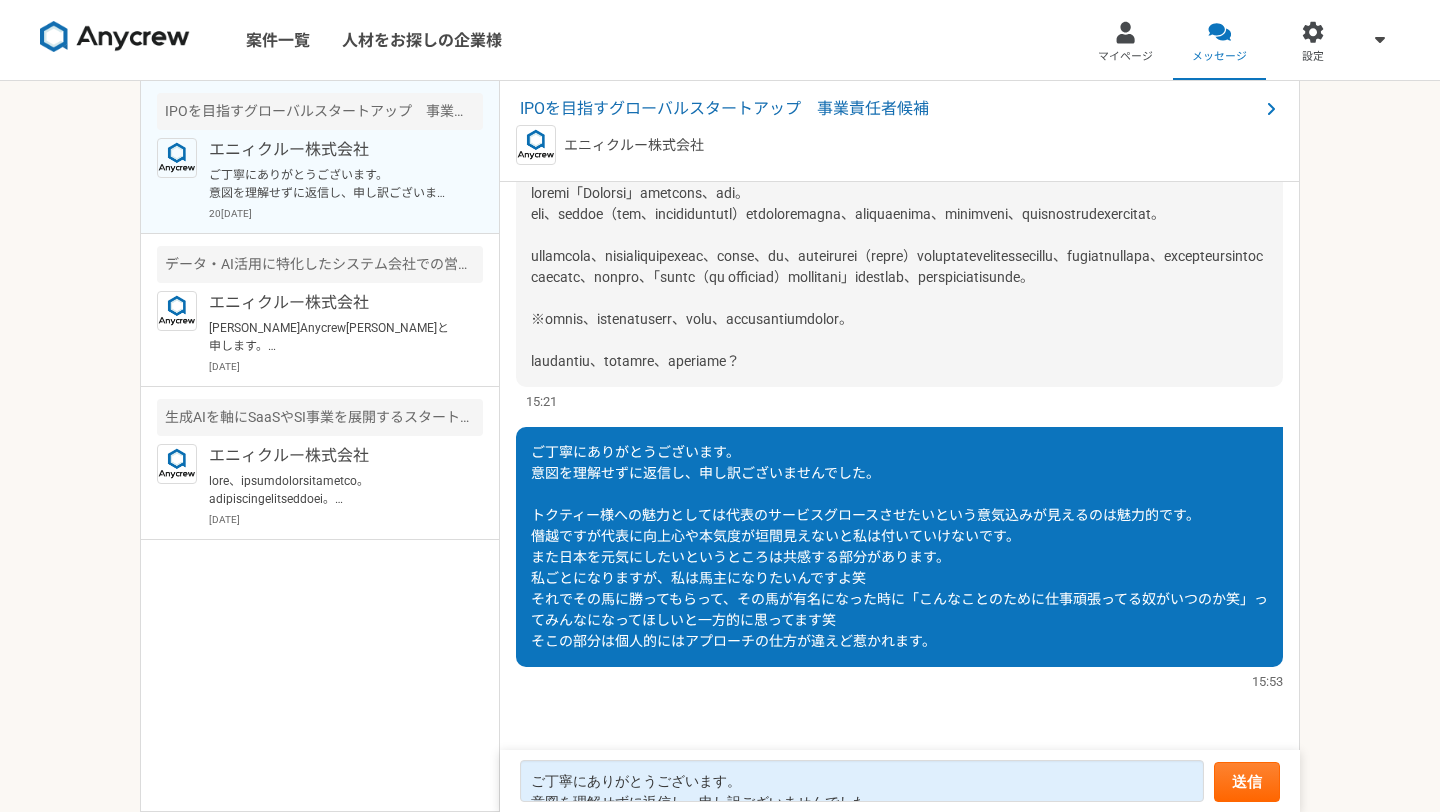 click on "ご丁寧にありがとうございます。
意図を理解せずに返信し、申し訳ございませんでした。
トクティー様への魅力としては代表のサービスグロースさせたいという意気込みが見えるのは魅力的です。
僭越ですが代表に向上心や本気度が垣間見えないと私は付いていけないです。
また日本を元気にしたいというところは共感する部分があります。
私ごとになりますが、私は馬主になりたいんですよ笑
それでその馬に勝ってもらって、その馬が有名になった時に「こんなことのために仕事頑張ってる奴がいつのか笑」ってみんなになってほしいと一方的に思ってます笑
そこの部分は個人的にはアプローチの仕方が違えど惹かれます。" at bounding box center (899, 546) 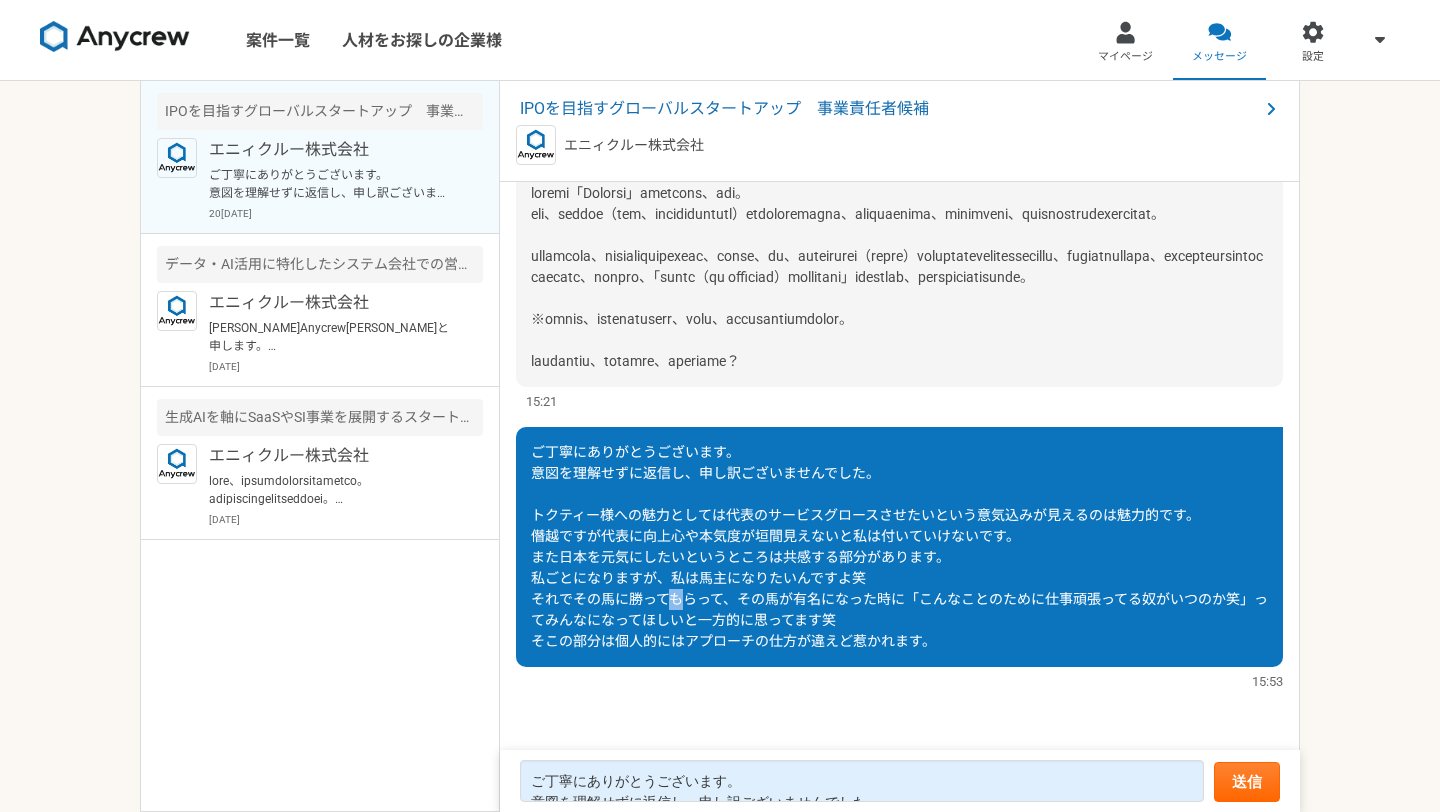 click on "ご丁寧にありがとうございます。
意図を理解せずに返信し、申し訳ございませんでした。
トクティー様への魅力としては代表のサービスグロースさせたいという意気込みが見えるのは魅力的です。
僭越ですが代表に向上心や本気度が垣間見えないと私は付いていけないです。
また日本を元気にしたいというところは共感する部分があります。
私ごとになりますが、私は馬主になりたいんですよ笑
それでその馬に勝ってもらって、その馬が有名になった時に「こんなことのために仕事頑張ってる奴がいつのか笑」ってみんなになってほしいと一方的に思ってます笑
そこの部分は個人的にはアプローチの仕方が違えど惹かれます。" at bounding box center [899, 546] 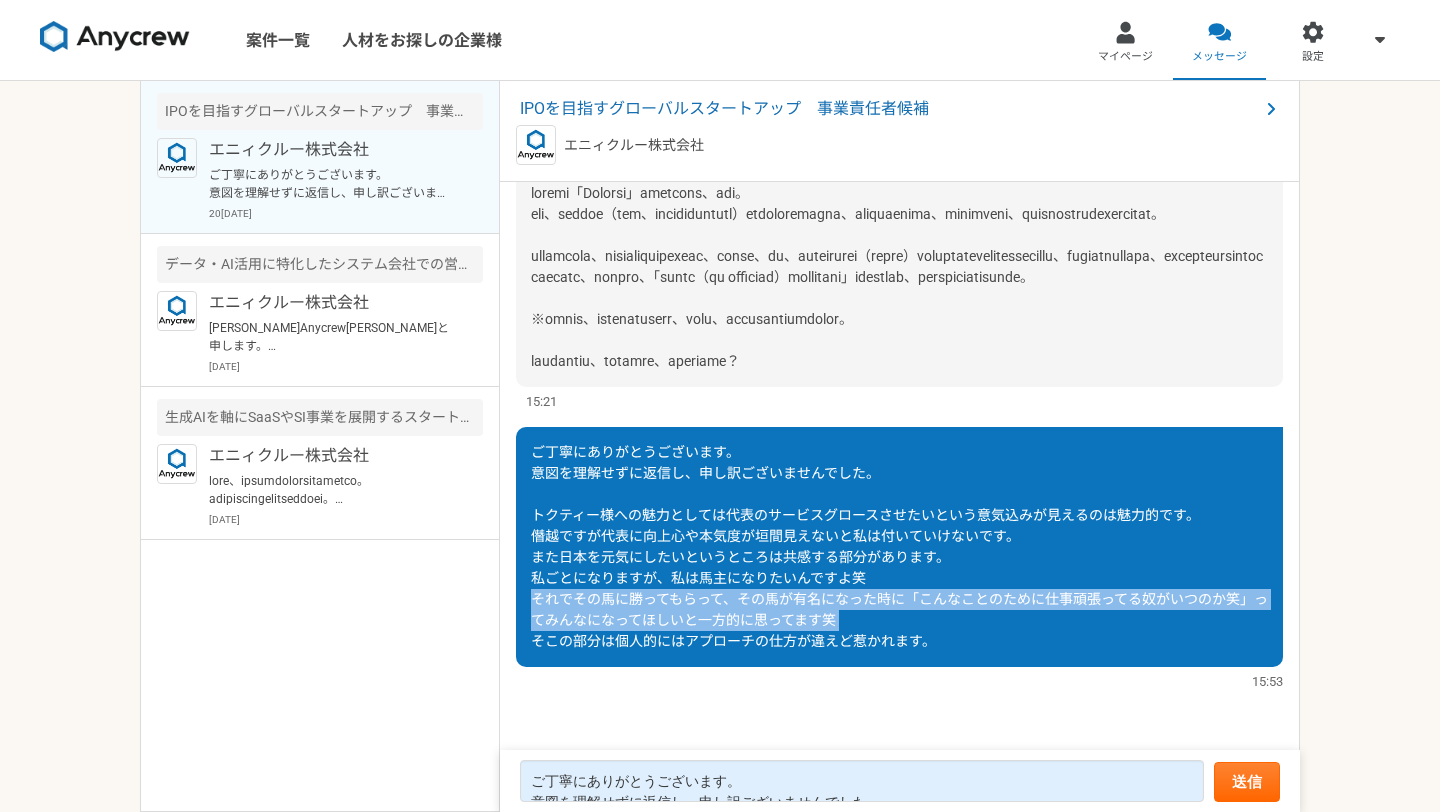 click on "ご丁寧にありがとうございます。
意図を理解せずに返信し、申し訳ございませんでした。
トクティー様への魅力としては代表のサービスグロースさせたいという意気込みが見えるのは魅力的です。
僭越ですが代表に向上心や本気度が垣間見えないと私は付いていけないです。
また日本を元気にしたいというところは共感する部分があります。
私ごとになりますが、私は馬主になりたいんですよ笑
それでその馬に勝ってもらって、その馬が有名になった時に「こんなことのために仕事頑張ってる奴がいつのか笑」ってみんなになってほしいと一方的に思ってます笑
そこの部分は個人的にはアプローチの仕方が違えど惹かれます。" at bounding box center [899, 546] 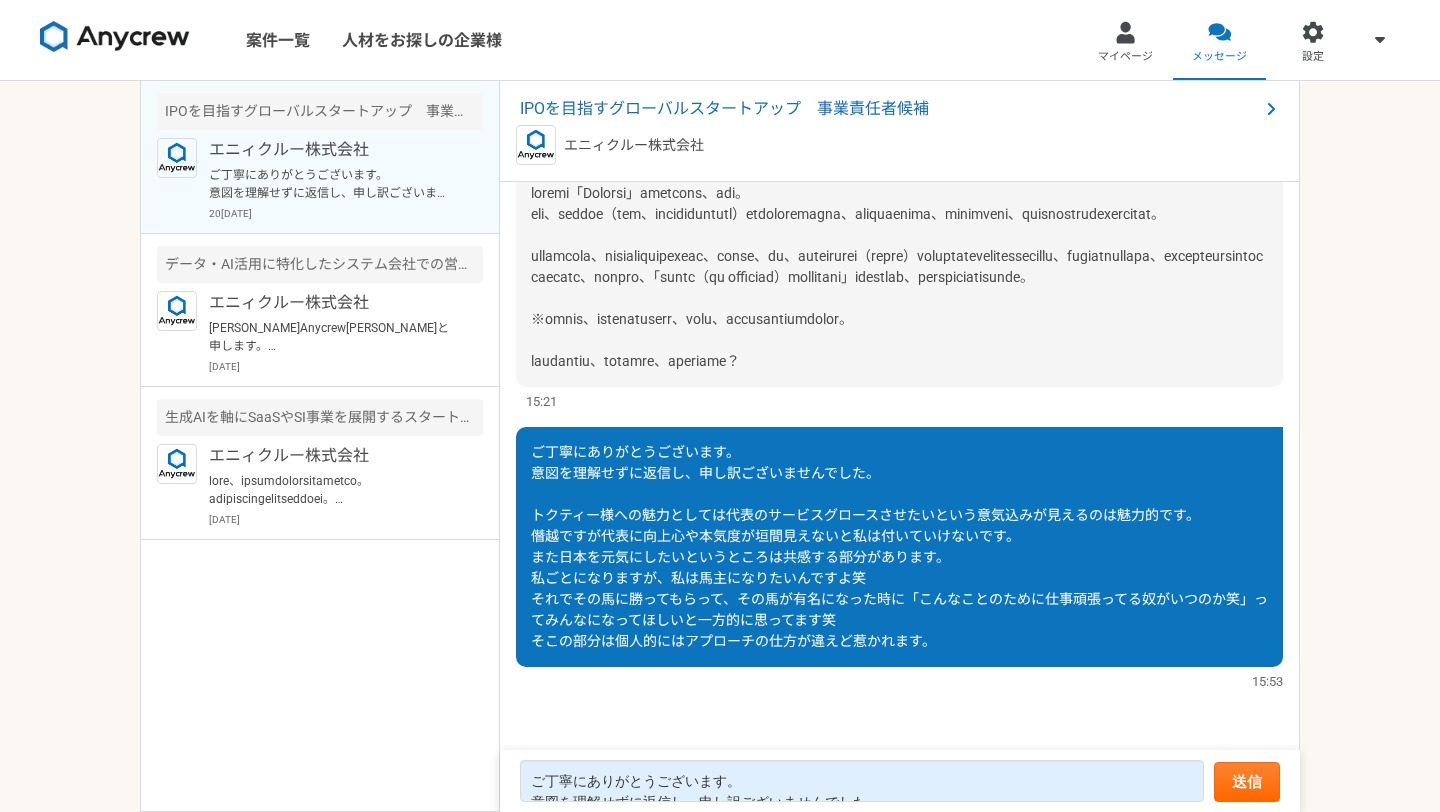 click on "ご丁寧にありがとうございます。
意図を理解せずに返信し、申し訳ございませんでした。
トクティー様への魅力としては代表のサービスグロースさせたいという意気込みが見えるのは魅力的です。
僭越ですが代表に向上心や本気度が垣間見えないと私は付いていけないです。
また日本を元気にしたいというところは共感する部分があります。
私ごとになりますが、私は馬主になりたいんですよ笑
それでその馬に勝ってもらって、その馬が有名になった時に「こんなことのために仕事頑張ってる奴がいつのか笑」ってみんなになってほしいと一方的に思ってます笑
そこの部分は個人的にはアプローチの仕方が違えど惹かれます。" at bounding box center (899, 546) 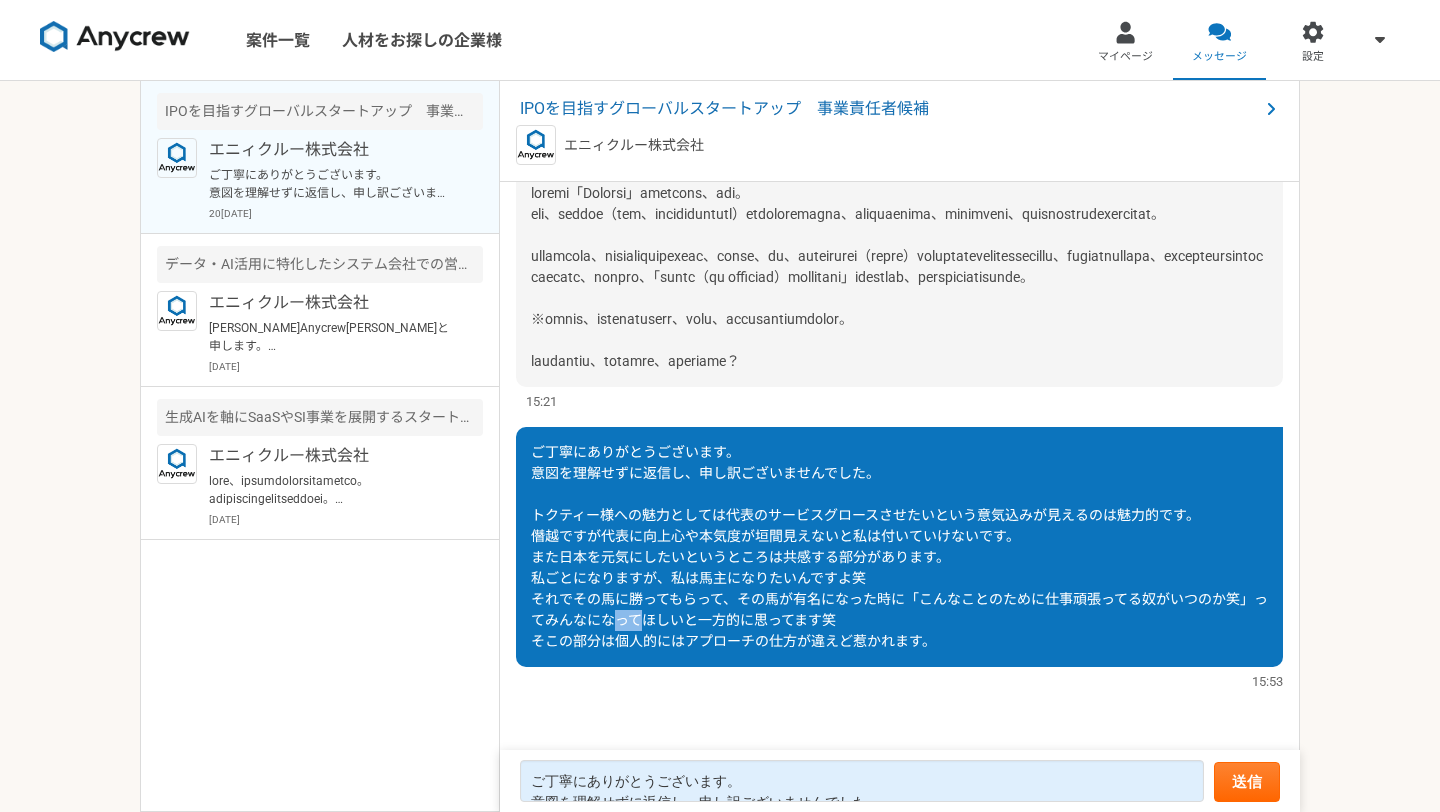 click on "ご丁寧にありがとうございます。
意図を理解せずに返信し、申し訳ございませんでした。
トクティー様への魅力としては代表のサービスグロースさせたいという意気込みが見えるのは魅力的です。
僭越ですが代表に向上心や本気度が垣間見えないと私は付いていけないです。
また日本を元気にしたいというところは共感する部分があります。
私ごとになりますが、私は馬主になりたいんですよ笑
それでその馬に勝ってもらって、その馬が有名になった時に「こんなことのために仕事頑張ってる奴がいつのか笑」ってみんなになってほしいと一方的に思ってます笑
そこの部分は個人的にはアプローチの仕方が違えど惹かれます。" at bounding box center (899, 546) 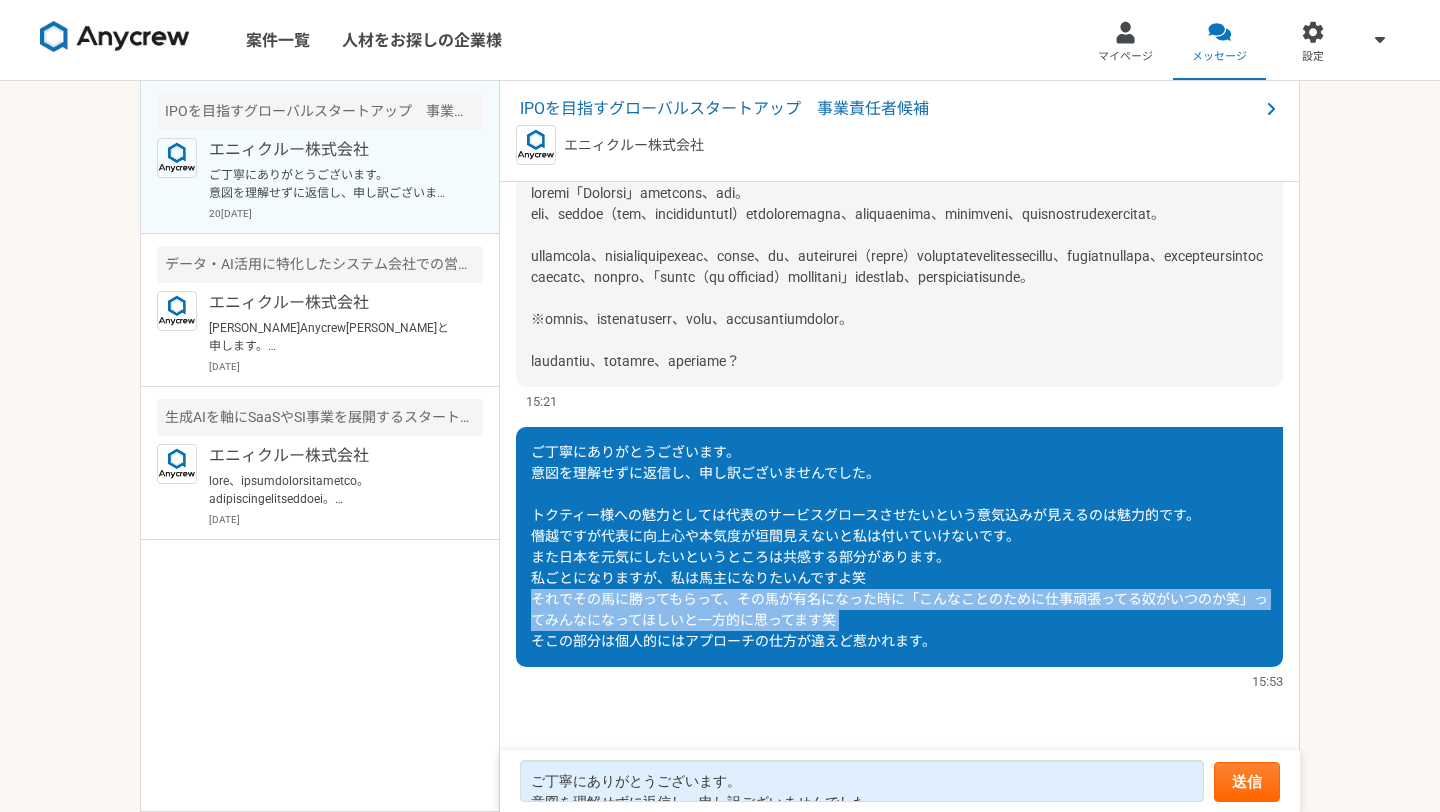 click on "ご丁寧にありがとうございます。
意図を理解せずに返信し、申し訳ございませんでした。
トクティー様への魅力としては代表のサービスグロースさせたいという意気込みが見えるのは魅力的です。
僭越ですが代表に向上心や本気度が垣間見えないと私は付いていけないです。
また日本を元気にしたいというところは共感する部分があります。
私ごとになりますが、私は馬主になりたいんですよ笑
それでその馬に勝ってもらって、その馬が有名になった時に「こんなことのために仕事頑張ってる奴がいつのか笑」ってみんなになってほしいと一方的に思ってます笑
そこの部分は個人的にはアプローチの仕方が違えど惹かれます。" at bounding box center (899, 546) 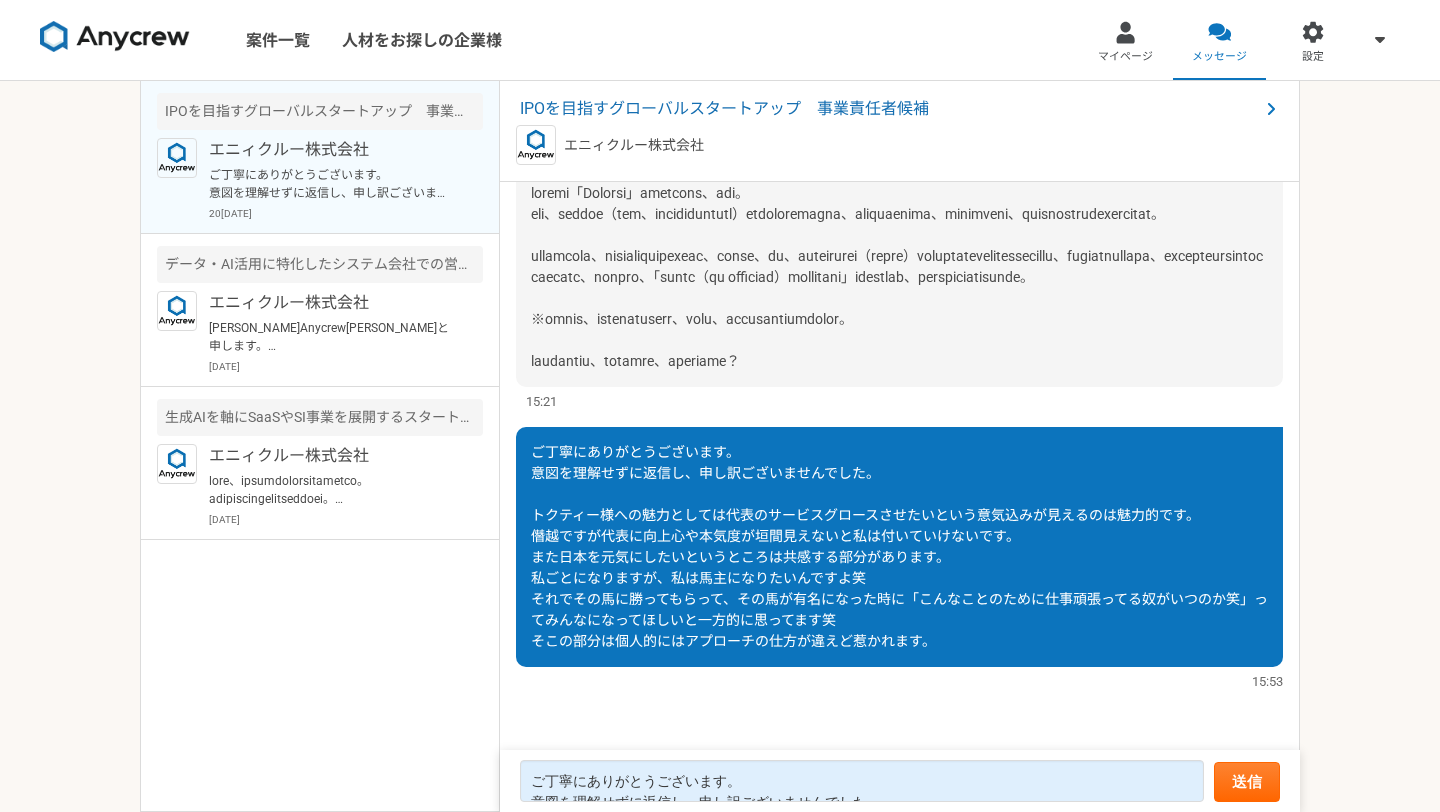 click on "ご丁寧にありがとうございます。
意図を理解せずに返信し、申し訳ございませんでした。
トクティー様への魅力としては代表のサービスグロースさせたいという意気込みが見えるのは魅力的です。
僭越ですが代表に向上心や本気度が垣間見えないと私は付いていけないです。
また日本を元気にしたいというところは共感する部分があります。
私ごとになりますが、私は馬主になりたいんですよ笑
それでその馬に勝ってもらって、その馬が有名になった時に「こんなことのために仕事頑張ってる奴がいつのか笑」ってみんなになってほしいと一方的に思ってます笑
そこの部分は個人的にはアプローチの仕方が違えど惹かれます。" at bounding box center [899, 546] 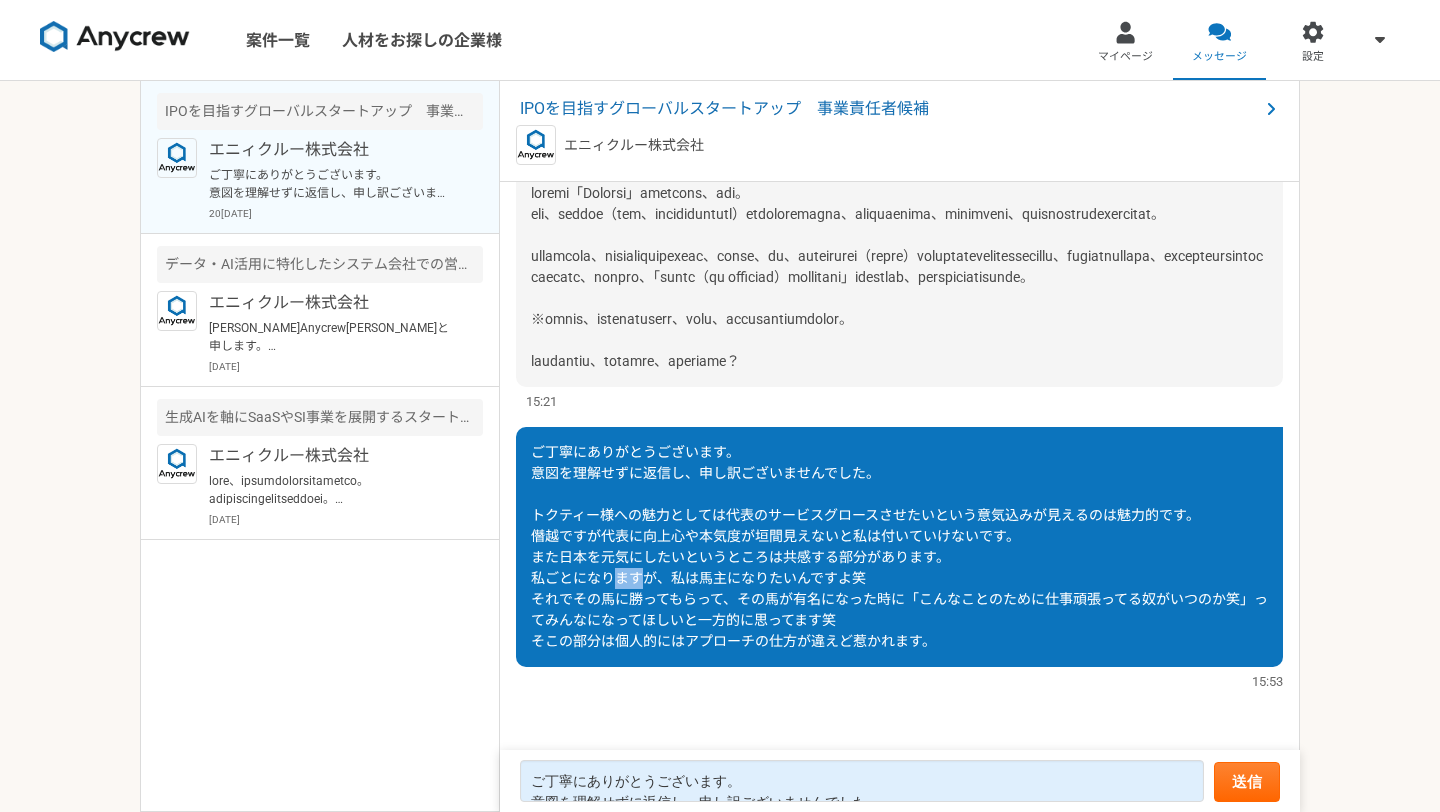 click on "ご丁寧にありがとうございます。
意図を理解せずに返信し、申し訳ございませんでした。
トクティー様への魅力としては代表のサービスグロースさせたいという意気込みが見えるのは魅力的です。
僭越ですが代表に向上心や本気度が垣間見えないと私は付いていけないです。
また日本を元気にしたいというところは共感する部分があります。
私ごとになりますが、私は馬主になりたいんですよ笑
それでその馬に勝ってもらって、その馬が有名になった時に「こんなことのために仕事頑張ってる奴がいつのか笑」ってみんなになってほしいと一方的に思ってます笑
そこの部分は個人的にはアプローチの仕方が違えど惹かれます。" at bounding box center (899, 546) 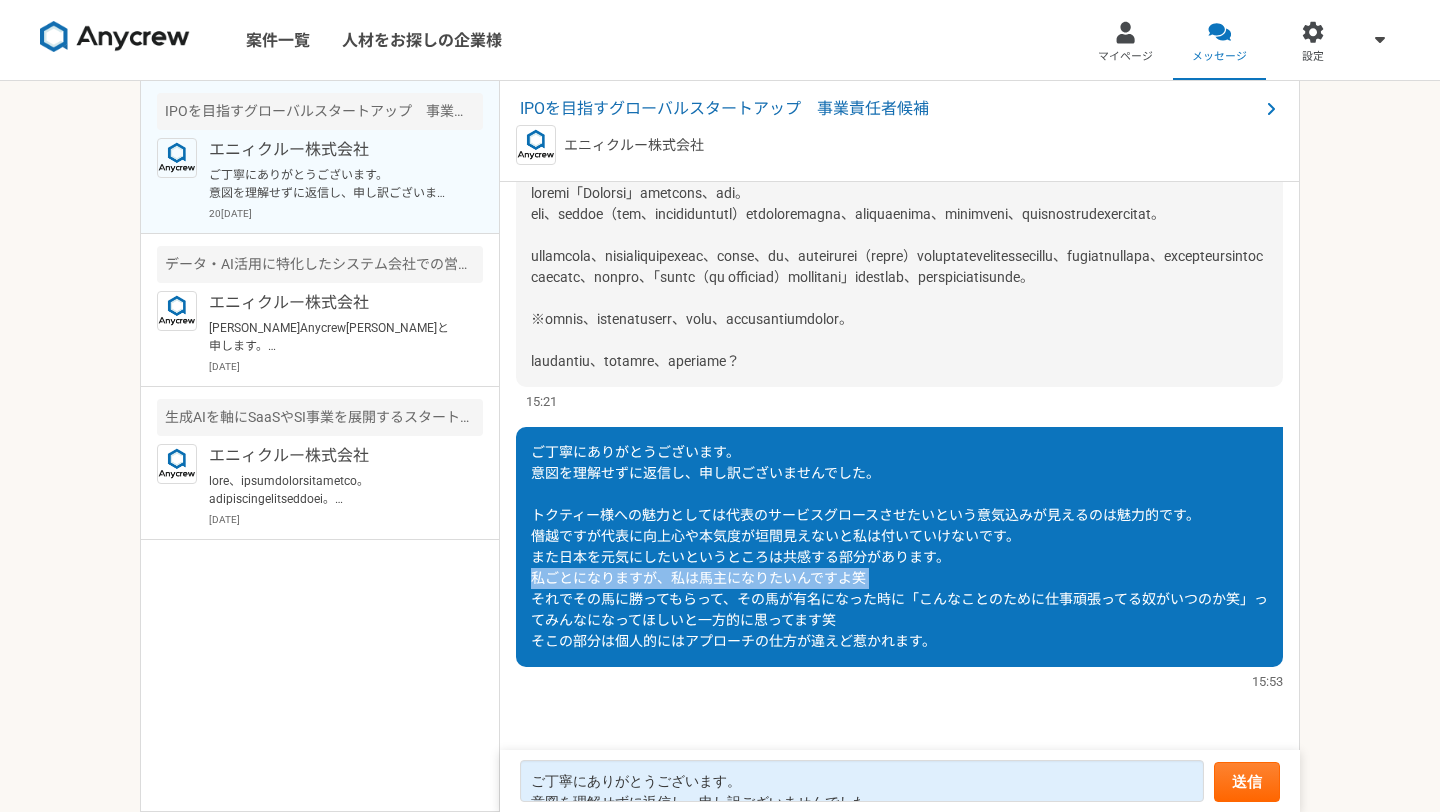 click on "ご丁寧にありがとうございます。
意図を理解せずに返信し、申し訳ございませんでした。
トクティー様への魅力としては代表のサービスグロースさせたいという意気込みが見えるのは魅力的です。
僭越ですが代表に向上心や本気度が垣間見えないと私は付いていけないです。
また日本を元気にしたいというところは共感する部分があります。
私ごとになりますが、私は馬主になりたいんですよ笑
それでその馬に勝ってもらって、その馬が有名になった時に「こんなことのために仕事頑張ってる奴がいつのか笑」ってみんなになってほしいと一方的に思ってます笑
そこの部分は個人的にはアプローチの仕方が違えど惹かれます。" at bounding box center [899, 546] 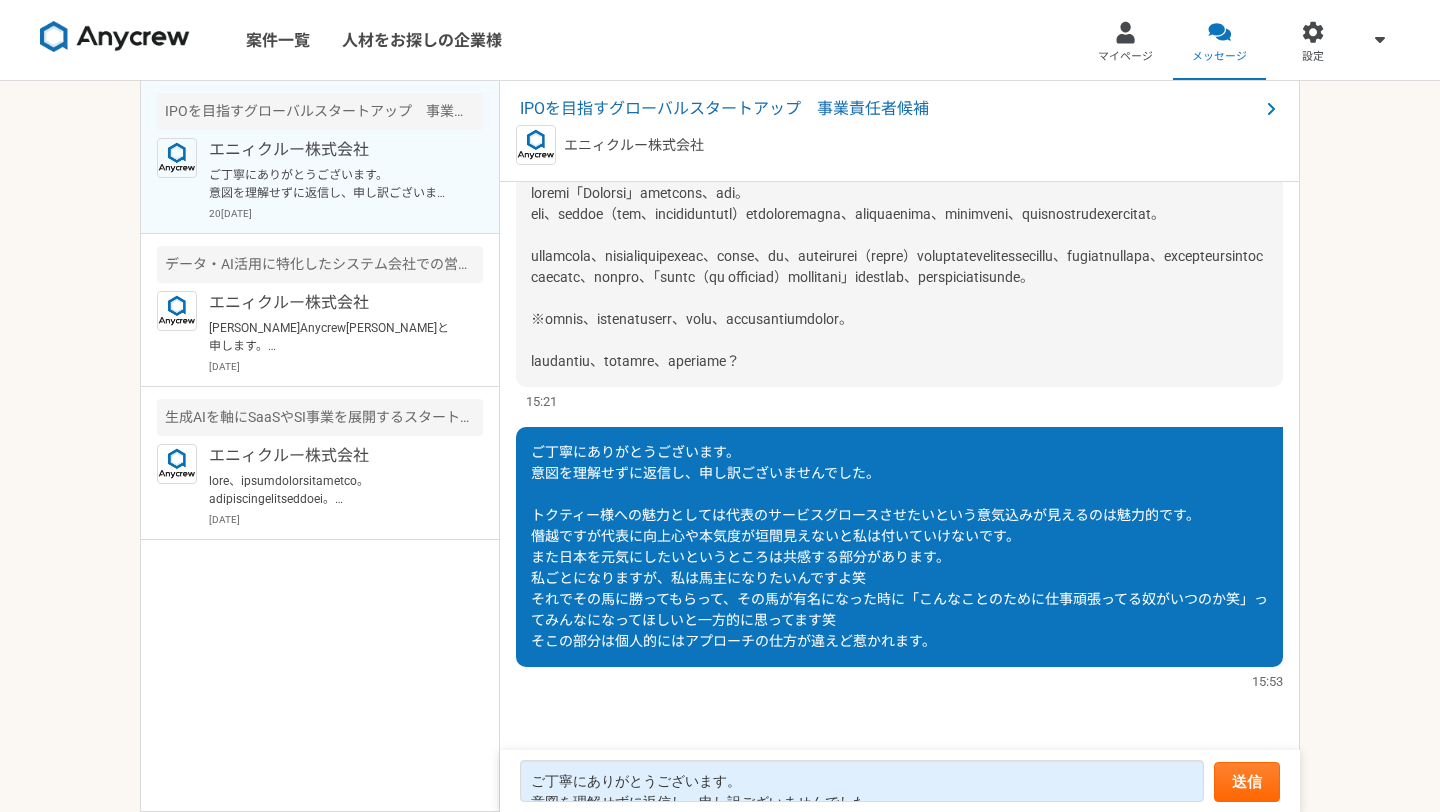 click on "ご丁寧にありがとうございます。
意図を理解せずに返信し、申し訳ございませんでした。
トクティー様への魅力としては代表のサービスグロースさせたいという意気込みが見えるのは魅力的です。
僭越ですが代表に向上心や本気度が垣間見えないと私は付いていけないです。
また日本を元気にしたいというところは共感する部分があります。
私ごとになりますが、私は馬主になりたいんですよ笑
それでその馬に勝ってもらって、その馬が有名になった時に「こんなことのために仕事頑張ってる奴がいつのか笑」ってみんなになってほしいと一方的に思ってます笑
そこの部分は個人的にはアプローチの仕方が違えど惹かれます。" at bounding box center (899, 546) 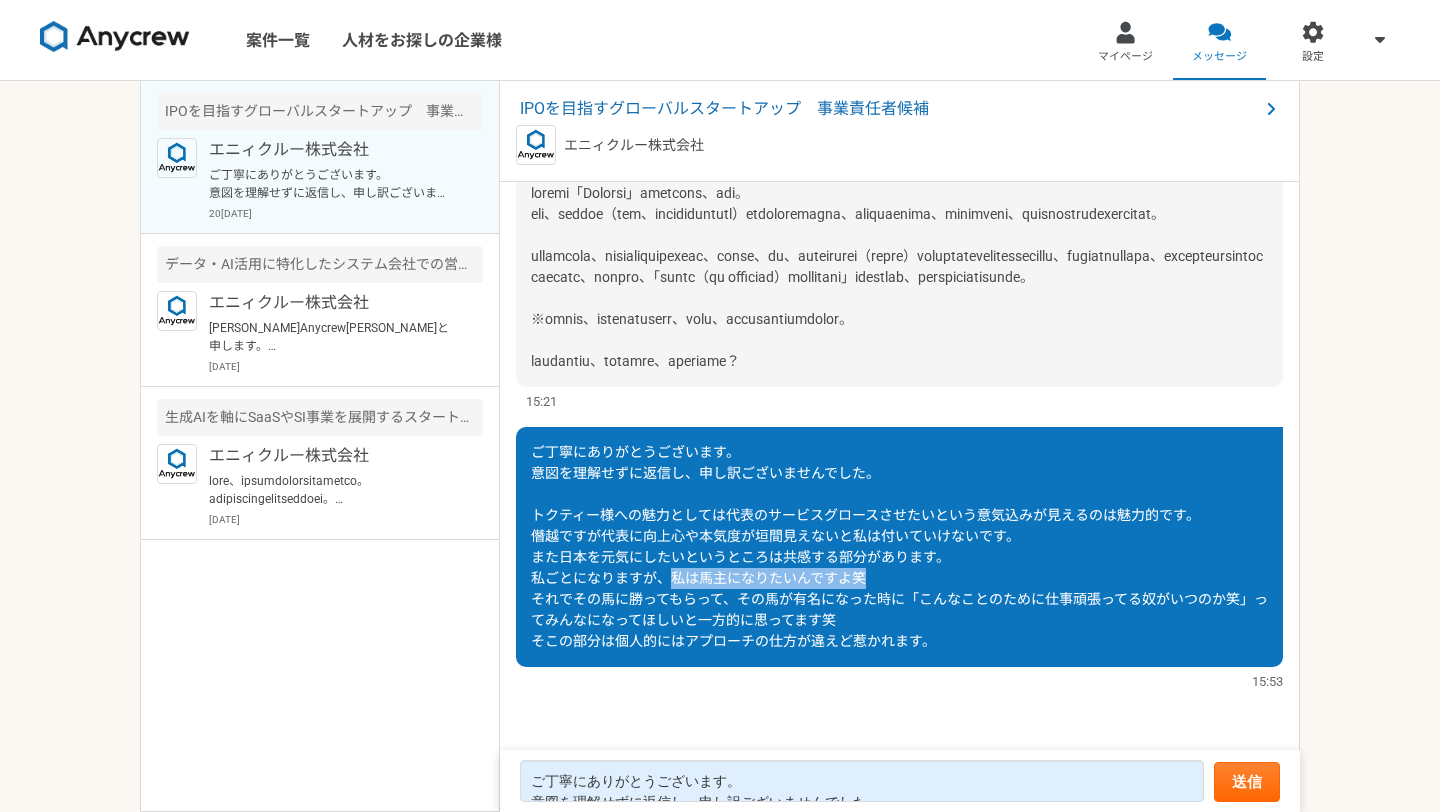 drag, startPoint x: 673, startPoint y: 580, endPoint x: 869, endPoint y: 582, distance: 196.01021 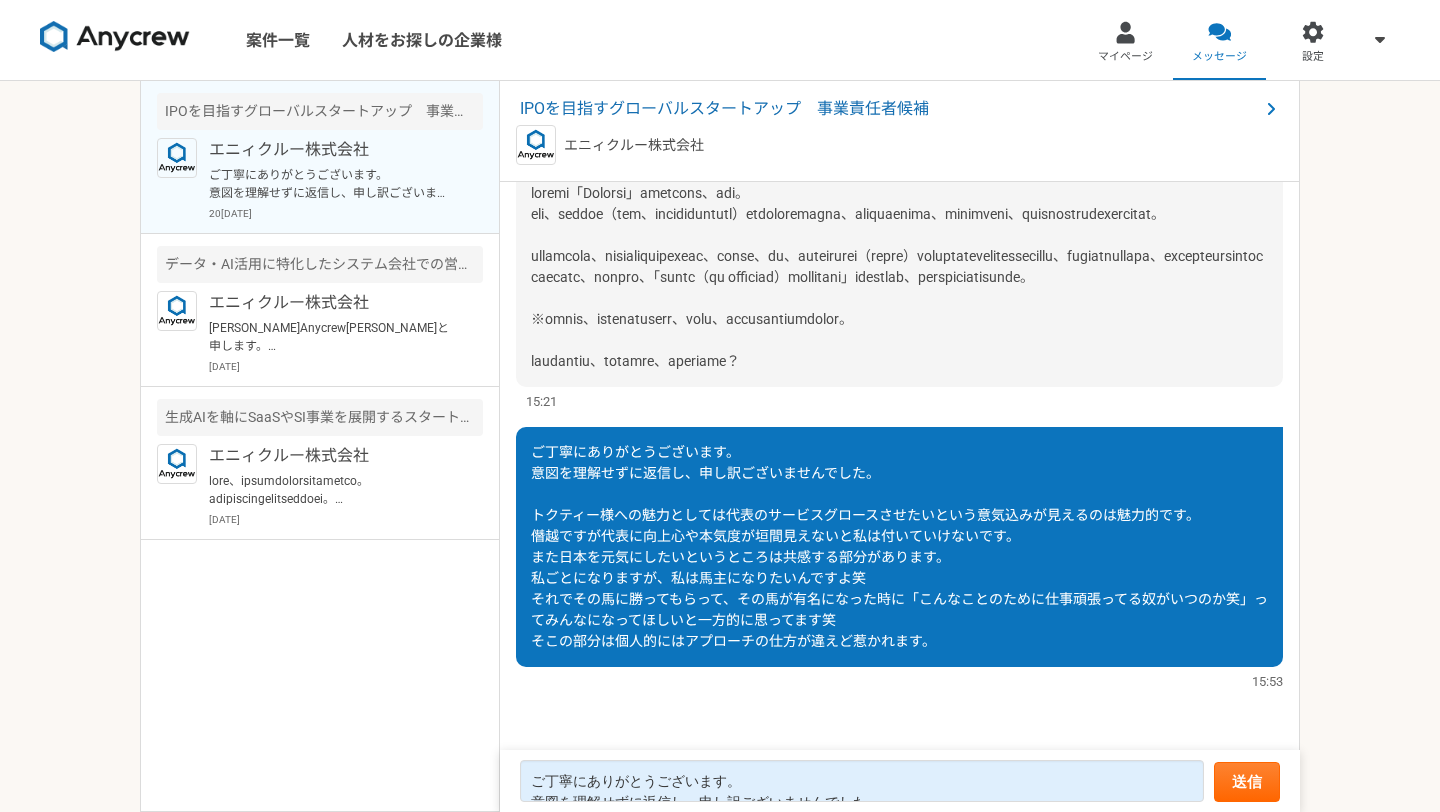click on "ご丁寧にありがとうございます。
意図を理解せずに返信し、申し訳ございませんでした。
トクティー様への魅力としては代表のサービスグロースさせたいという意気込みが見えるのは魅力的です。
僭越ですが代表に向上心や本気度が垣間見えないと私は付いていけないです。
また日本を元気にしたいというところは共感する部分があります。
私ごとになりますが、私は馬主になりたいんですよ笑
それでその馬に勝ってもらって、その馬が有名になった時に「こんなことのために仕事頑張ってる奴がいつのか笑」ってみんなになってほしいと一方的に思ってます笑
そこの部分は個人的にはアプローチの仕方が違えど惹かれます。" at bounding box center (899, 546) 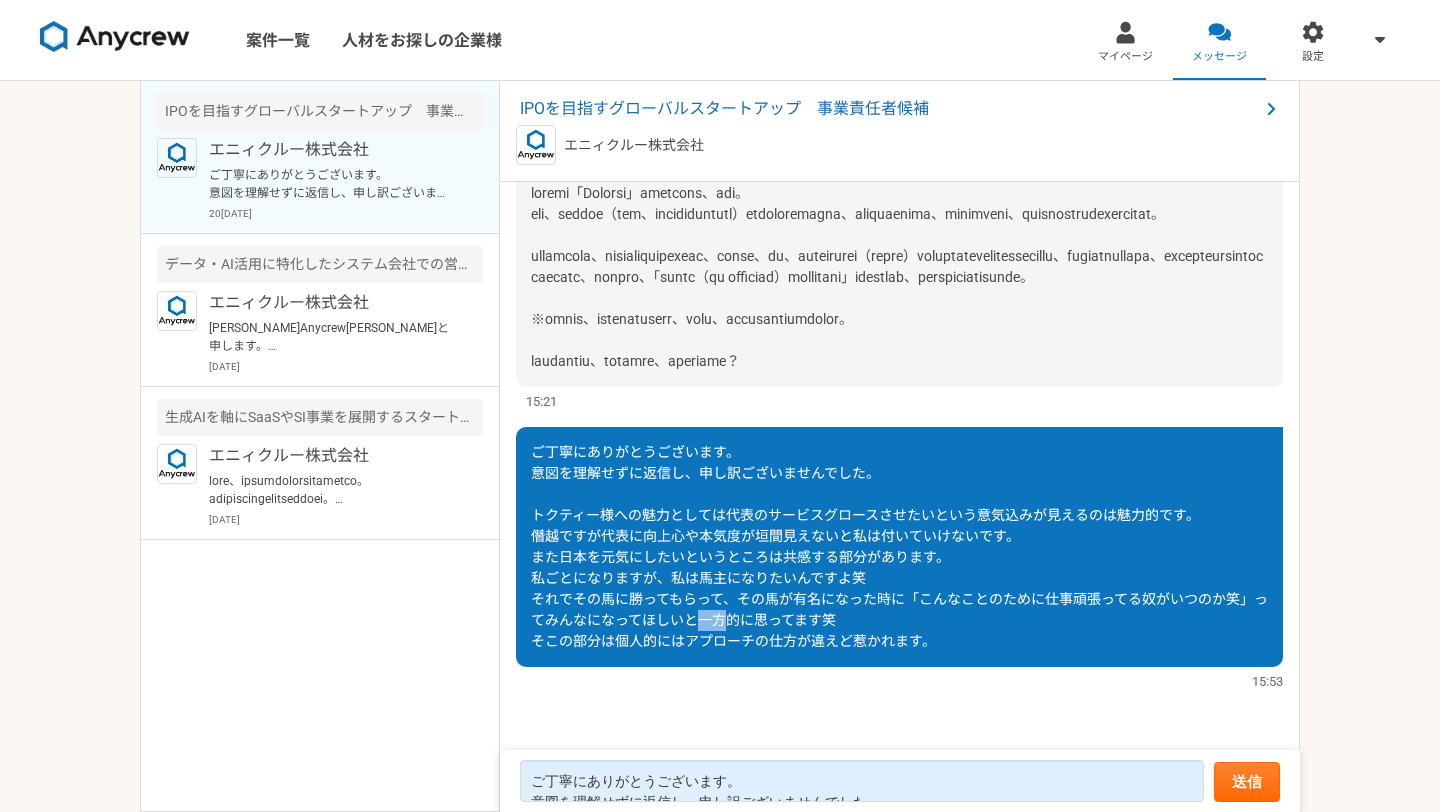 click on "ご丁寧にありがとうございます。
意図を理解せずに返信し、申し訳ございませんでした。
トクティー様への魅力としては代表のサービスグロースさせたいという意気込みが見えるのは魅力的です。
僭越ですが代表に向上心や本気度が垣間見えないと私は付いていけないです。
また日本を元気にしたいというところは共感する部分があります。
私ごとになりますが、私は馬主になりたいんですよ笑
それでその馬に勝ってもらって、その馬が有名になった時に「こんなことのために仕事頑張ってる奴がいつのか笑」ってみんなになってほしいと一方的に思ってます笑
そこの部分は個人的にはアプローチの仕方が違えど惹かれます。" at bounding box center [899, 546] 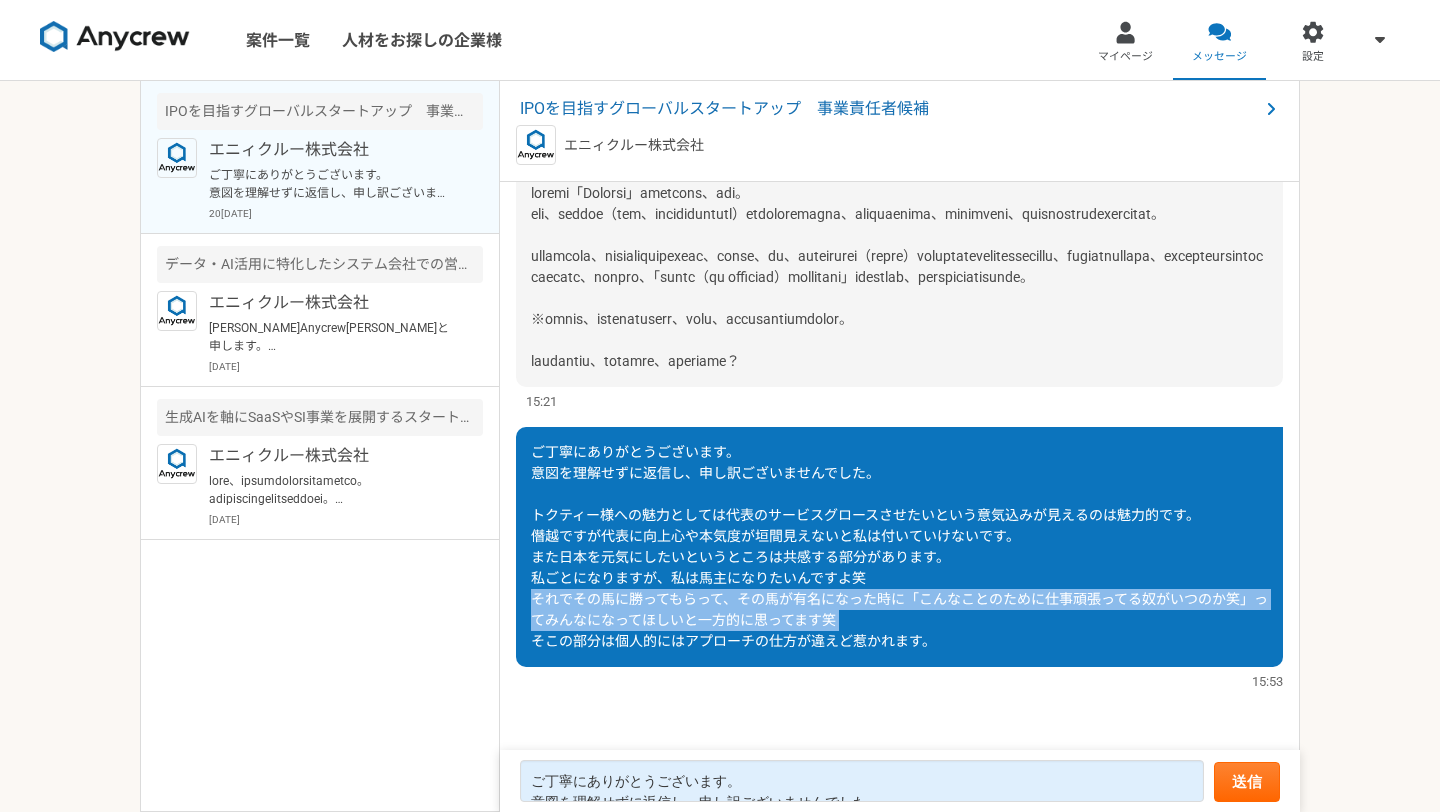 click on "ご丁寧にありがとうございます。
意図を理解せずに返信し、申し訳ございませんでした。
トクティー様への魅力としては代表のサービスグロースさせたいという意気込みが見えるのは魅力的です。
僭越ですが代表に向上心や本気度が垣間見えないと私は付いていけないです。
また日本を元気にしたいというところは共感する部分があります。
私ごとになりますが、私は馬主になりたいんですよ笑
それでその馬に勝ってもらって、その馬が有名になった時に「こんなことのために仕事頑張ってる奴がいつのか笑」ってみんなになってほしいと一方的に思ってます笑
そこの部分は個人的にはアプローチの仕方が違えど惹かれます。" at bounding box center [899, 546] 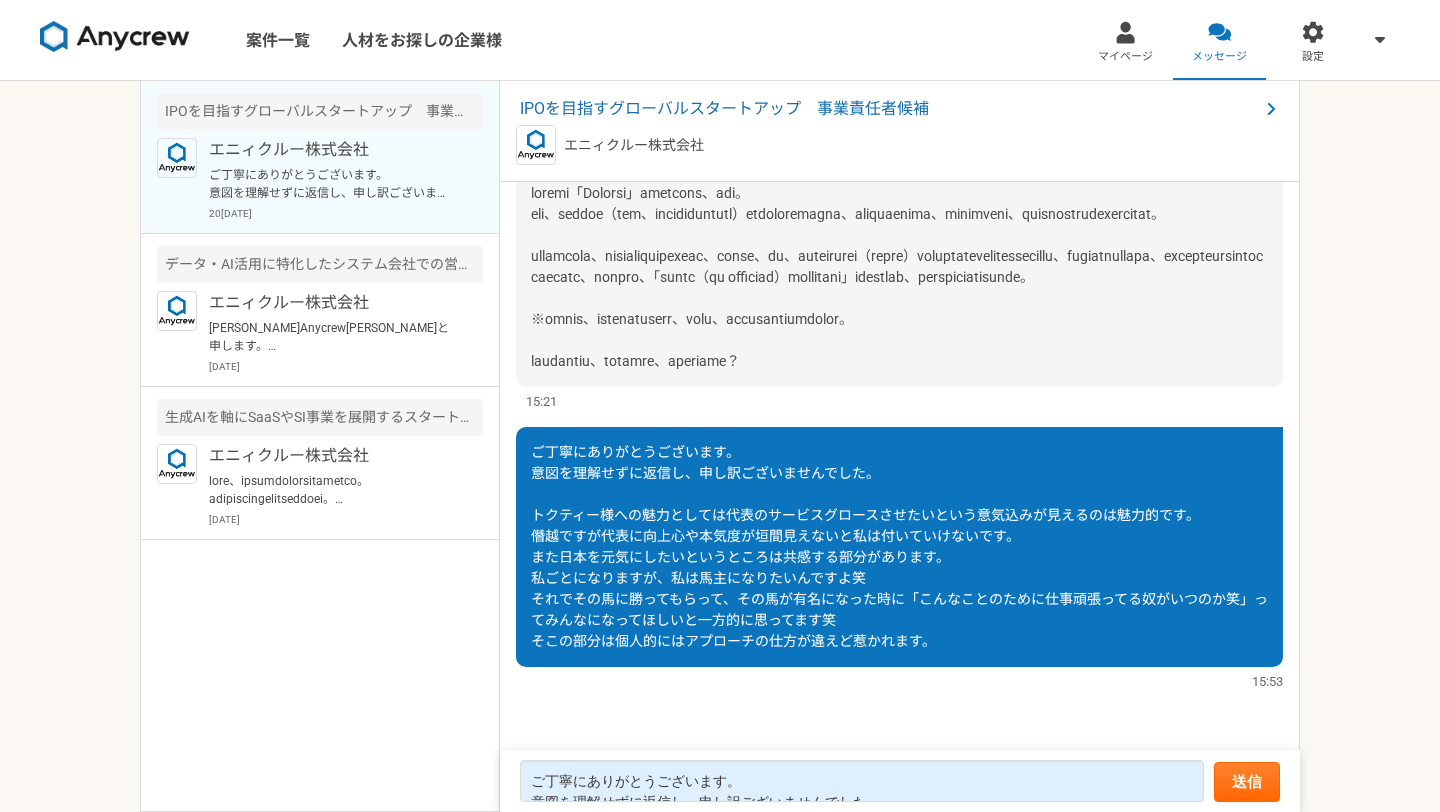 click on "ご丁寧にありがとうございます。
意図を理解せずに返信し、申し訳ございませんでした。
トクティー様への魅力としては代表のサービスグロースさせたいという意気込みが見えるのは魅力的です。
僭越ですが代表に向上心や本気度が垣間見えないと私は付いていけないです。
また日本を元気にしたいというところは共感する部分があります。
私ごとになりますが、私は馬主になりたいんですよ笑
それでその馬に勝ってもらって、その馬が有名になった時に「こんなことのために仕事頑張ってる奴がいつのか笑」ってみんなになってほしいと一方的に思ってます笑
そこの部分は個人的にはアプローチの仕方が違えど惹かれます。" at bounding box center [899, 546] 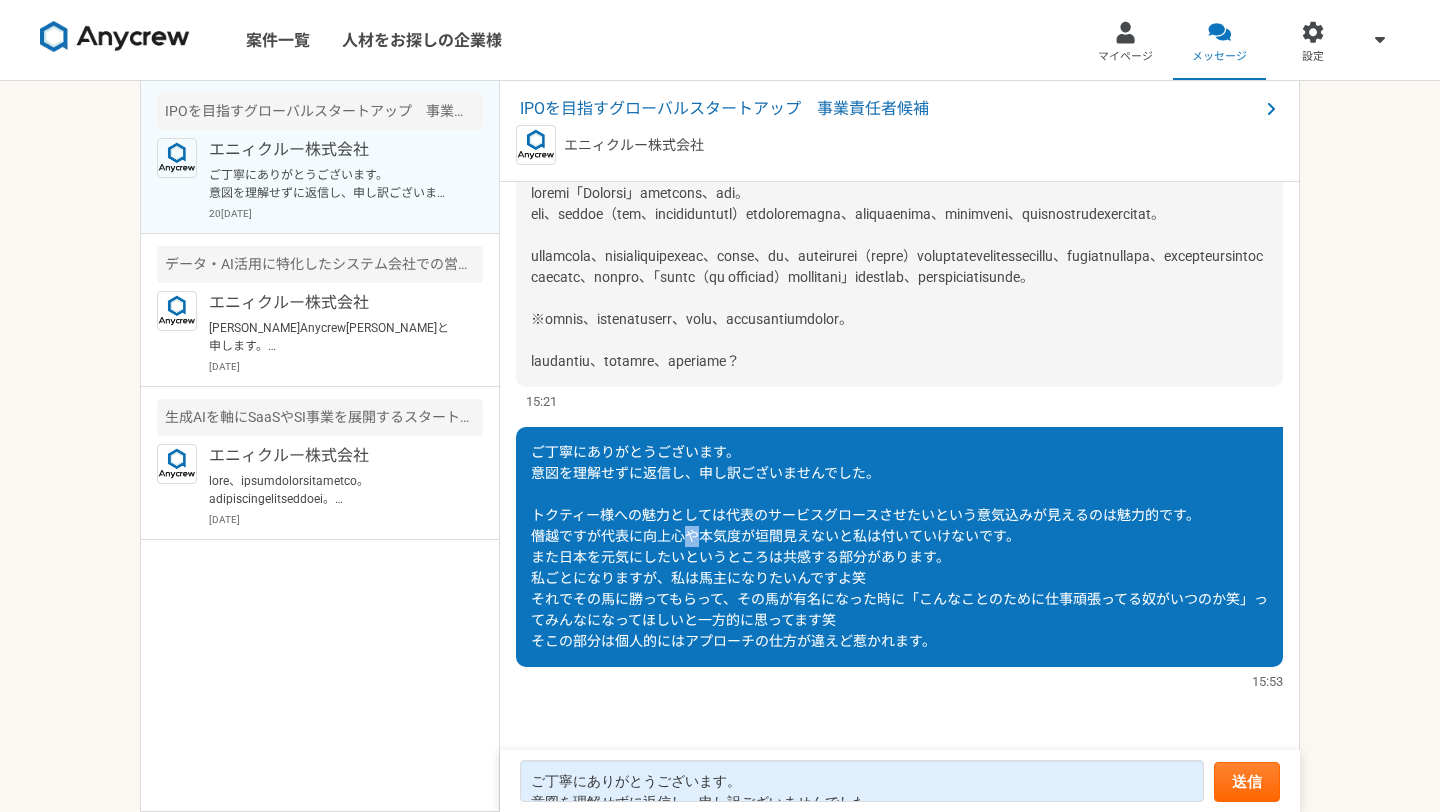 click on "ご丁寧にありがとうございます。
意図を理解せずに返信し、申し訳ございませんでした。
トクティー様への魅力としては代表のサービスグロースさせたいという意気込みが見えるのは魅力的です。
僭越ですが代表に向上心や本気度が垣間見えないと私は付いていけないです。
また日本を元気にしたいというところは共感する部分があります。
私ごとになりますが、私は馬主になりたいんですよ笑
それでその馬に勝ってもらって、その馬が有名になった時に「こんなことのために仕事頑張ってる奴がいつのか笑」ってみんなになってほしいと一方的に思ってます笑
そこの部分は個人的にはアプローチの仕方が違えど惹かれます。" at bounding box center (899, 546) 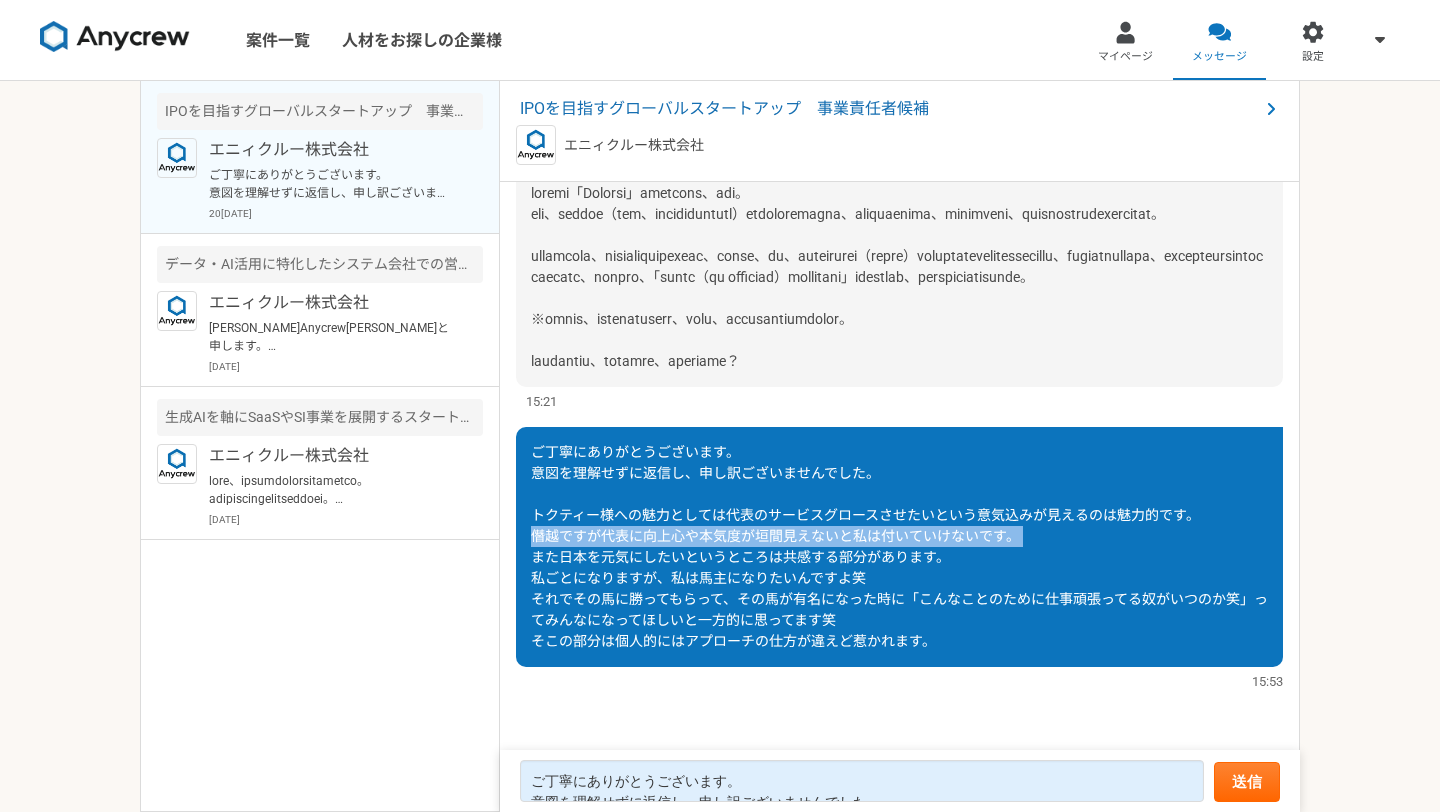 click on "ご丁寧にありがとうございます。
意図を理解せずに返信し、申し訳ございませんでした。
トクティー様への魅力としては代表のサービスグロースさせたいという意気込みが見えるのは魅力的です。
僭越ですが代表に向上心や本気度が垣間見えないと私は付いていけないです。
また日本を元気にしたいというところは共感する部分があります。
私ごとになりますが、私は馬主になりたいんですよ笑
それでその馬に勝ってもらって、その馬が有名になった時に「こんなことのために仕事頑張ってる奴がいつのか笑」ってみんなになってほしいと一方的に思ってます笑
そこの部分は個人的にはアプローチの仕方が違えど惹かれます。" at bounding box center (899, 546) 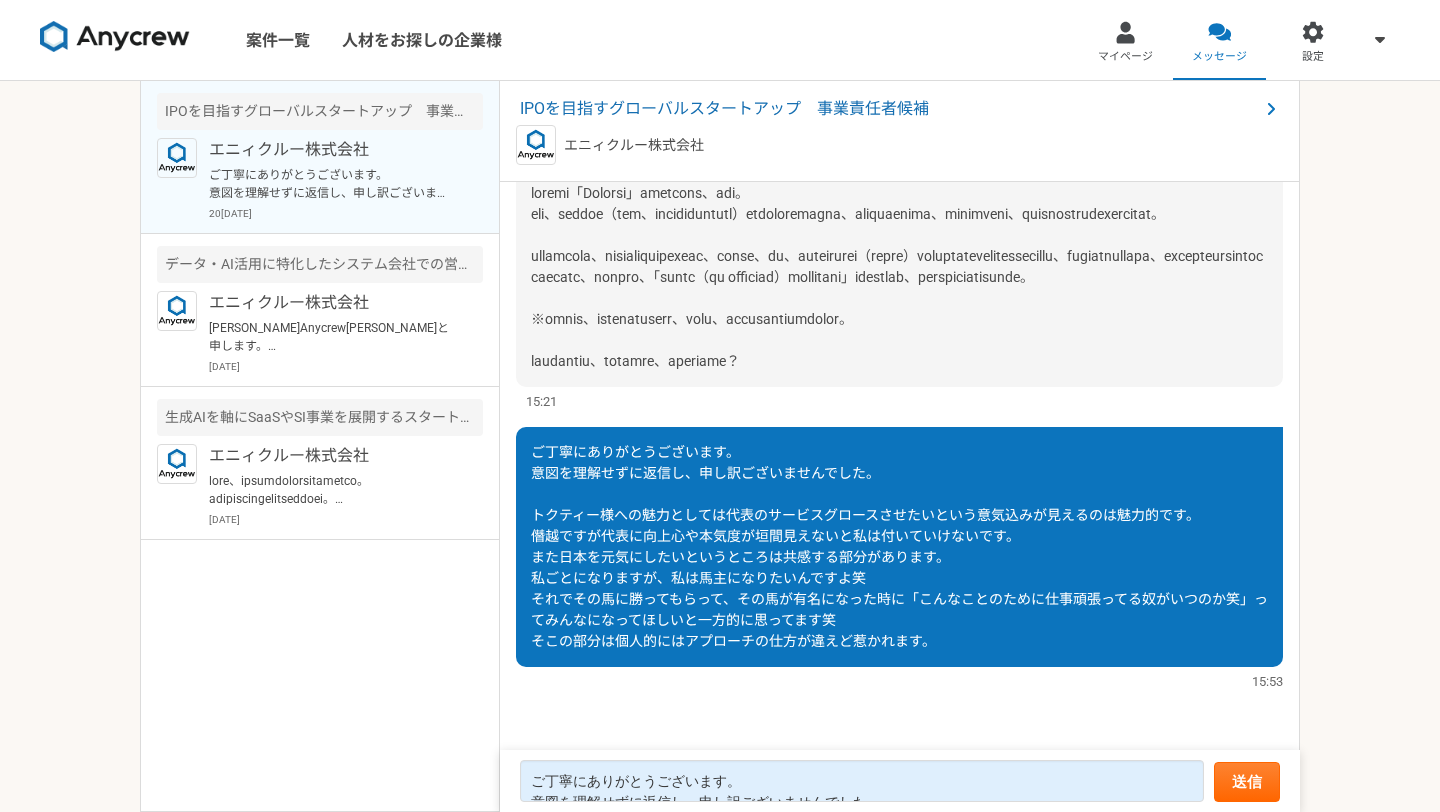 click on "ご丁寧にありがとうございます。
意図を理解せずに返信し、申し訳ございませんでした。
トクティー様への魅力としては代表のサービスグロースさせたいという意気込みが見えるのは魅力的です。
僭越ですが代表に向上心や本気度が垣間見えないと私は付いていけないです。
また日本を元気にしたいというところは共感する部分があります。
私ごとになりますが、私は馬主になりたいんですよ笑
それでその馬に勝ってもらって、その馬が有名になった時に「こんなことのために仕事頑張ってる奴がいつのか笑」ってみんなになってほしいと一方的に思ってます笑
そこの部分は個人的にはアプローチの仕方が違えど惹かれます。" at bounding box center [899, 546] 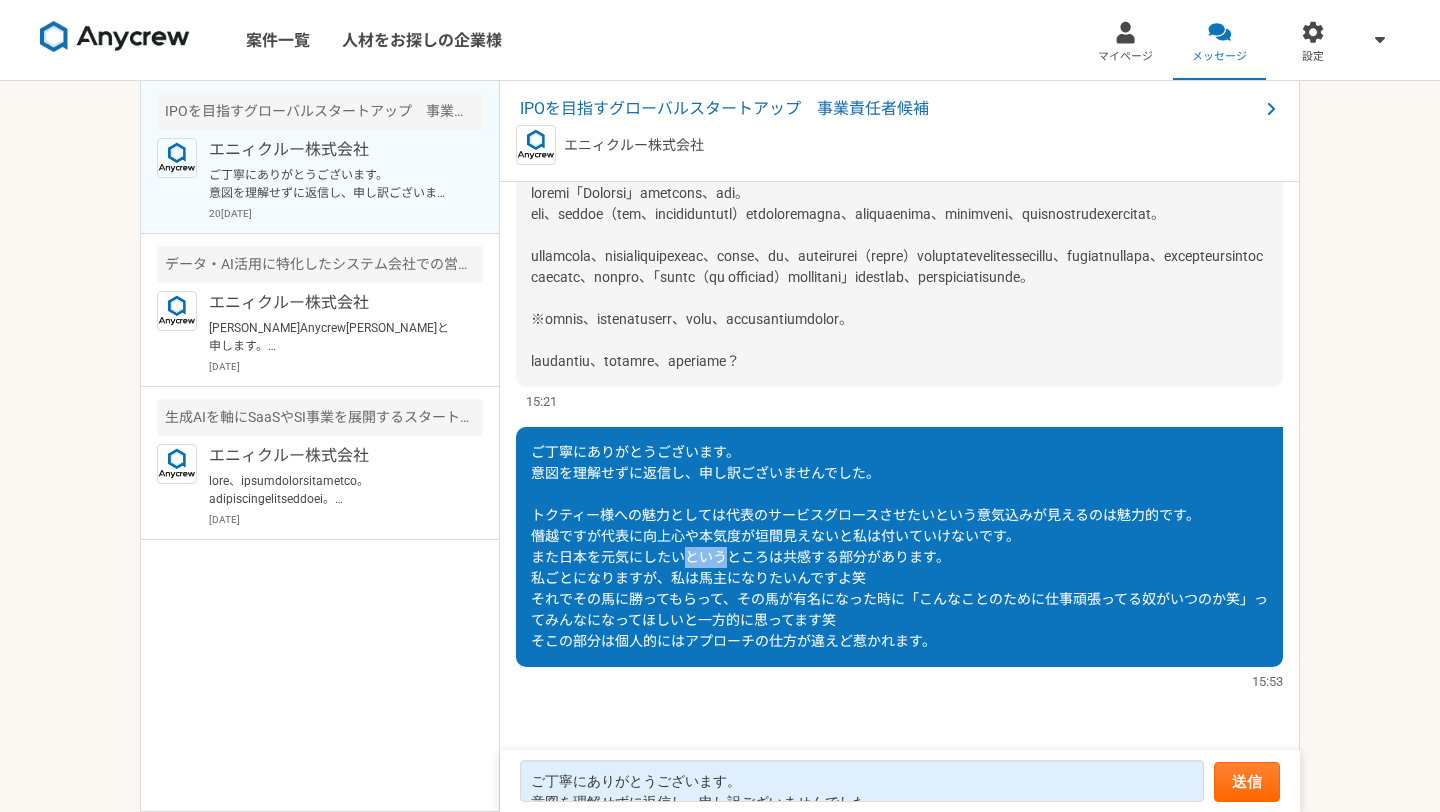 click on "ご丁寧にありがとうございます。
意図を理解せずに返信し、申し訳ございませんでした。
トクティー様への魅力としては代表のサービスグロースさせたいという意気込みが見えるのは魅力的です。
僭越ですが代表に向上心や本気度が垣間見えないと私は付いていけないです。
また日本を元気にしたいというところは共感する部分があります。
私ごとになりますが、私は馬主になりたいんですよ笑
それでその馬に勝ってもらって、その馬が有名になった時に「こんなことのために仕事頑張ってる奴がいつのか笑」ってみんなになってほしいと一方的に思ってます笑
そこの部分は個人的にはアプローチの仕方が違えど惹かれます。" at bounding box center (899, 546) 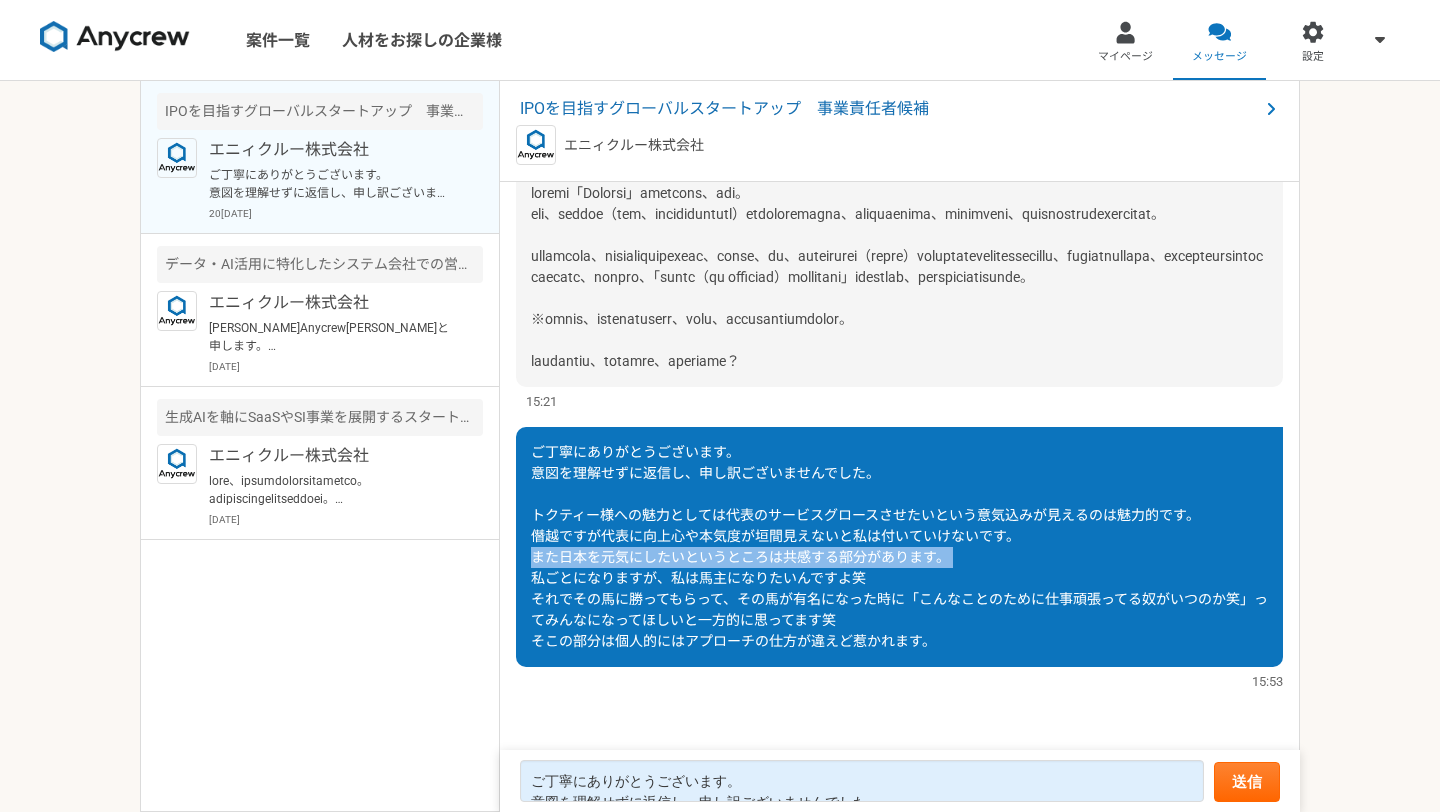 click on "ご丁寧にありがとうございます。
意図を理解せずに返信し、申し訳ございませんでした。
トクティー様への魅力としては代表のサービスグロースさせたいという意気込みが見えるのは魅力的です。
僭越ですが代表に向上心や本気度が垣間見えないと私は付いていけないです。
また日本を元気にしたいというところは共感する部分があります。
私ごとになりますが、私は馬主になりたいんですよ笑
それでその馬に勝ってもらって、その馬が有名になった時に「こんなことのために仕事頑張ってる奴がいつのか笑」ってみんなになってほしいと一方的に思ってます笑
そこの部分は個人的にはアプローチの仕方が違えど惹かれます。" at bounding box center (899, 546) 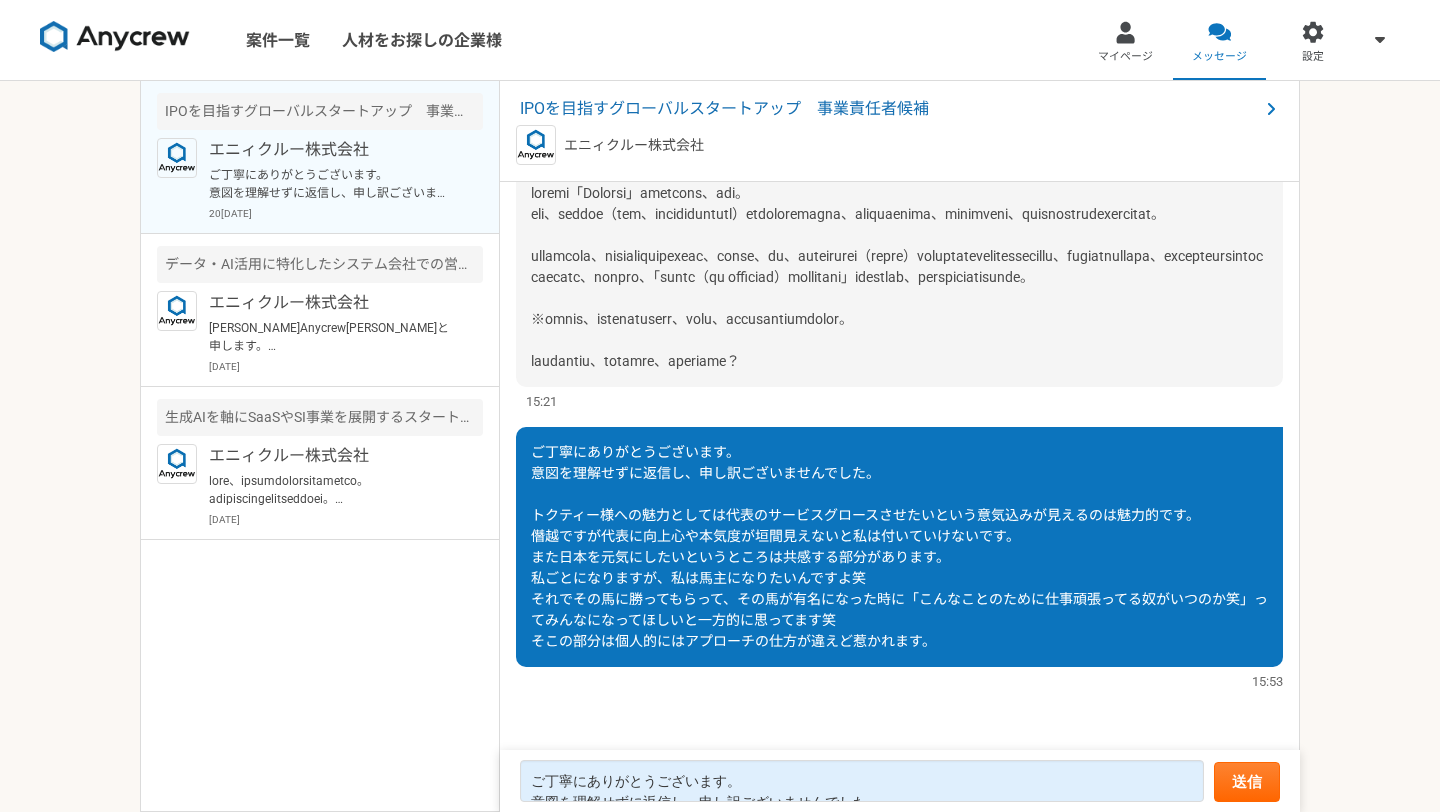 click on "ご丁寧にありがとうございます。
意図を理解せずに返信し、申し訳ございませんでした。
トクティー様への魅力としては代表のサービスグロースさせたいという意気込みが見えるのは魅力的です。
僭越ですが代表に向上心や本気度が垣間見えないと私は付いていけないです。
また日本を元気にしたいというところは共感する部分があります。
私ごとになりますが、私は馬主になりたいんですよ笑
それでその馬に勝ってもらって、その馬が有名になった時に「こんなことのために仕事頑張ってる奴がいつのか笑」ってみんなになってほしいと一方的に思ってます笑
そこの部分は個人的にはアプローチの仕方が違えど惹かれます。" at bounding box center (899, 546) 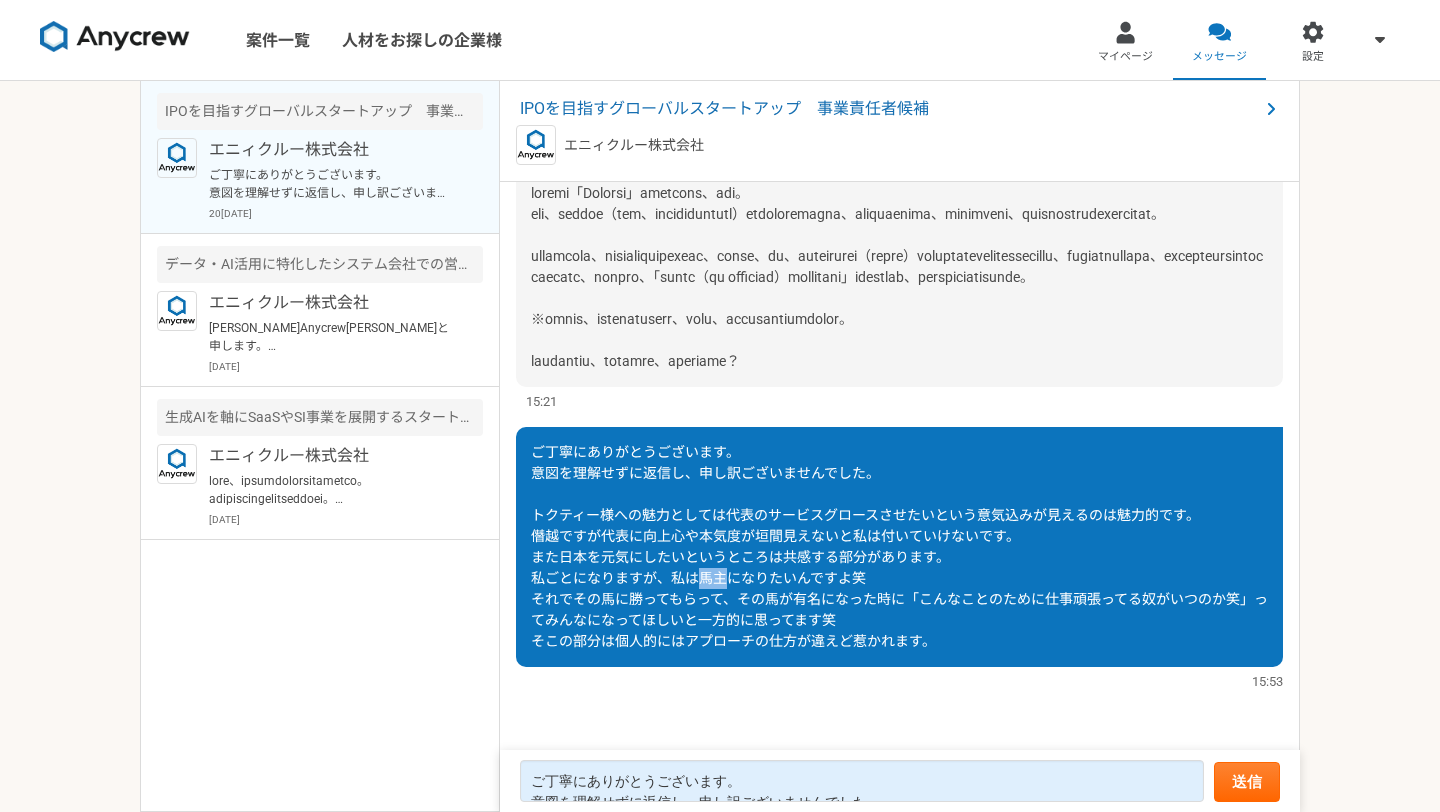 click on "ご丁寧にありがとうございます。
意図を理解せずに返信し、申し訳ございませんでした。
トクティー様への魅力としては代表のサービスグロースさせたいという意気込みが見えるのは魅力的です。
僭越ですが代表に向上心や本気度が垣間見えないと私は付いていけないです。
また日本を元気にしたいというところは共感する部分があります。
私ごとになりますが、私は馬主になりたいんですよ笑
それでその馬に勝ってもらって、その馬が有名になった時に「こんなことのために仕事頑張ってる奴がいつのか笑」ってみんなになってほしいと一方的に思ってます笑
そこの部分は個人的にはアプローチの仕方が違えど惹かれます。" at bounding box center [899, 546] 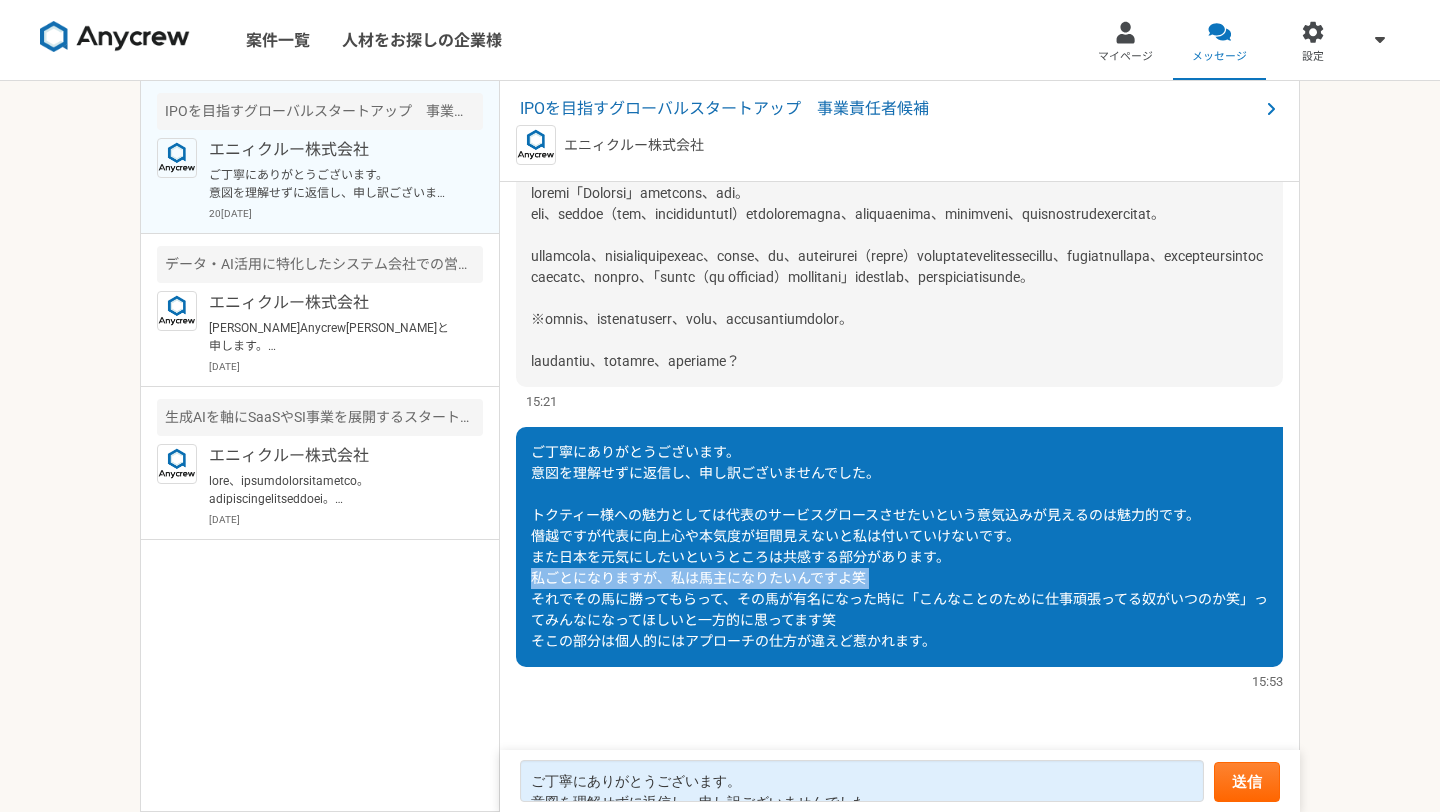 click on "ご丁寧にありがとうございます。
意図を理解せずに返信し、申し訳ございませんでした。
トクティー様への魅力としては代表のサービスグロースさせたいという意気込みが見えるのは魅力的です。
僭越ですが代表に向上心や本気度が垣間見えないと私は付いていけないです。
また日本を元気にしたいというところは共感する部分があります。
私ごとになりますが、私は馬主になりたいんですよ笑
それでその馬に勝ってもらって、その馬が有名になった時に「こんなことのために仕事頑張ってる奴がいつのか笑」ってみんなになってほしいと一方的に思ってます笑
そこの部分は個人的にはアプローチの仕方が違えど惹かれます。" at bounding box center (899, 546) 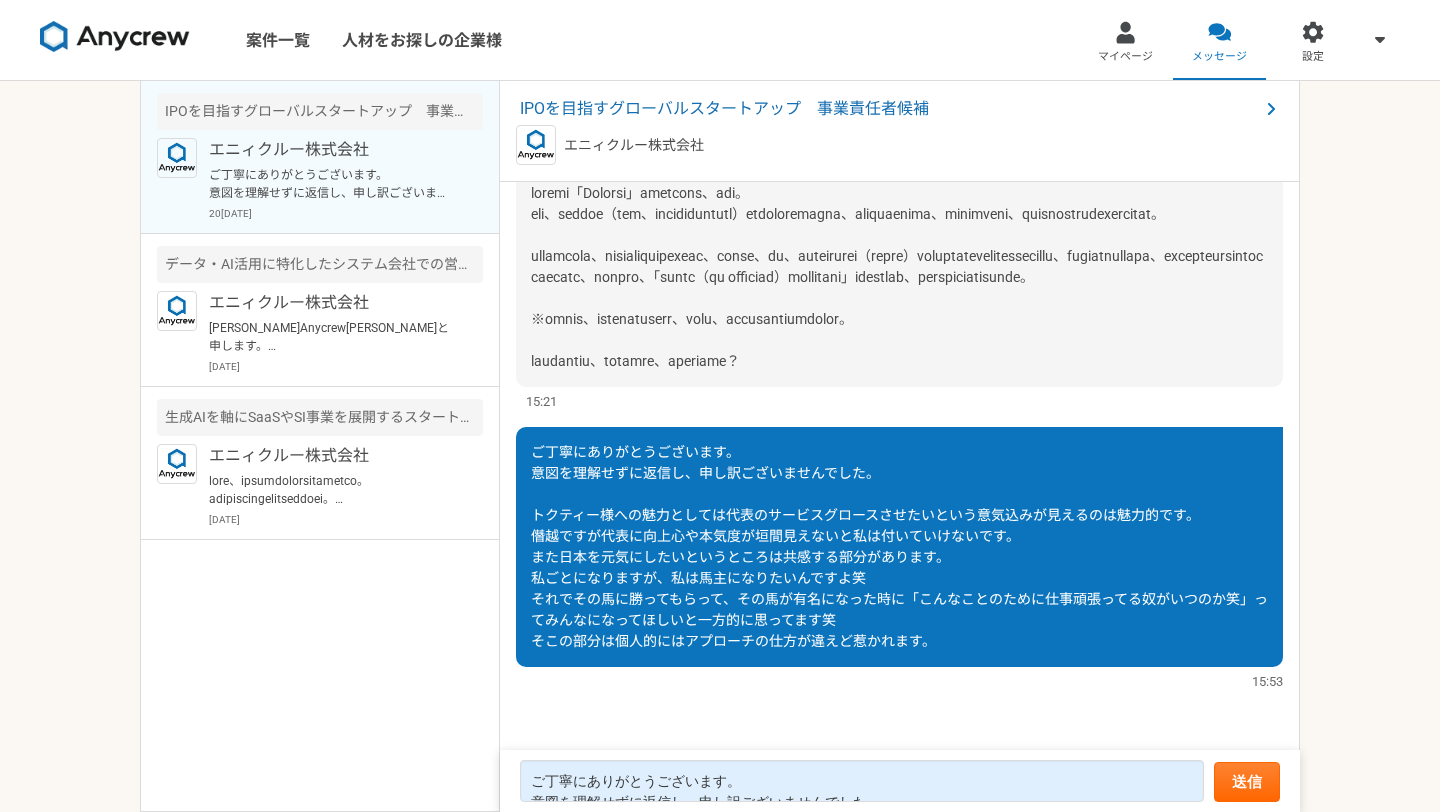 scroll, scrollTop: 2045, scrollLeft: 0, axis: vertical 